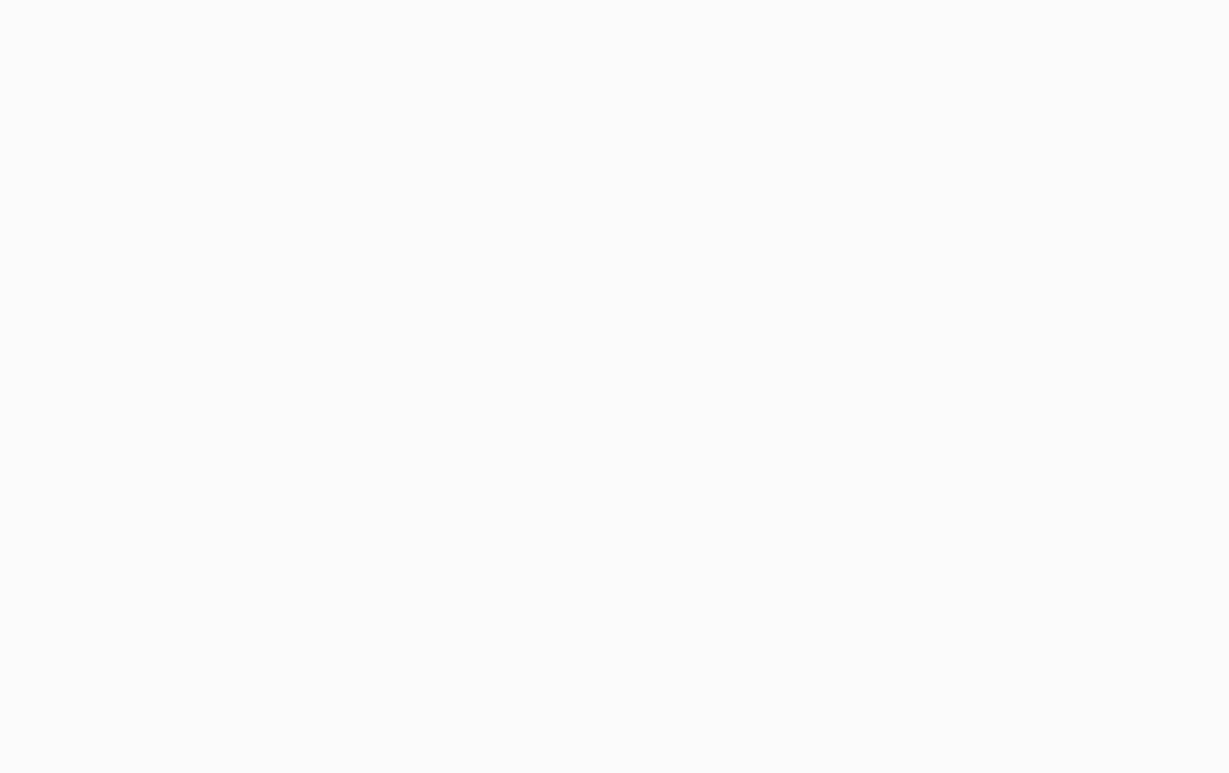 scroll, scrollTop: 0, scrollLeft: 0, axis: both 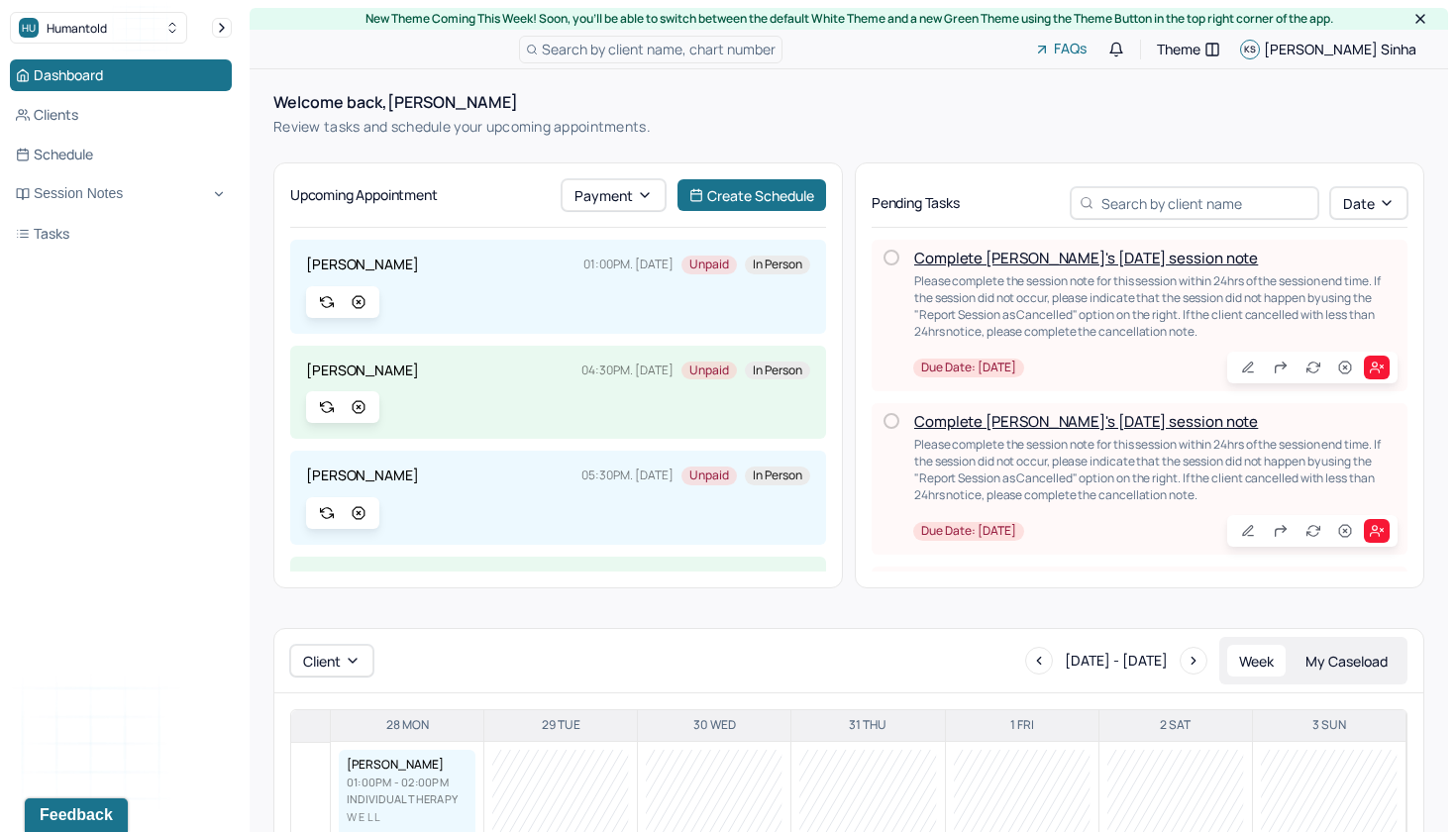 click on "Complete [PERSON_NAME]'s [DATE] session note" at bounding box center (1086, 258) 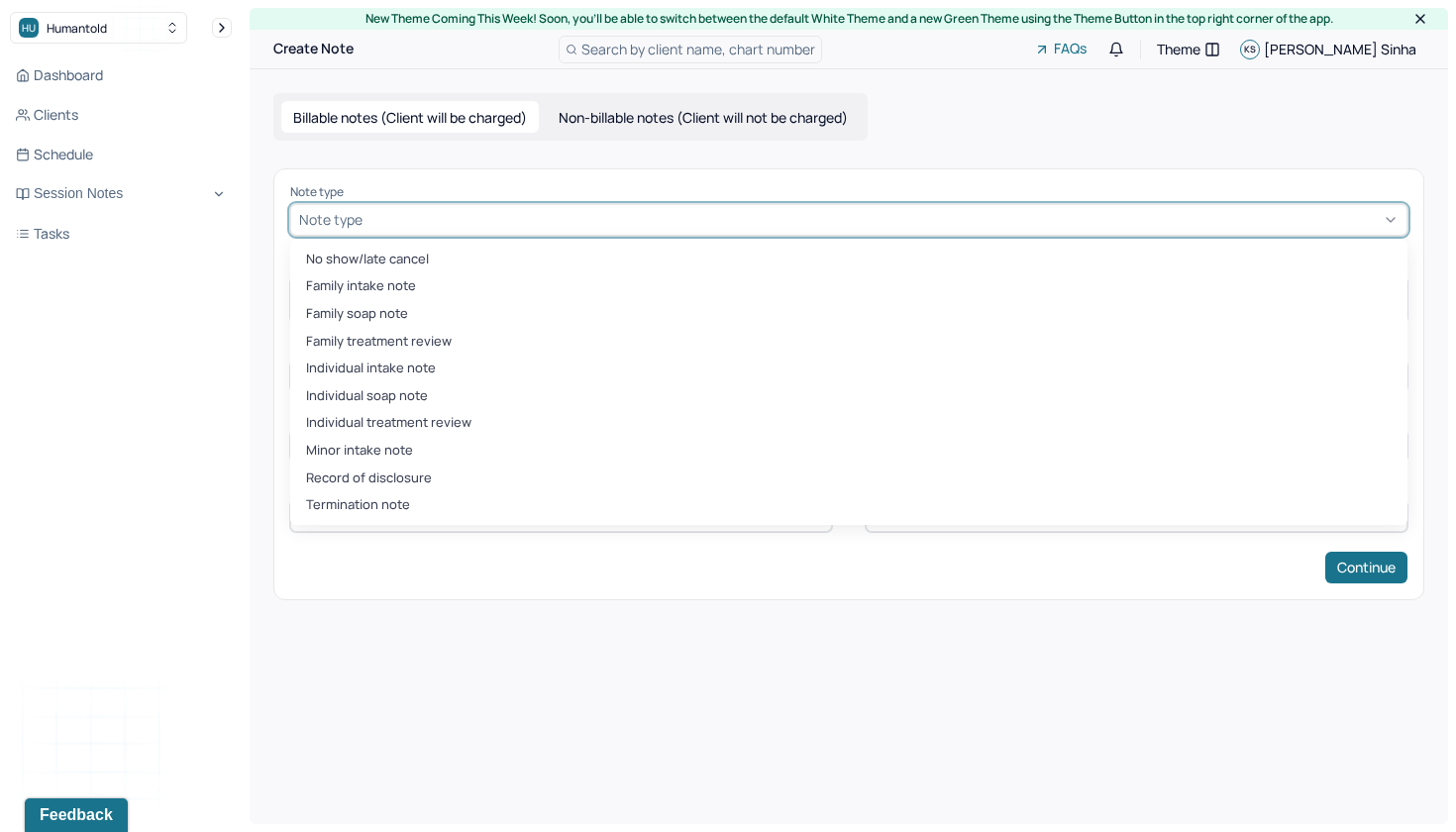click at bounding box center (883, 219) 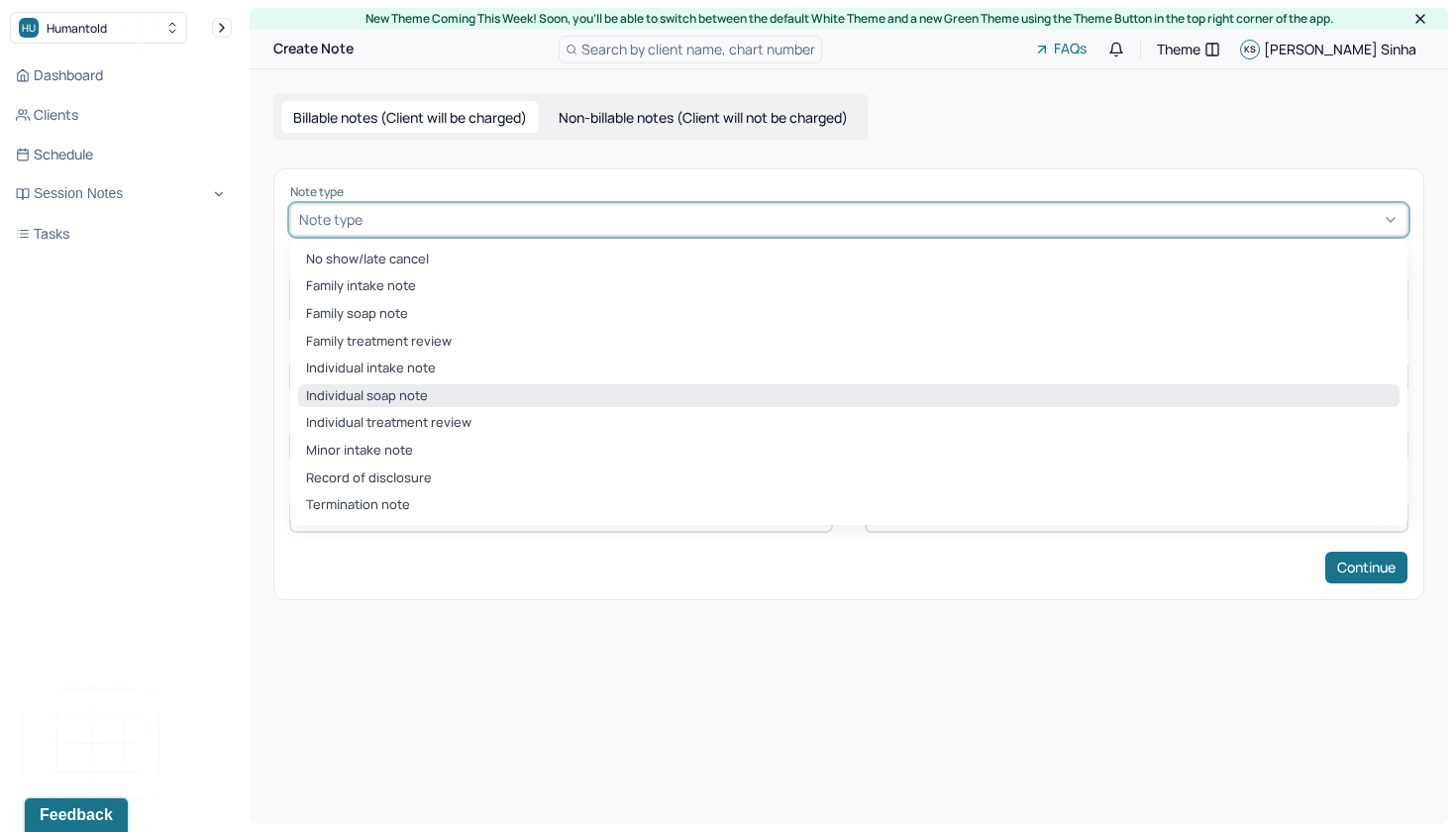 click on "Individual soap note" at bounding box center [849, 396] 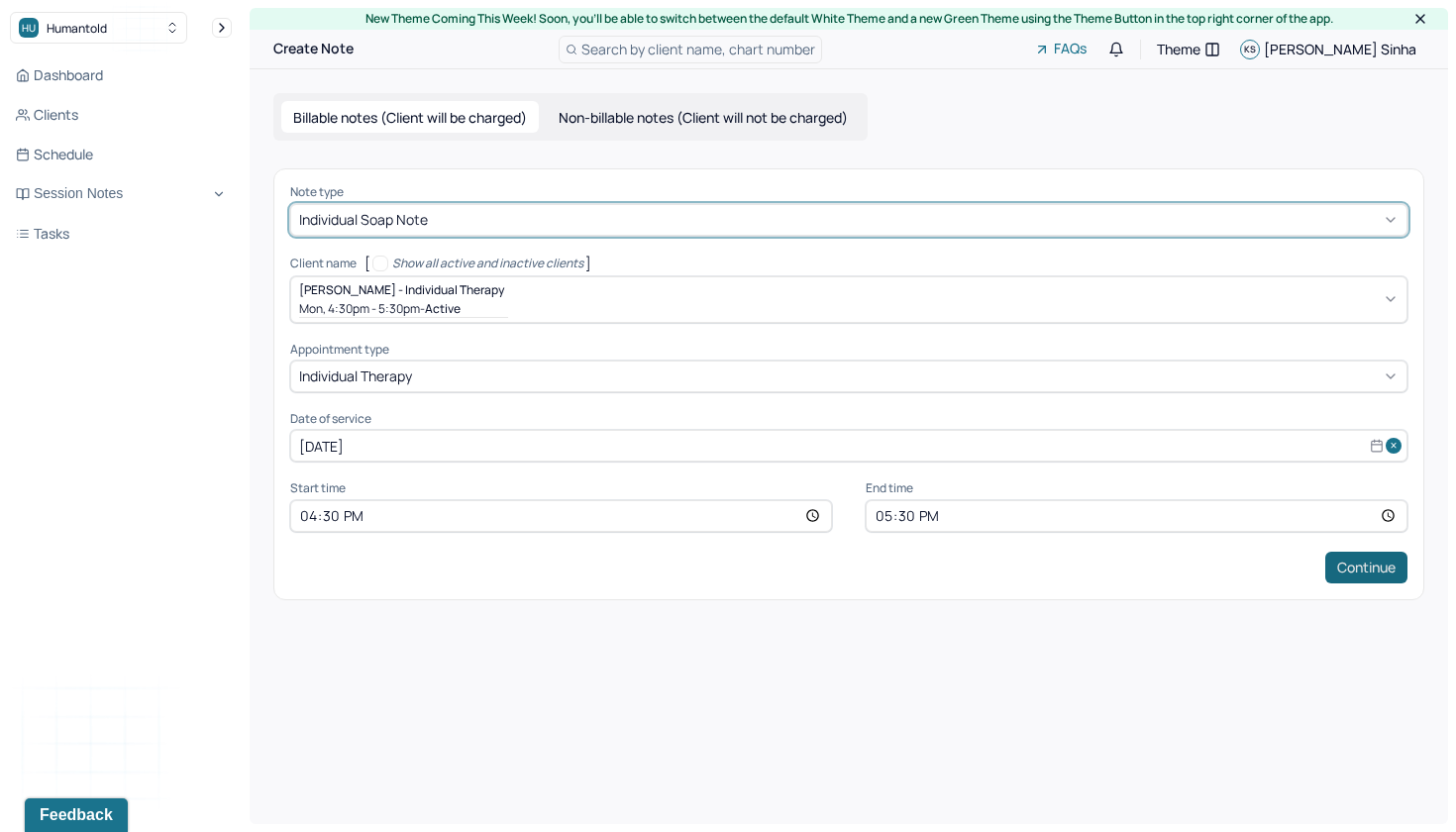 click on "Continue" at bounding box center [1366, 568] 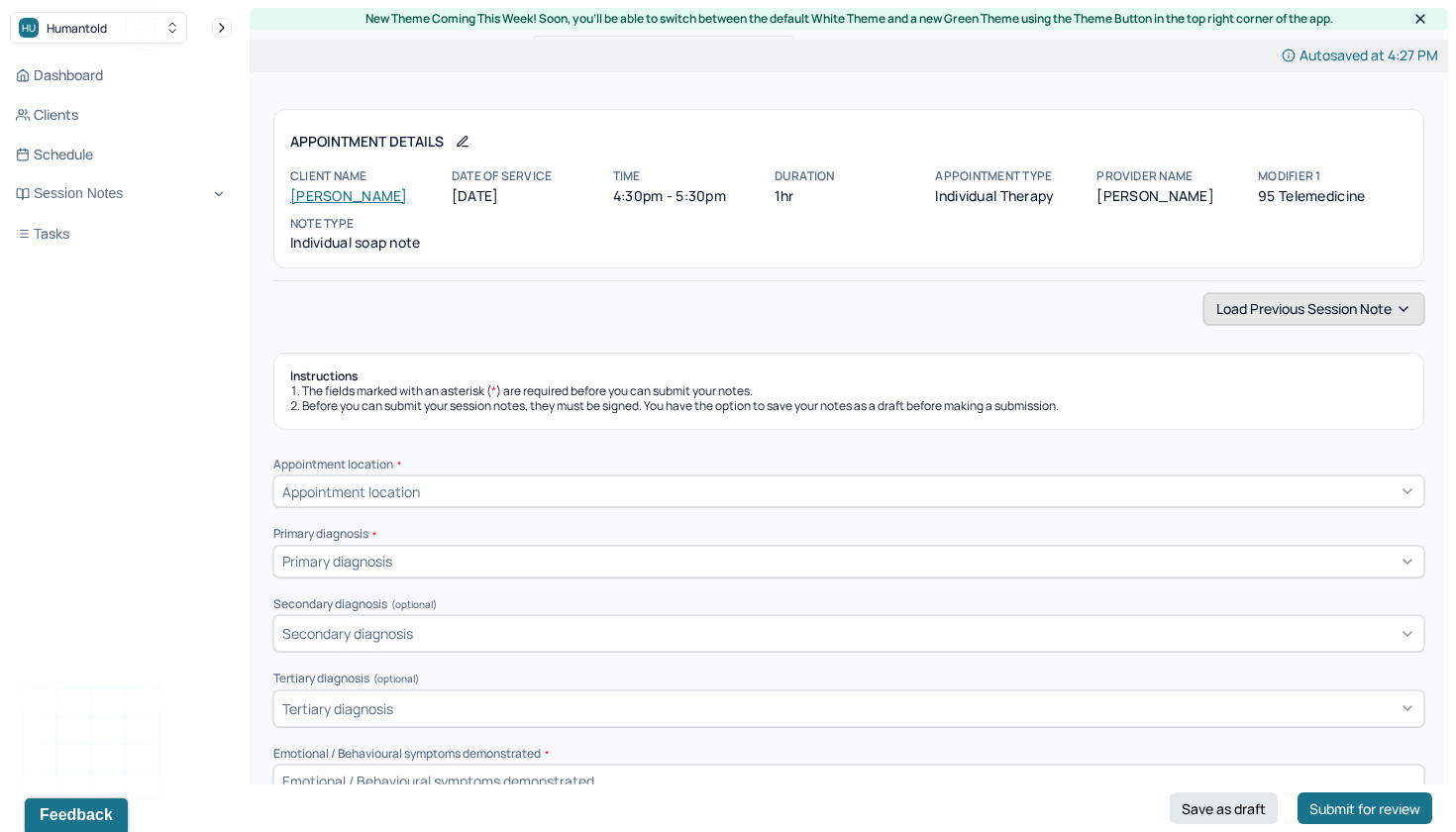 click on "Load previous session note" at bounding box center [1313, 309] 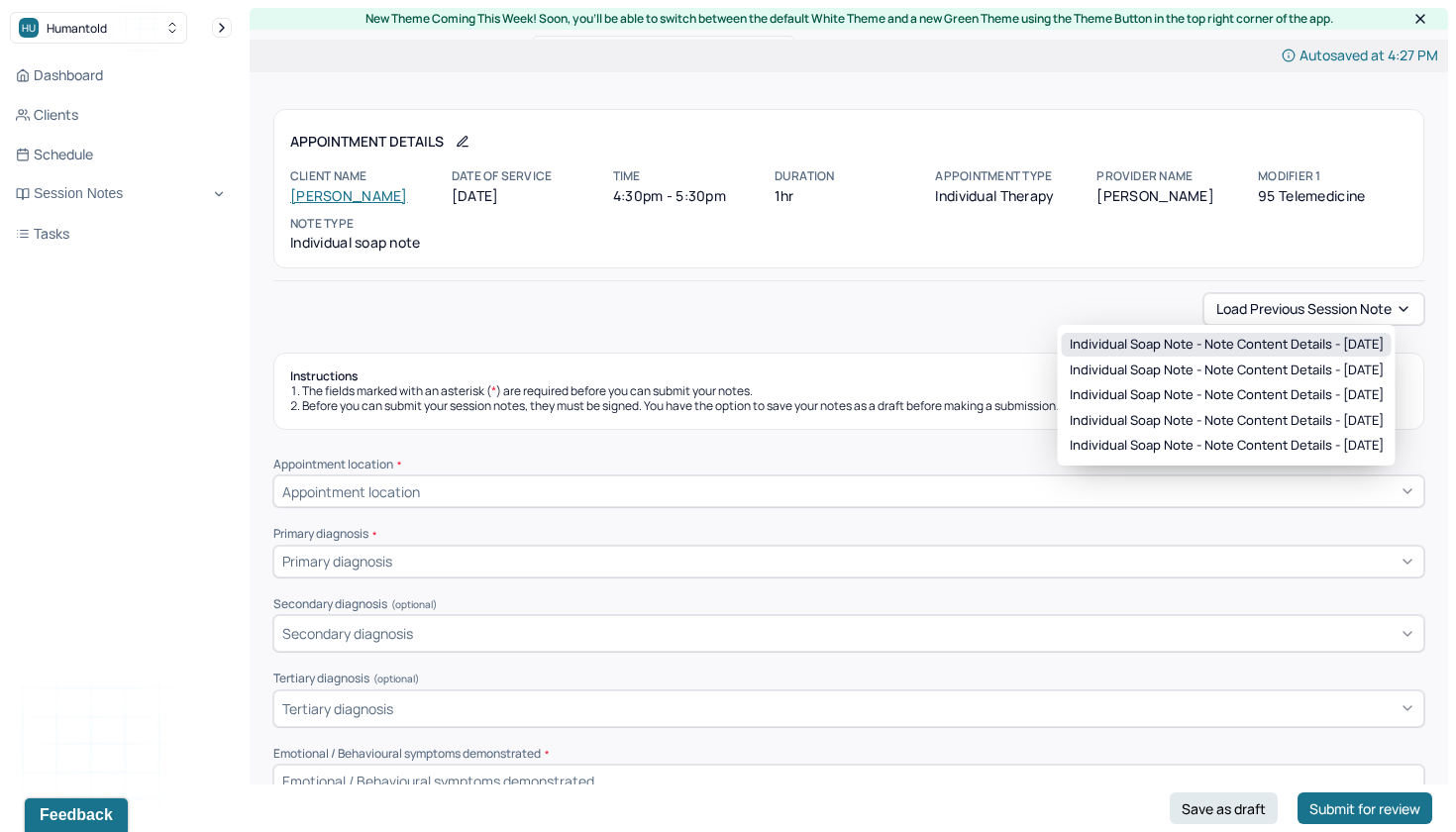 click on "Individual soap note   - Note content Details -   [DATE]" at bounding box center [1226, 345] 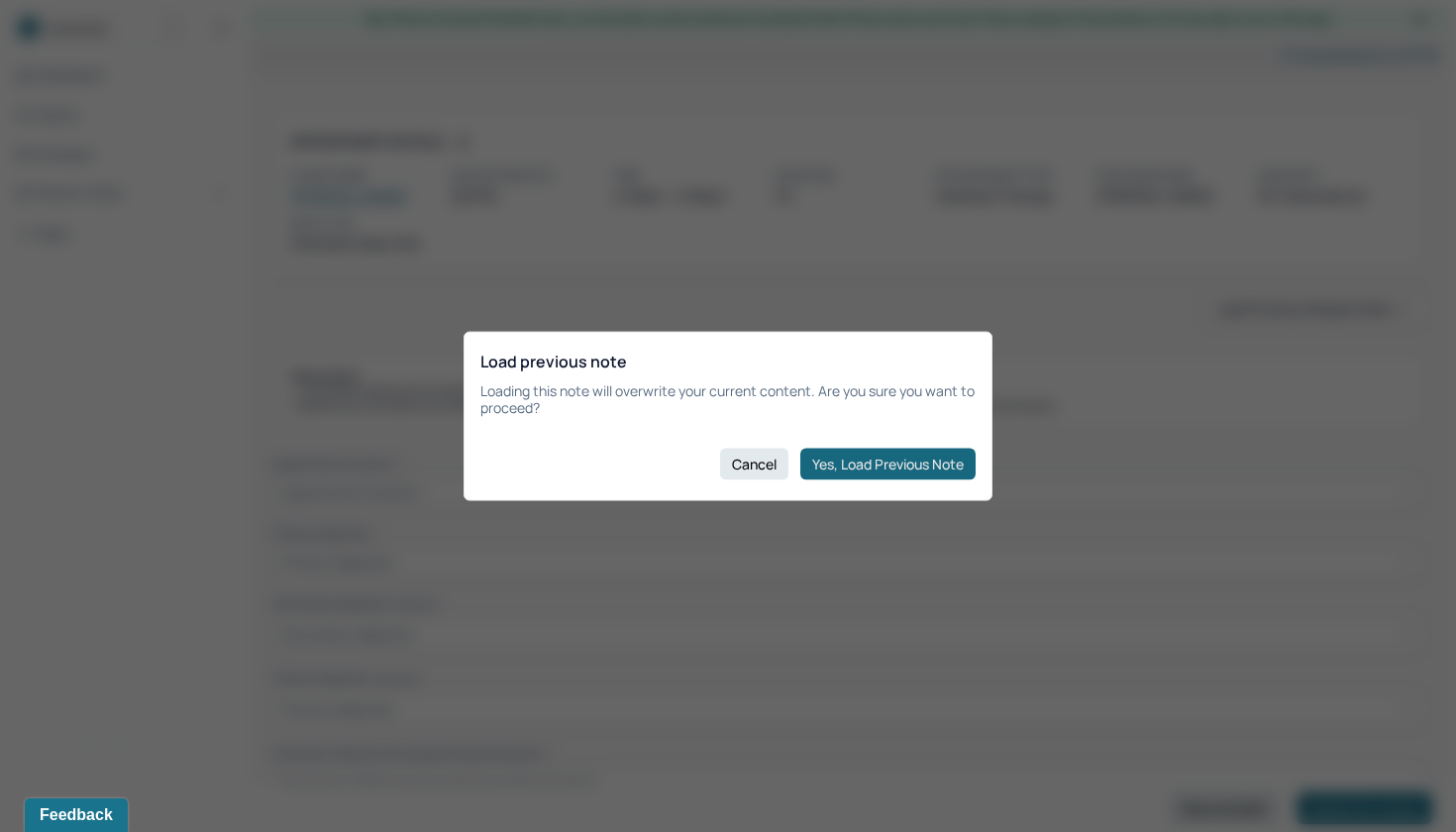 click on "Yes, Load Previous Note" at bounding box center [887, 464] 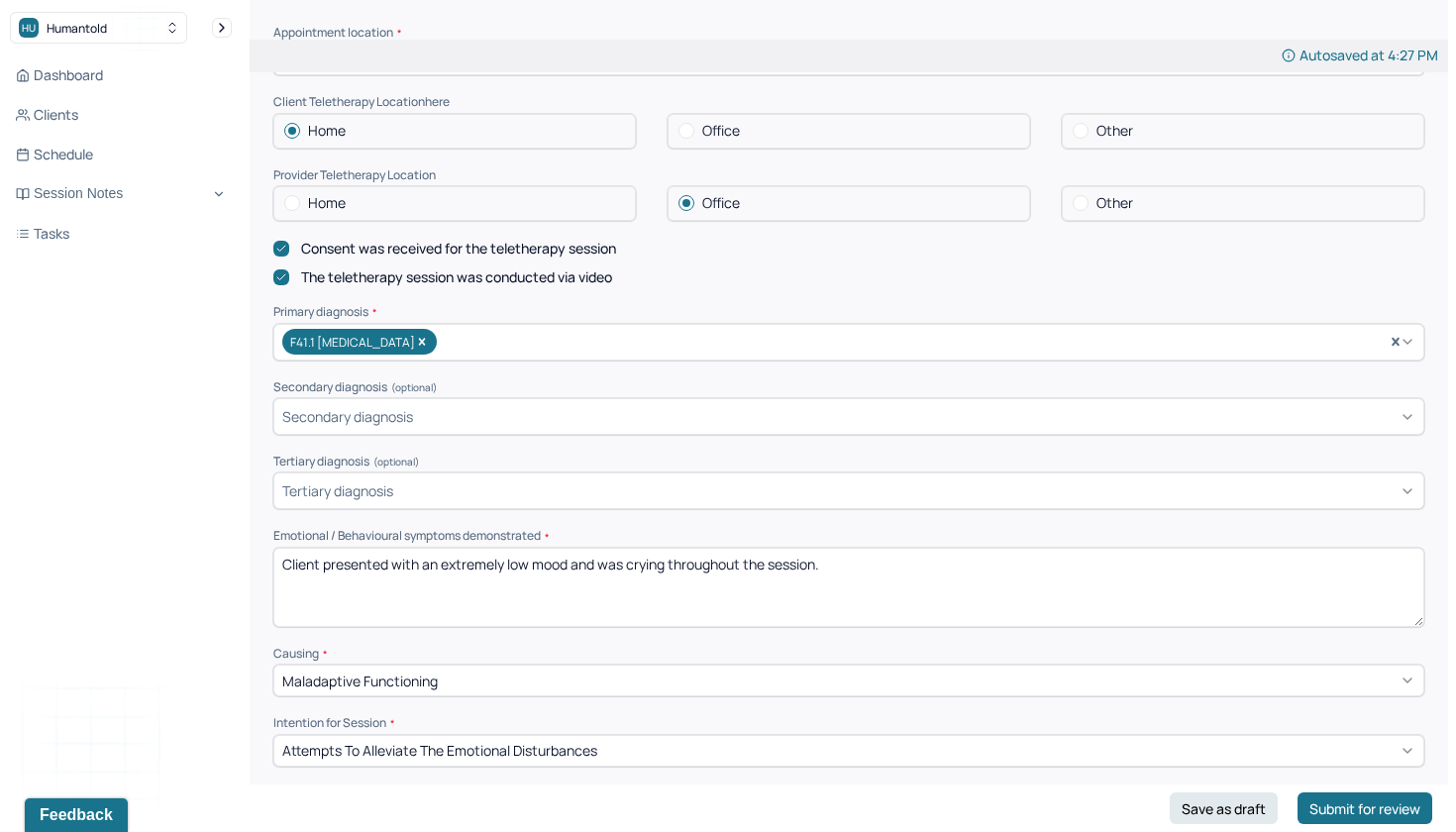 scroll, scrollTop: 456, scrollLeft: 0, axis: vertical 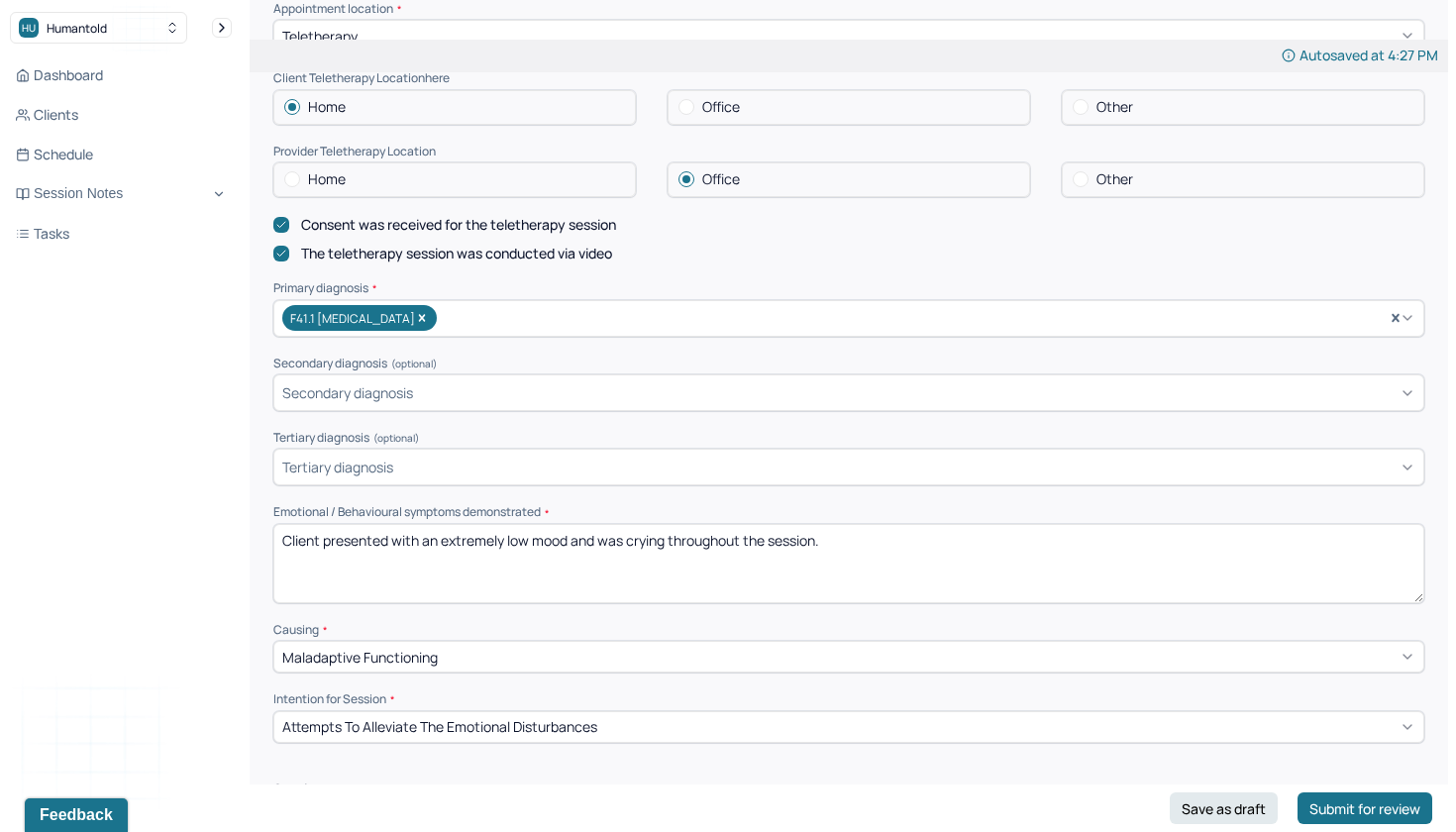 drag, startPoint x: 879, startPoint y: 536, endPoint x: 446, endPoint y: 533, distance: 433.01039 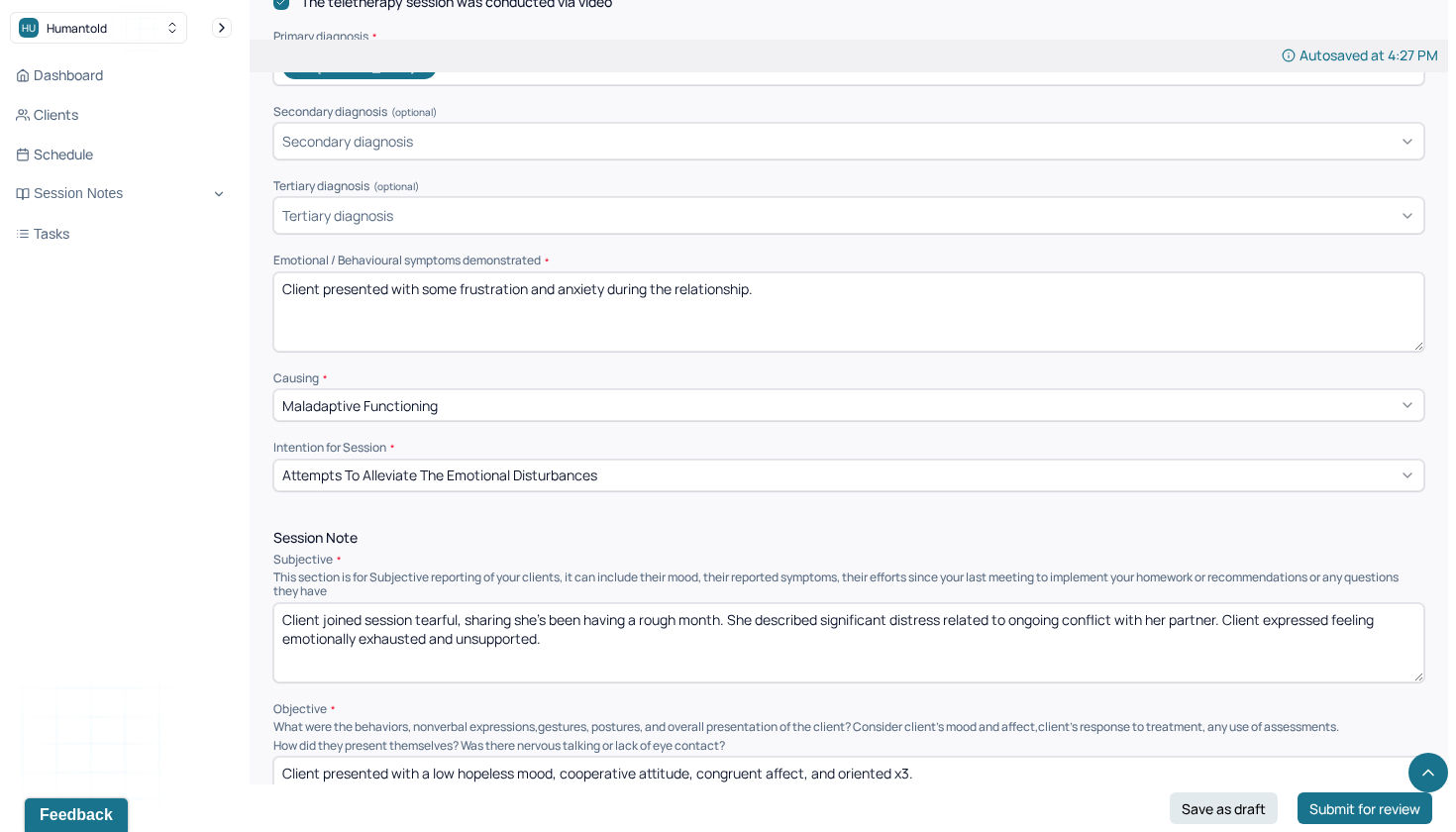 scroll, scrollTop: 708, scrollLeft: 0, axis: vertical 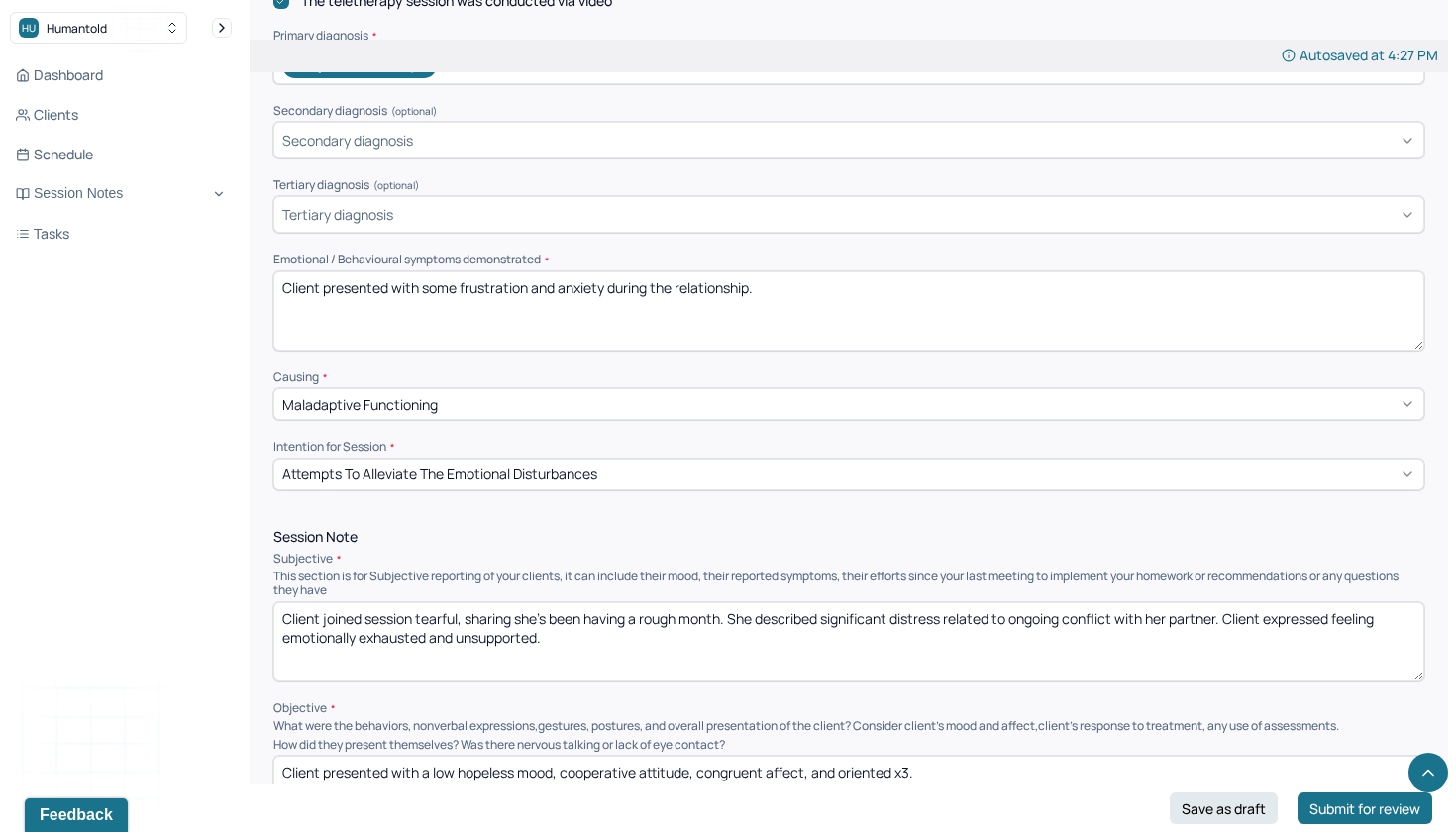 type on "Client presented with some frustration and anxiety during the relationship." 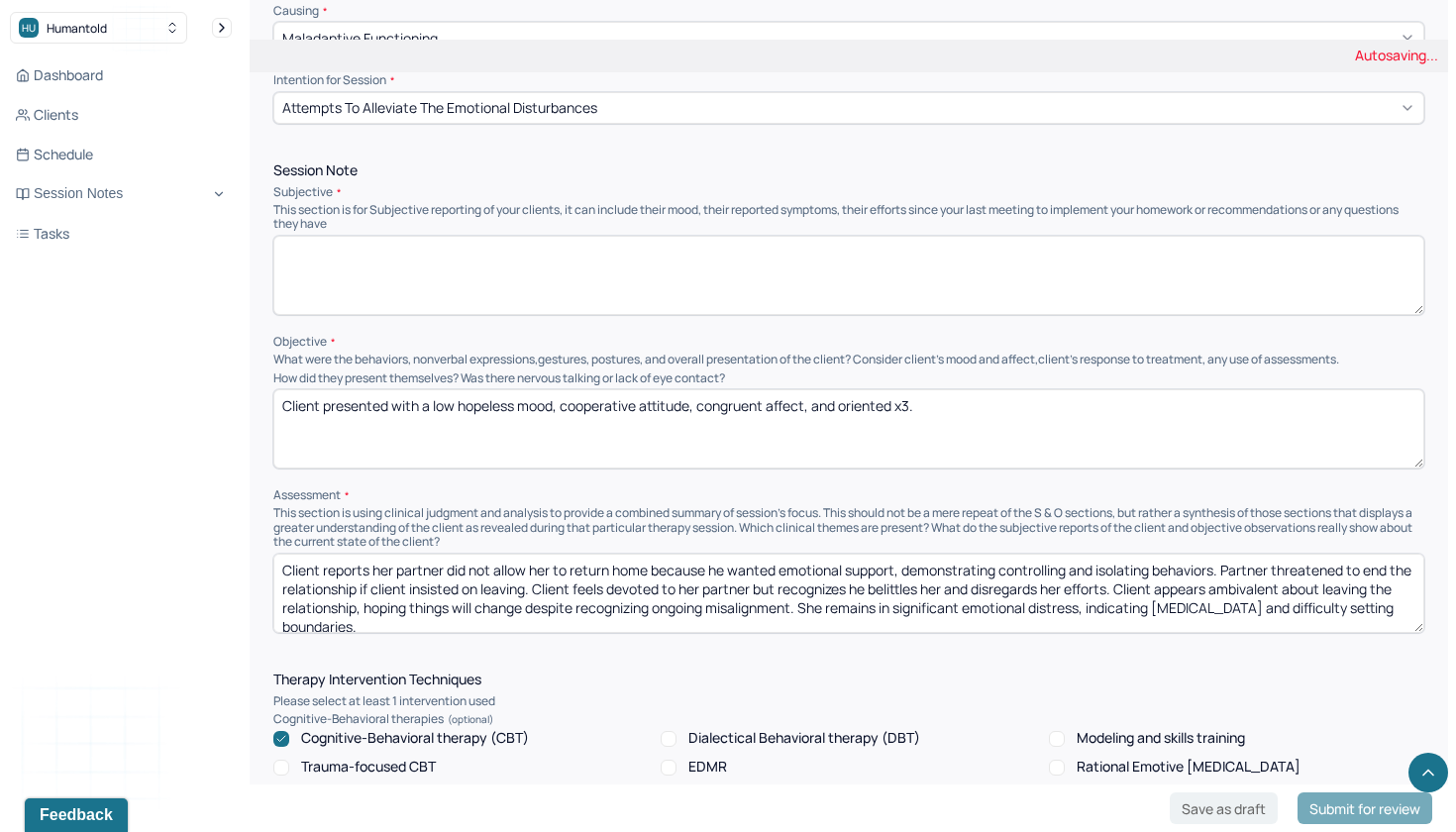 scroll, scrollTop: 1087, scrollLeft: 0, axis: vertical 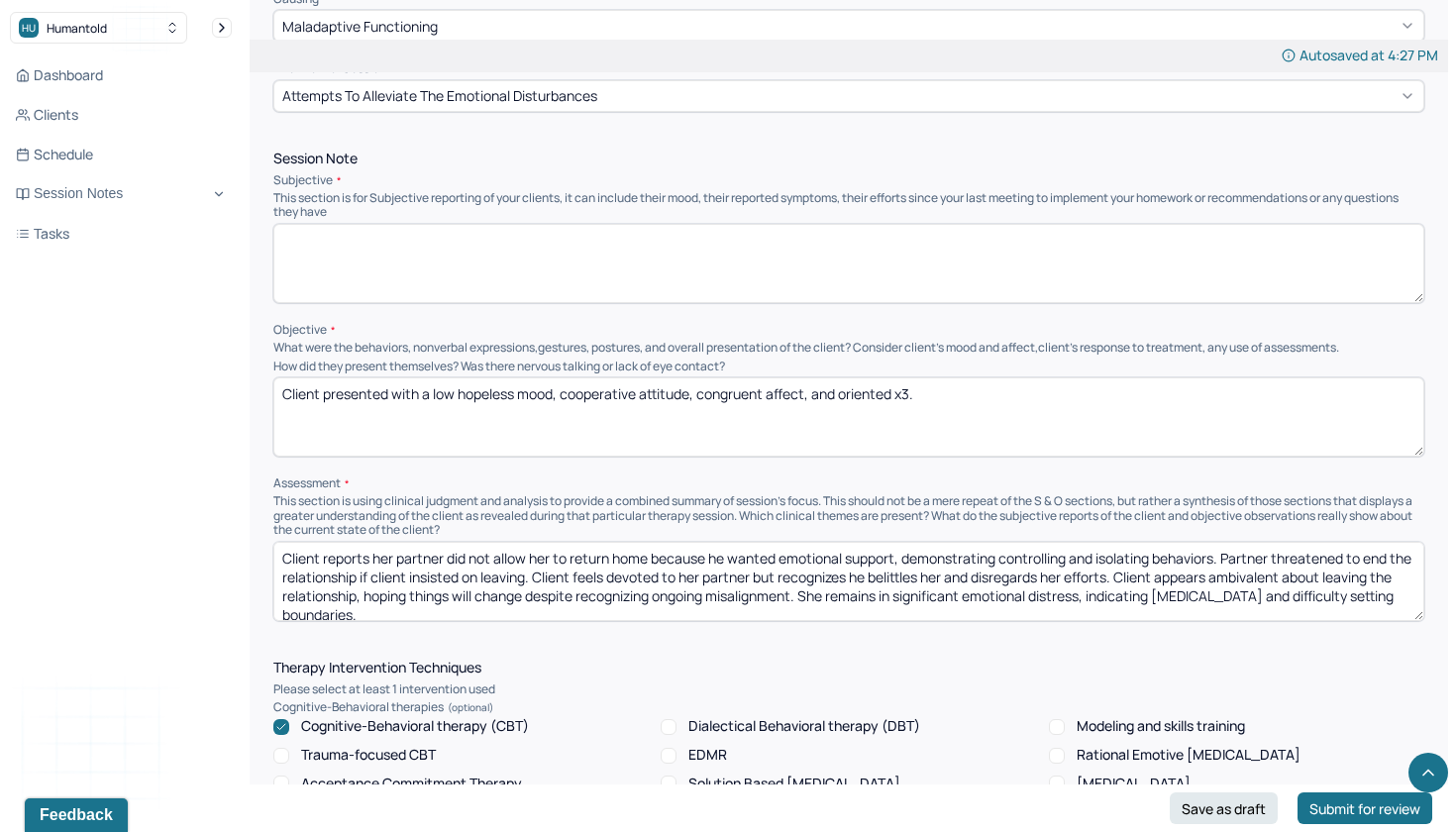 type 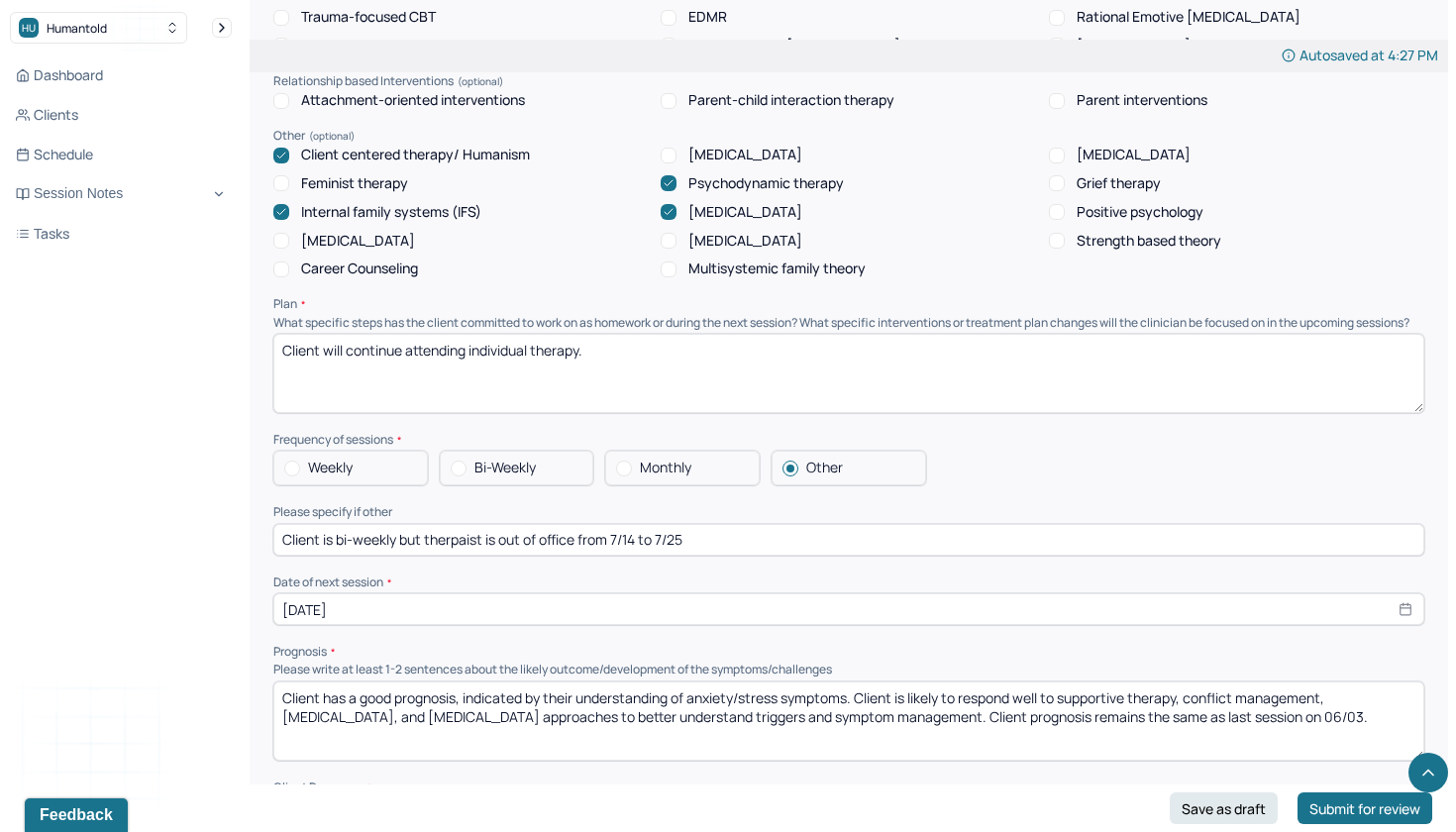 scroll, scrollTop: 1830, scrollLeft: 0, axis: vertical 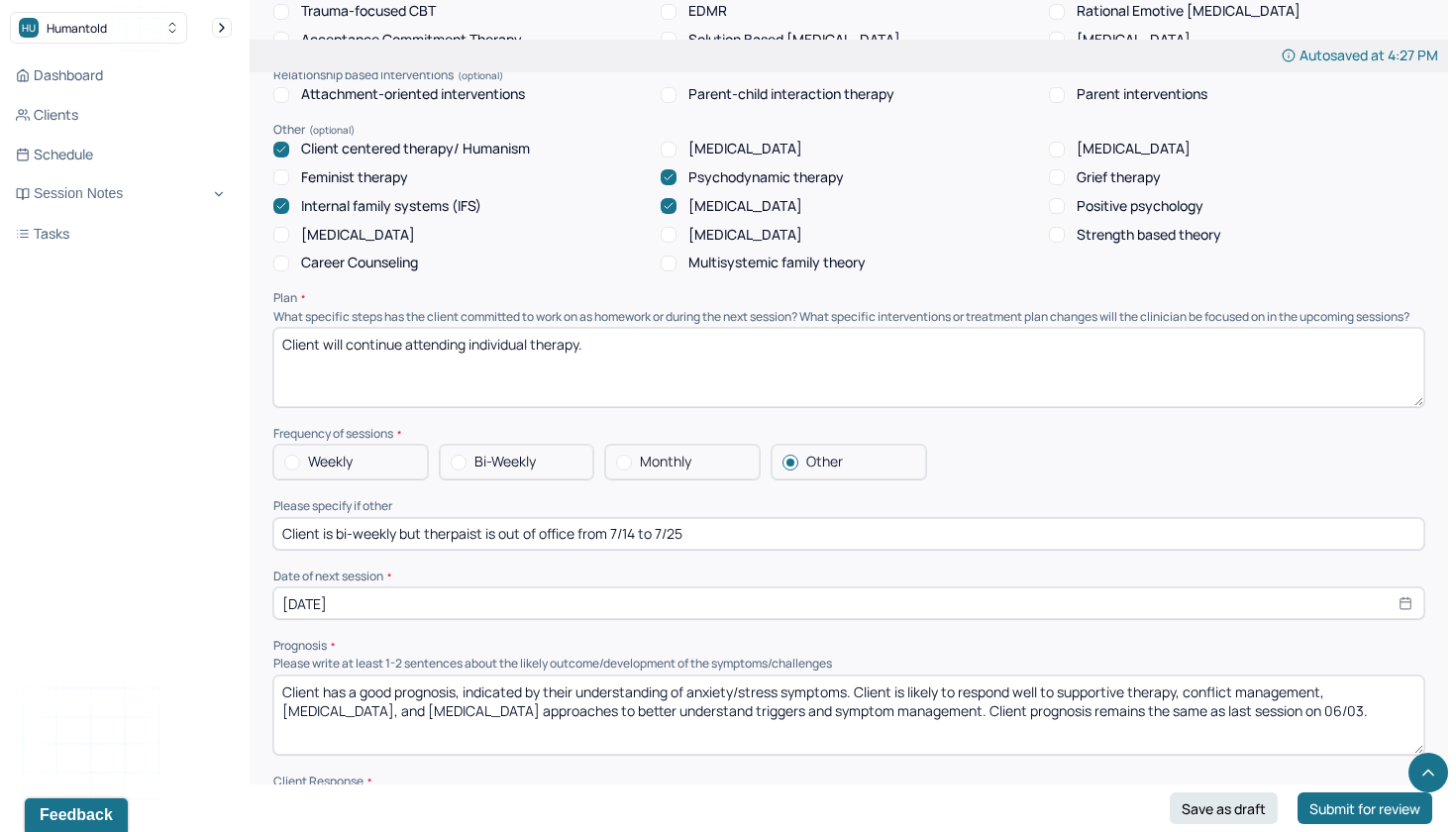 type 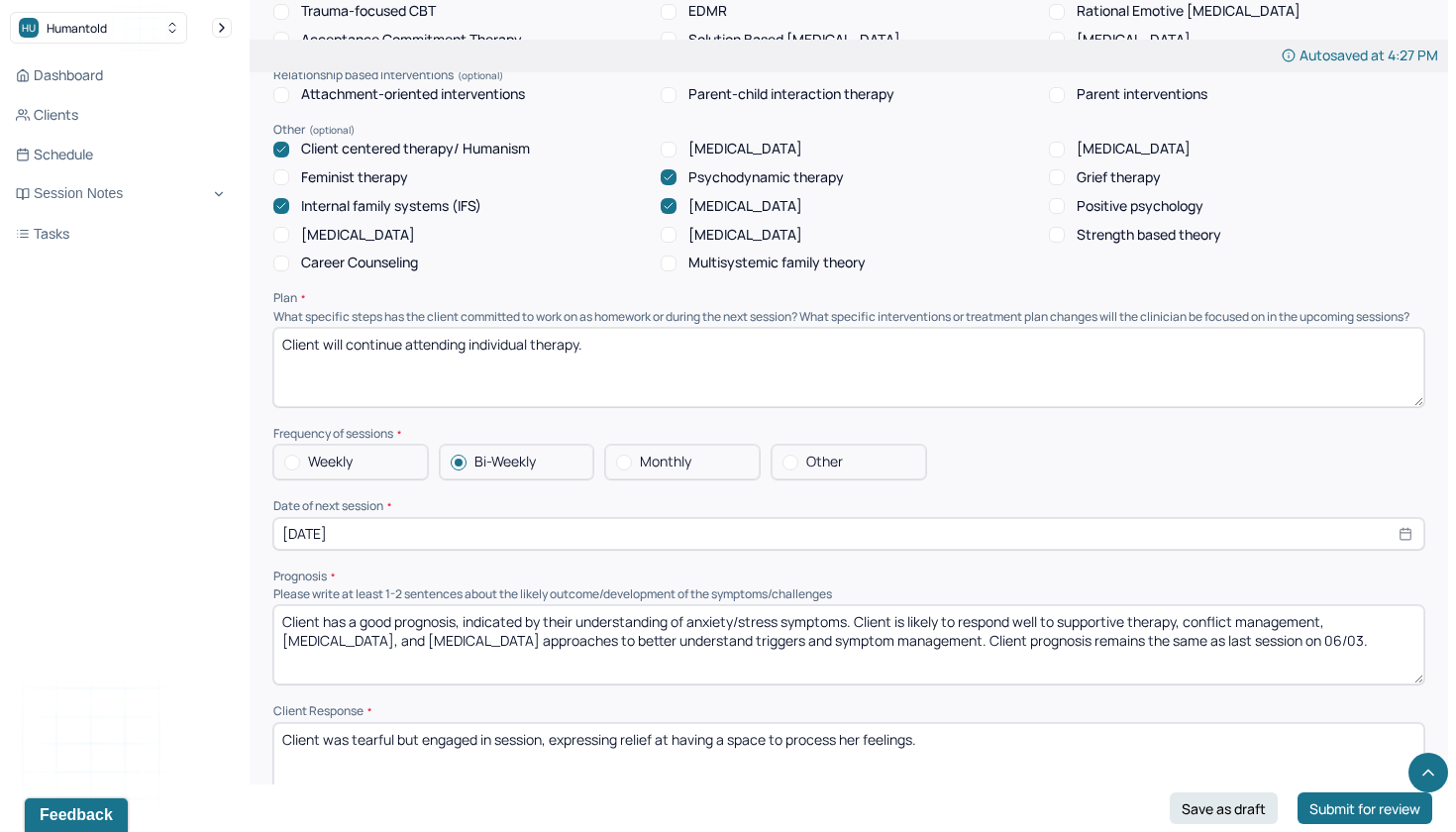 select on "6" 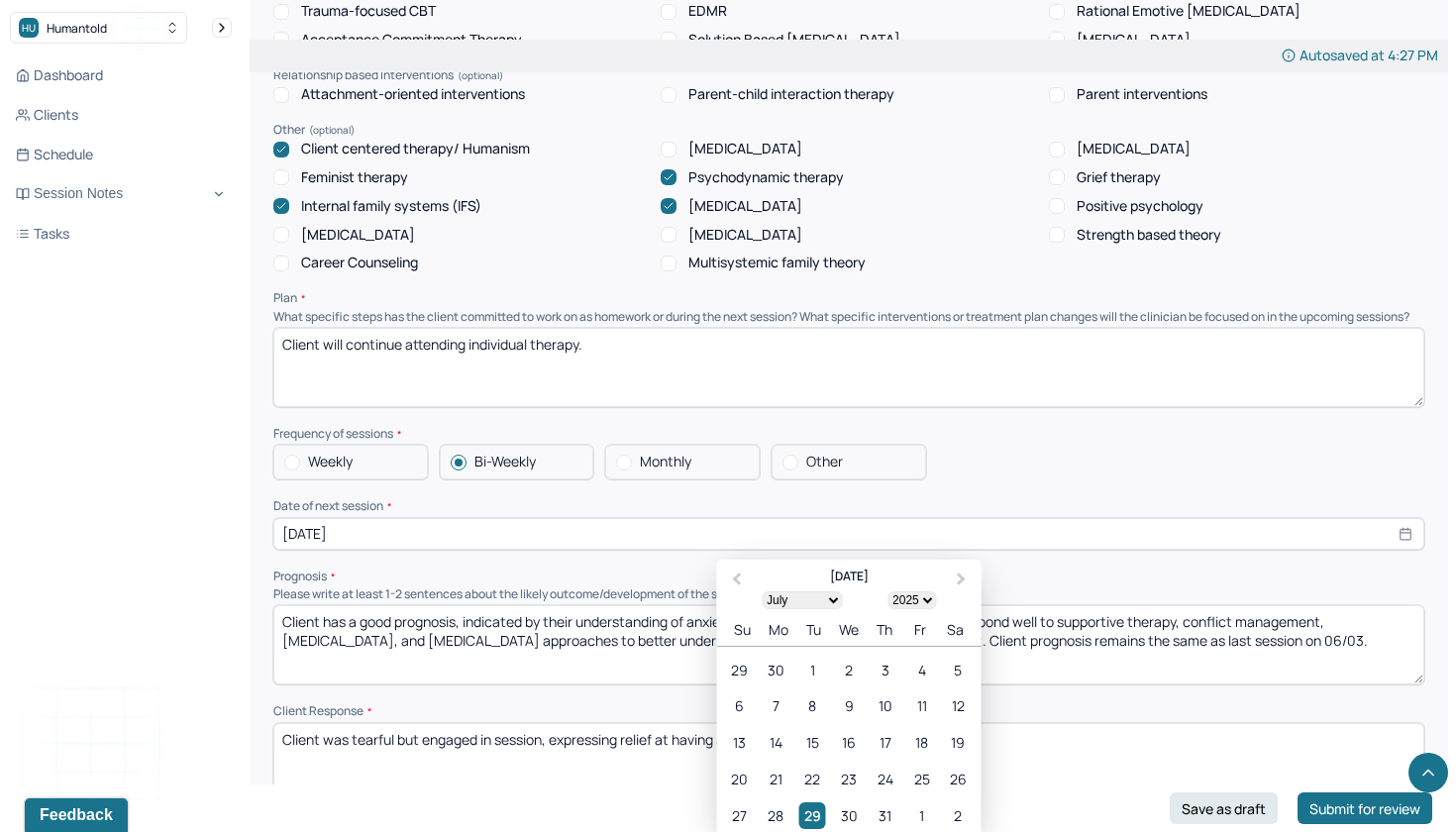 click on "[DATE]" at bounding box center (849, 534) 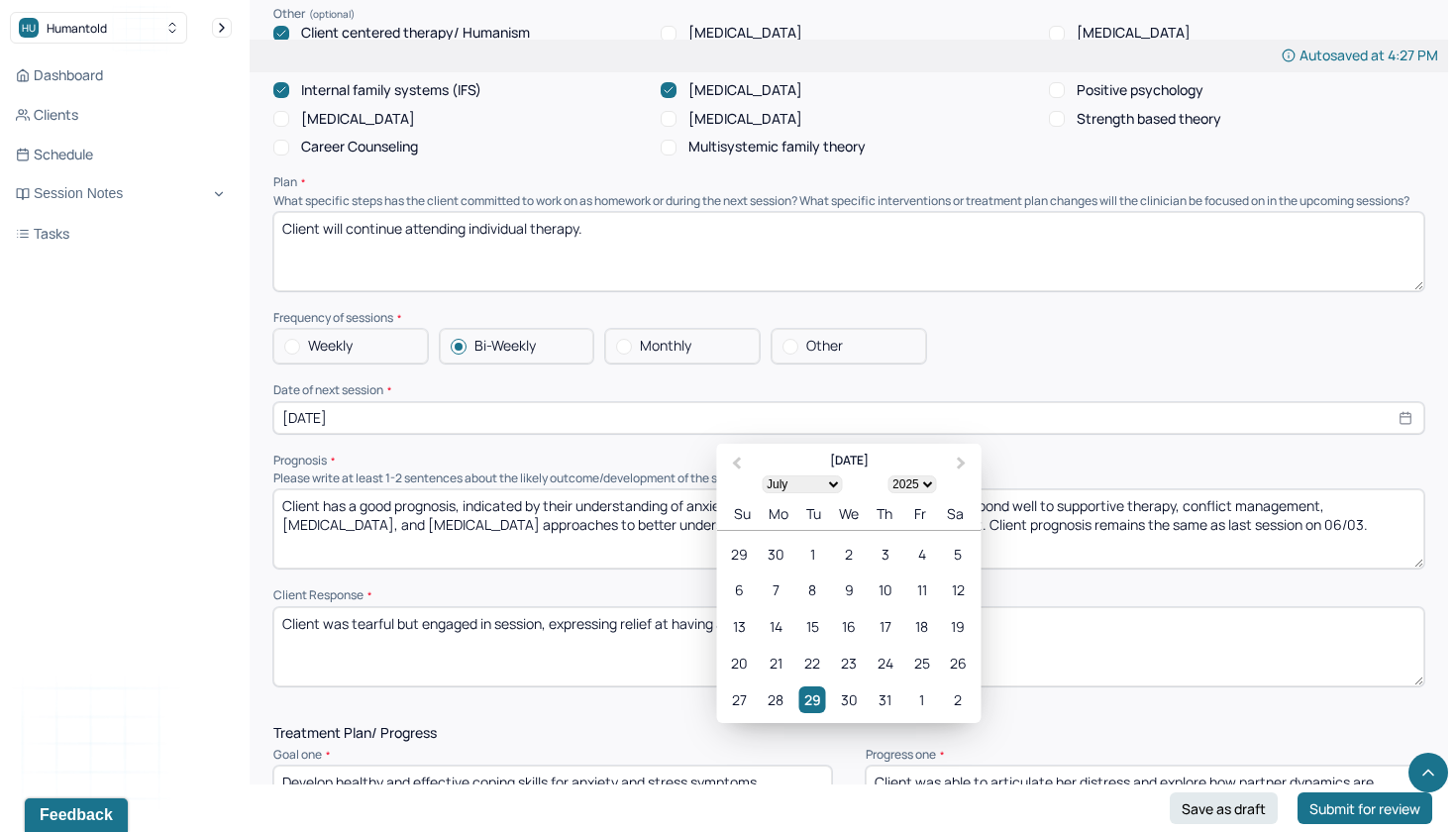 scroll, scrollTop: 1947, scrollLeft: 0, axis: vertical 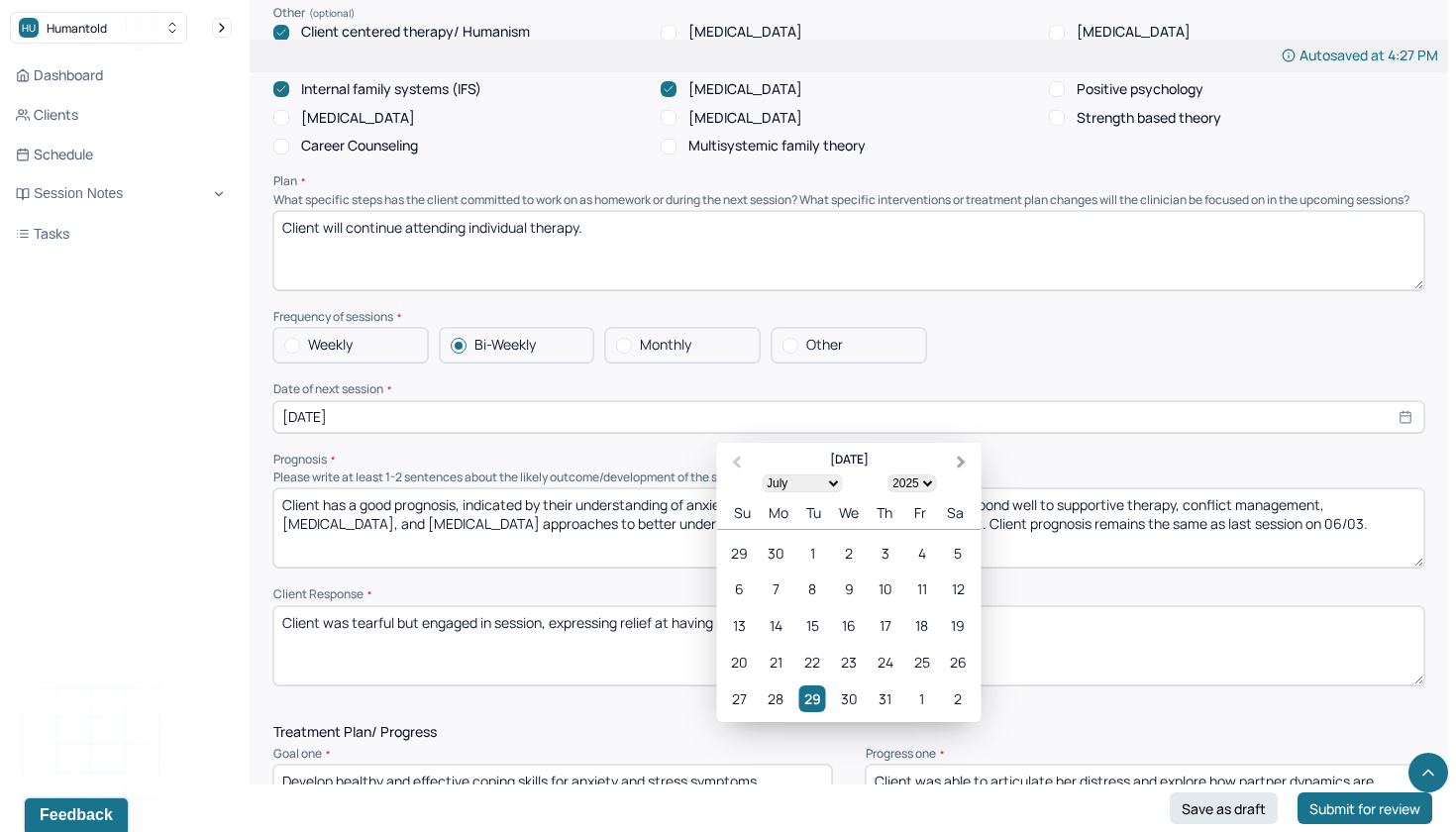 click on "Next Month" at bounding box center (964, 464) 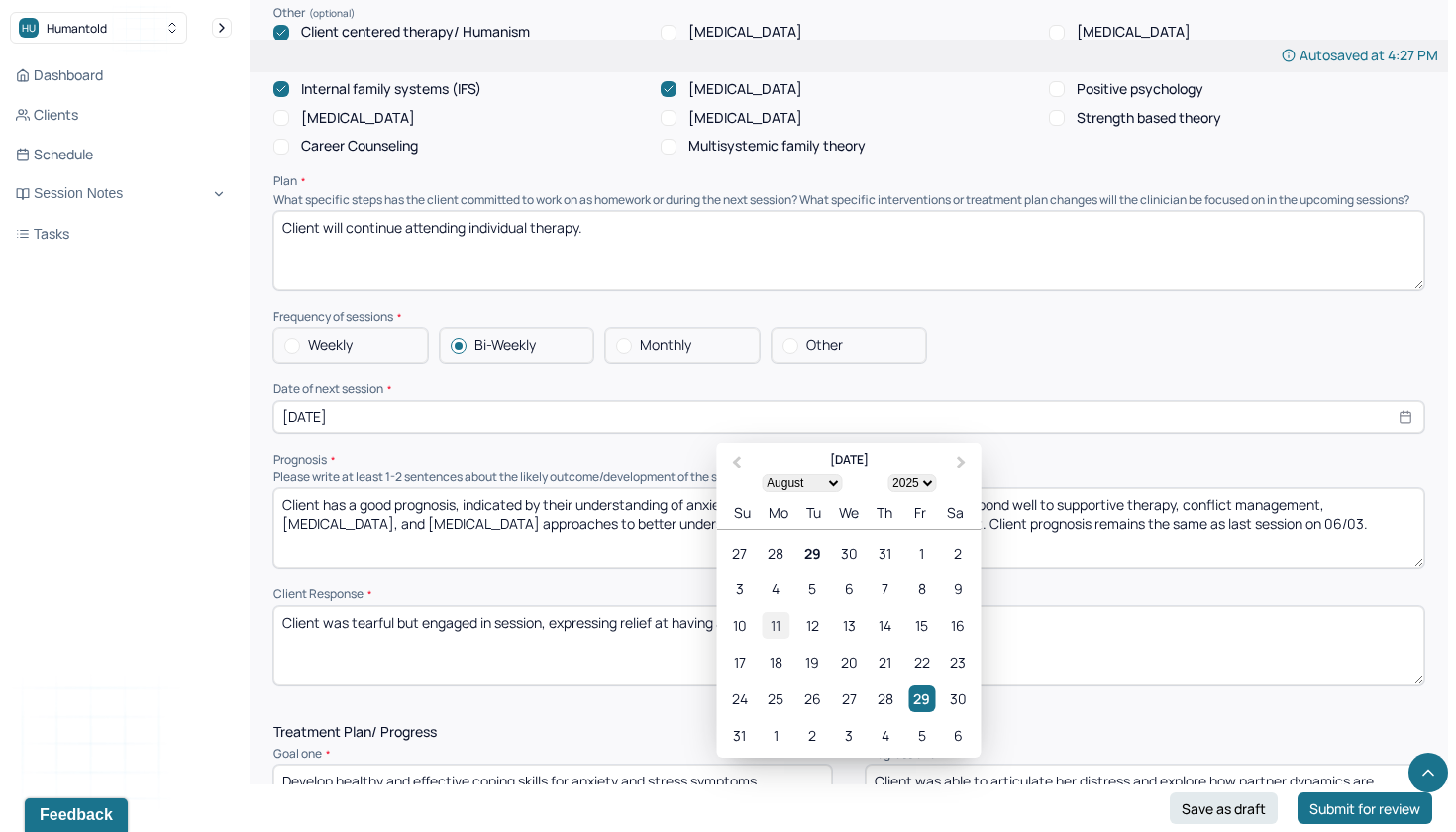 click on "11" at bounding box center [776, 625] 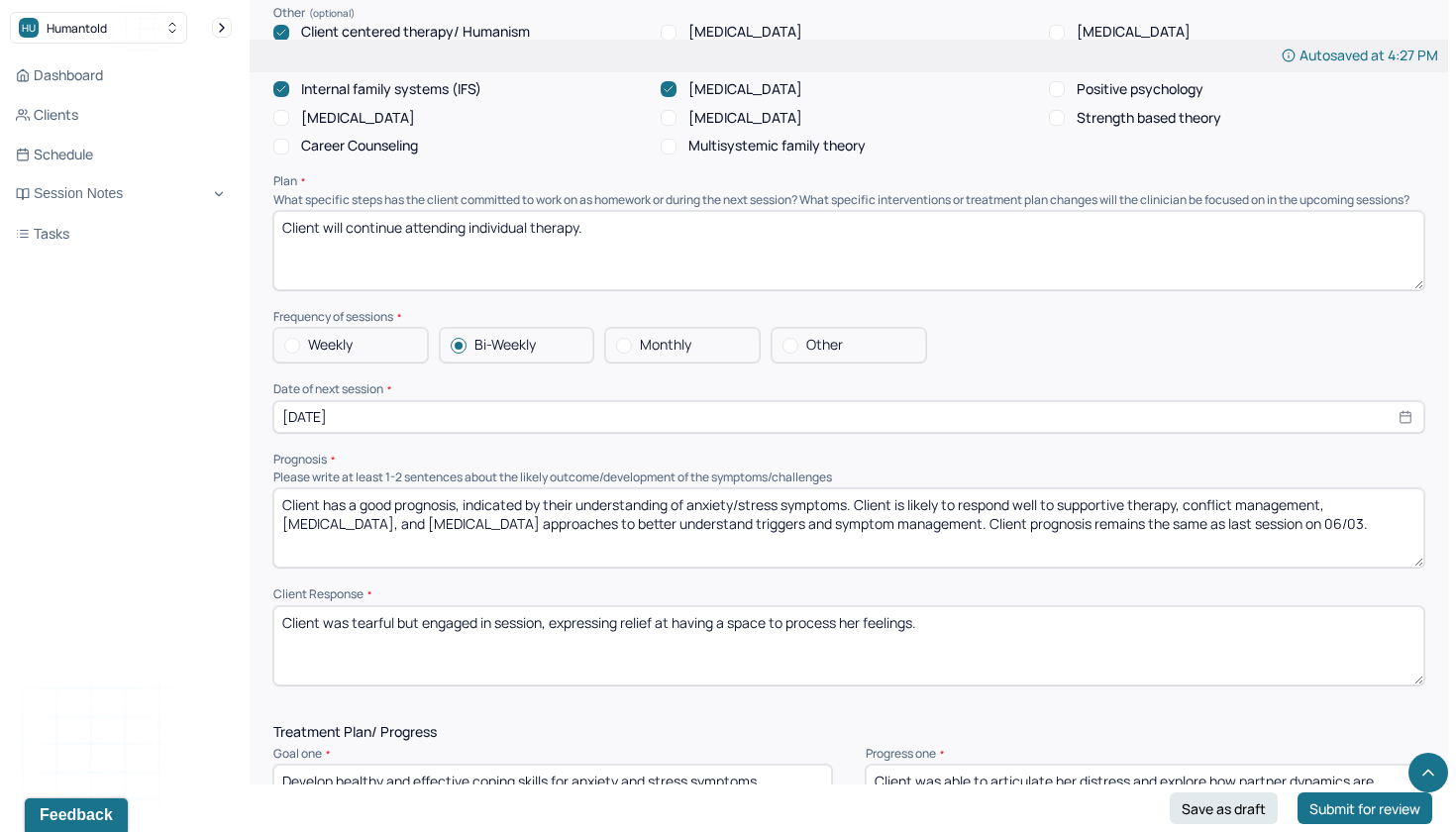 type on "[DATE]" 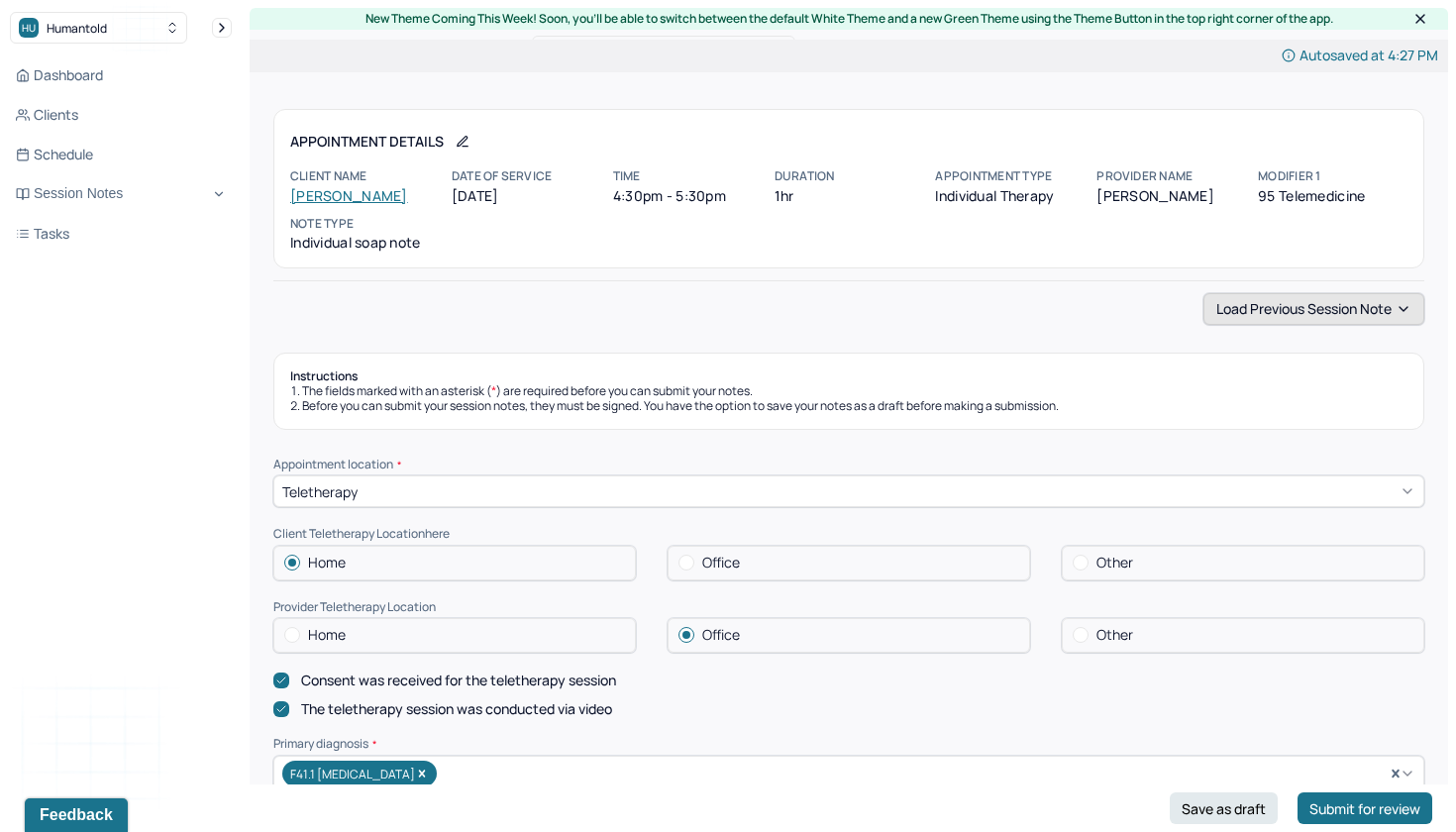 scroll, scrollTop: 0, scrollLeft: 0, axis: both 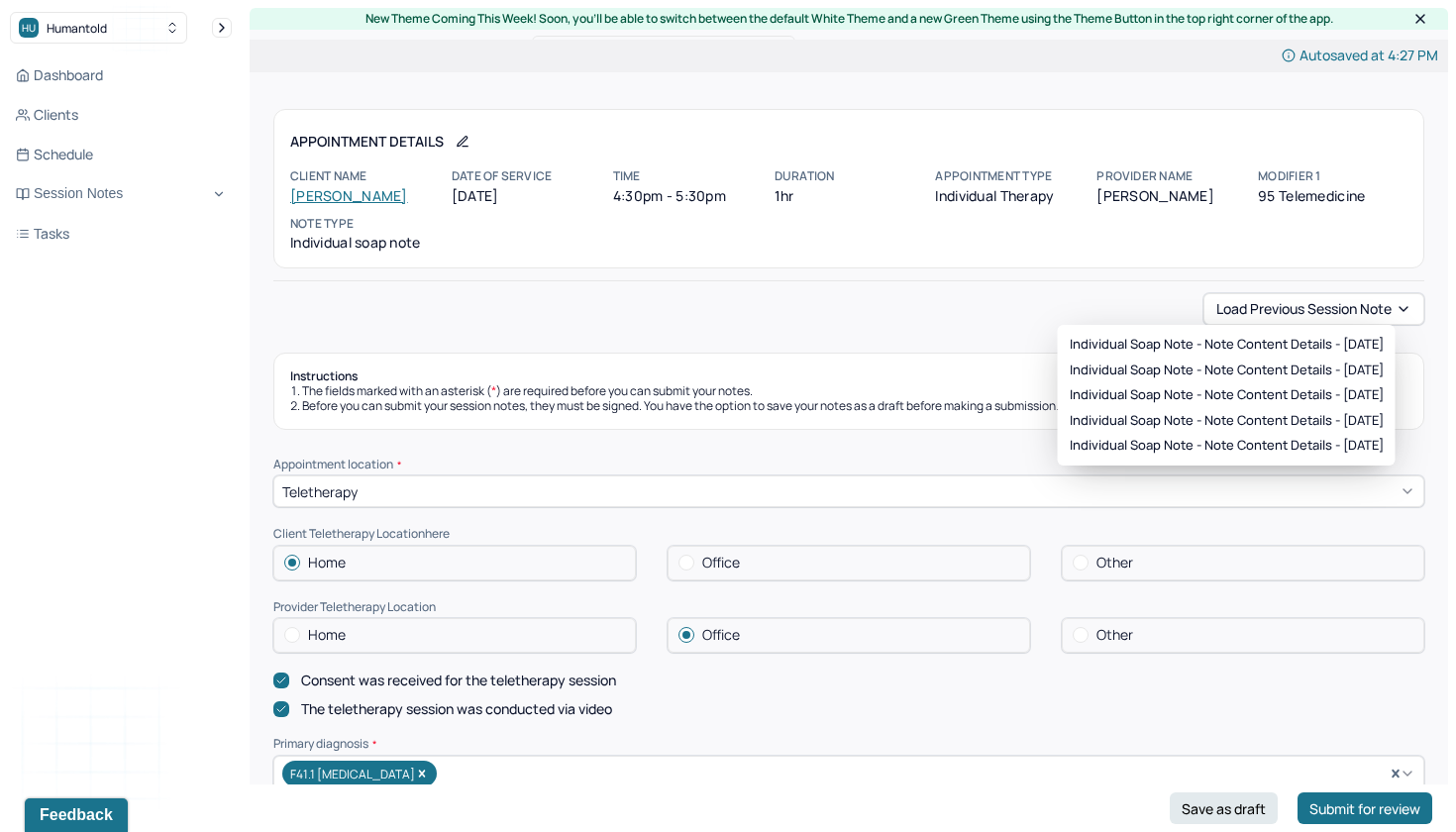 click on "Load previous session note" at bounding box center [849, 309] 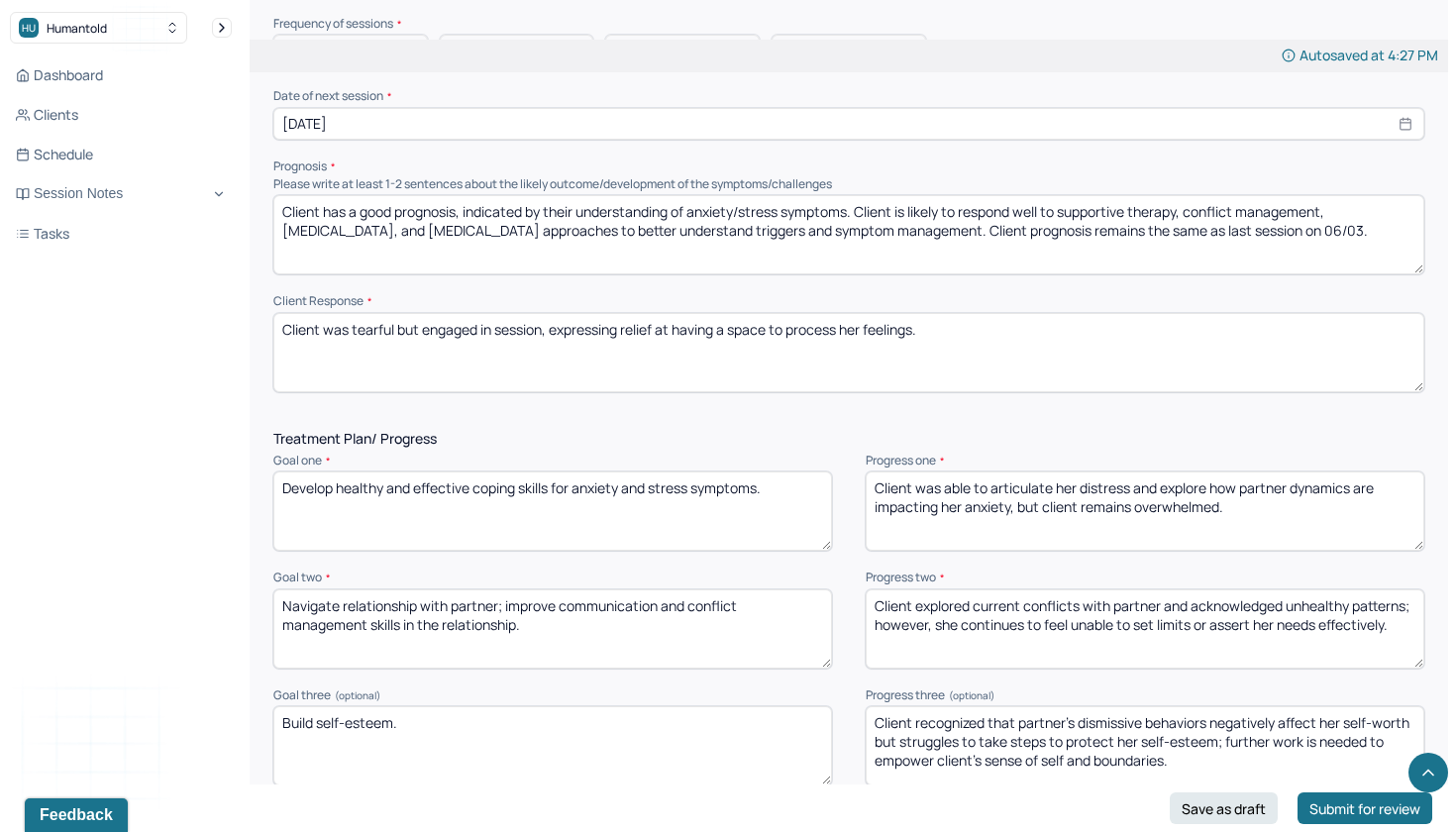 scroll, scrollTop: 2230, scrollLeft: 0, axis: vertical 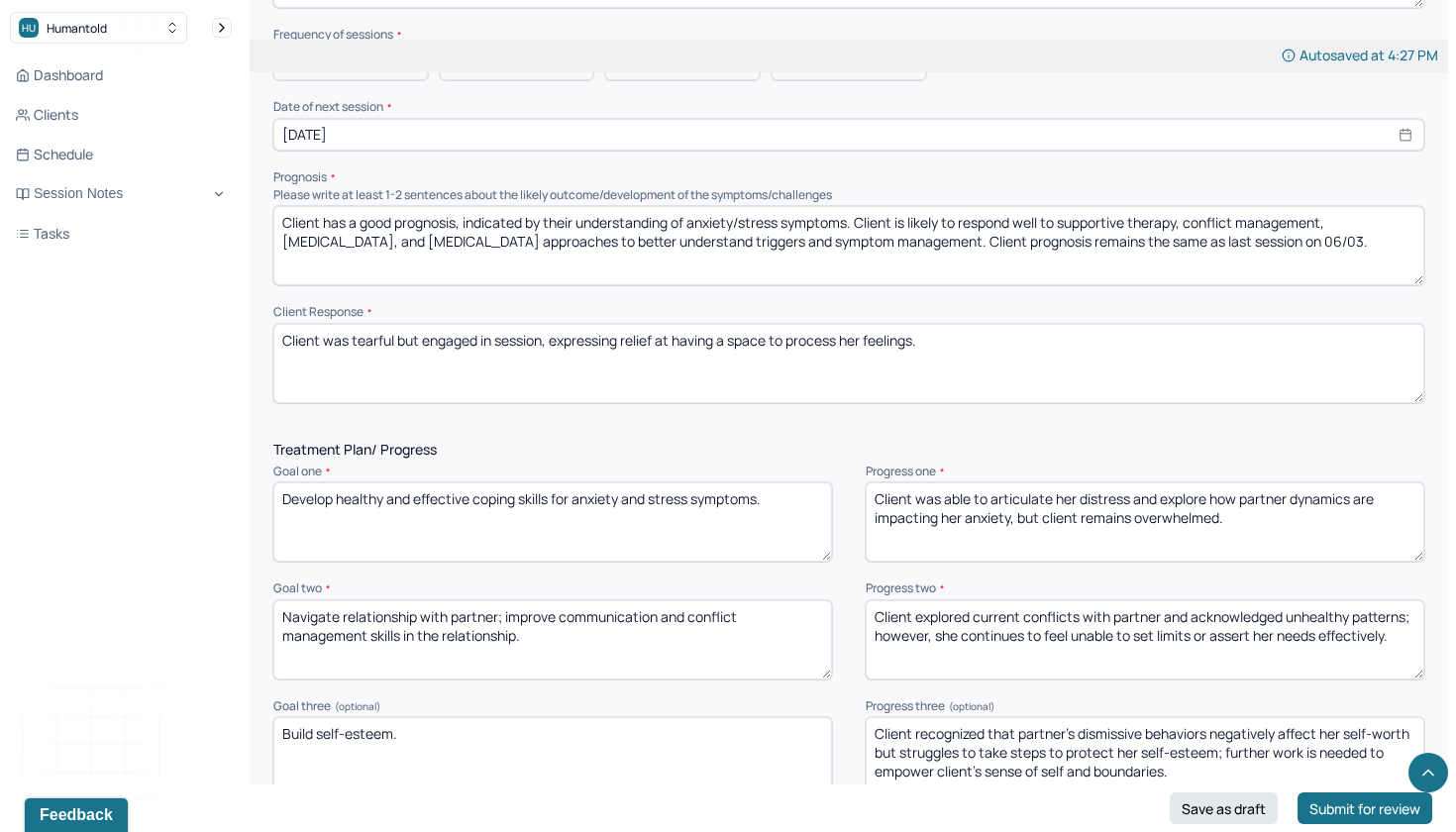 click on "Client has a good prognosis, indicated by their understanding of anxiety/stress symptoms. Client is likely to respond well to supportive therapy, conflict management, [MEDICAL_DATA], and [MEDICAL_DATA] approaches to better understand triggers and symptom management. Client prognosis remains the same as last session on 06/03." at bounding box center [849, 246] 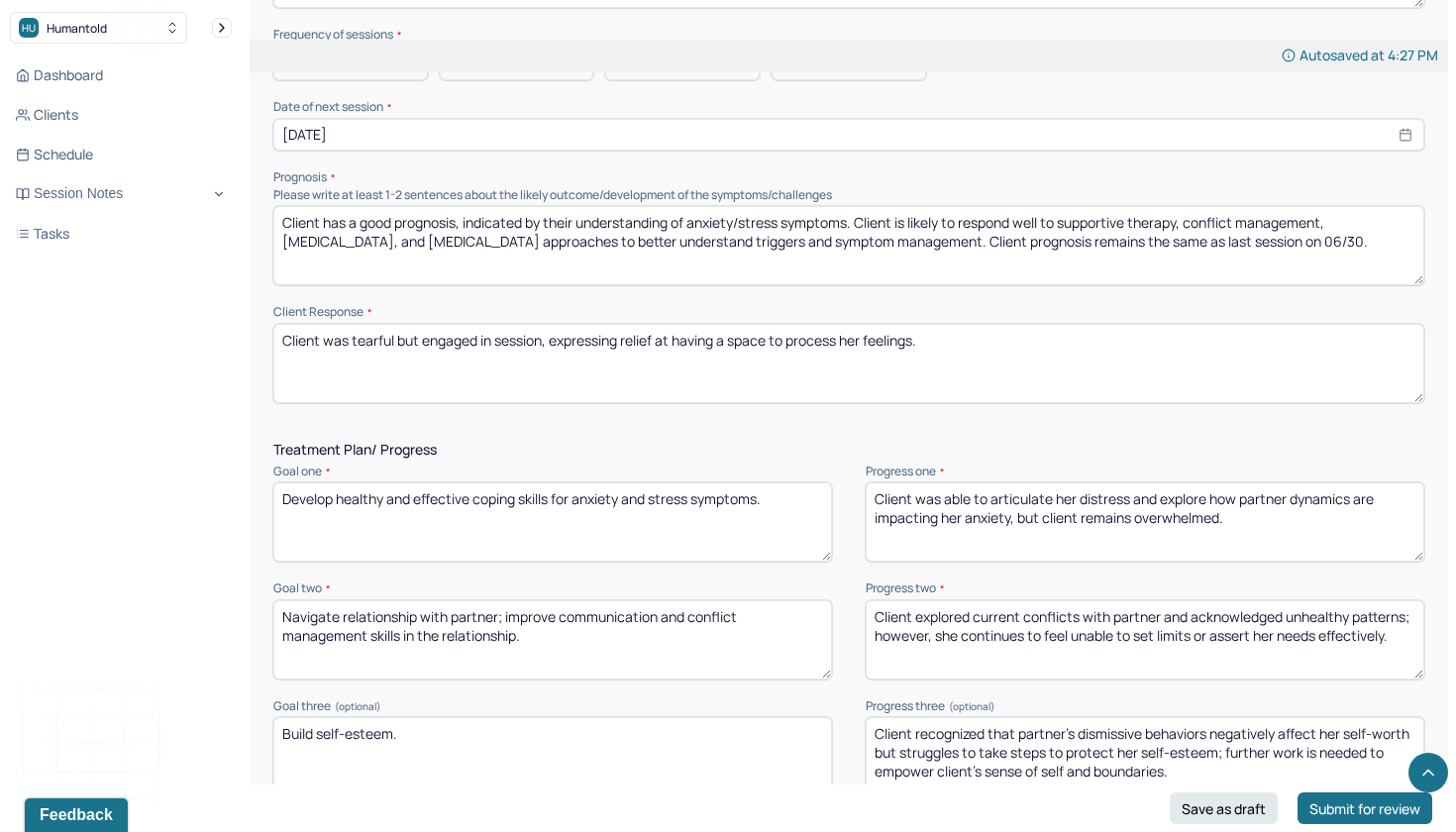 type on "Client has a good prognosis, indicated by their understanding of anxiety/stress symptoms. Client is likely to respond well to supportive therapy, conflict management, [MEDICAL_DATA], and [MEDICAL_DATA] approaches to better understand triggers and symptom management. Client prognosis remains the same as last session on 06/30." 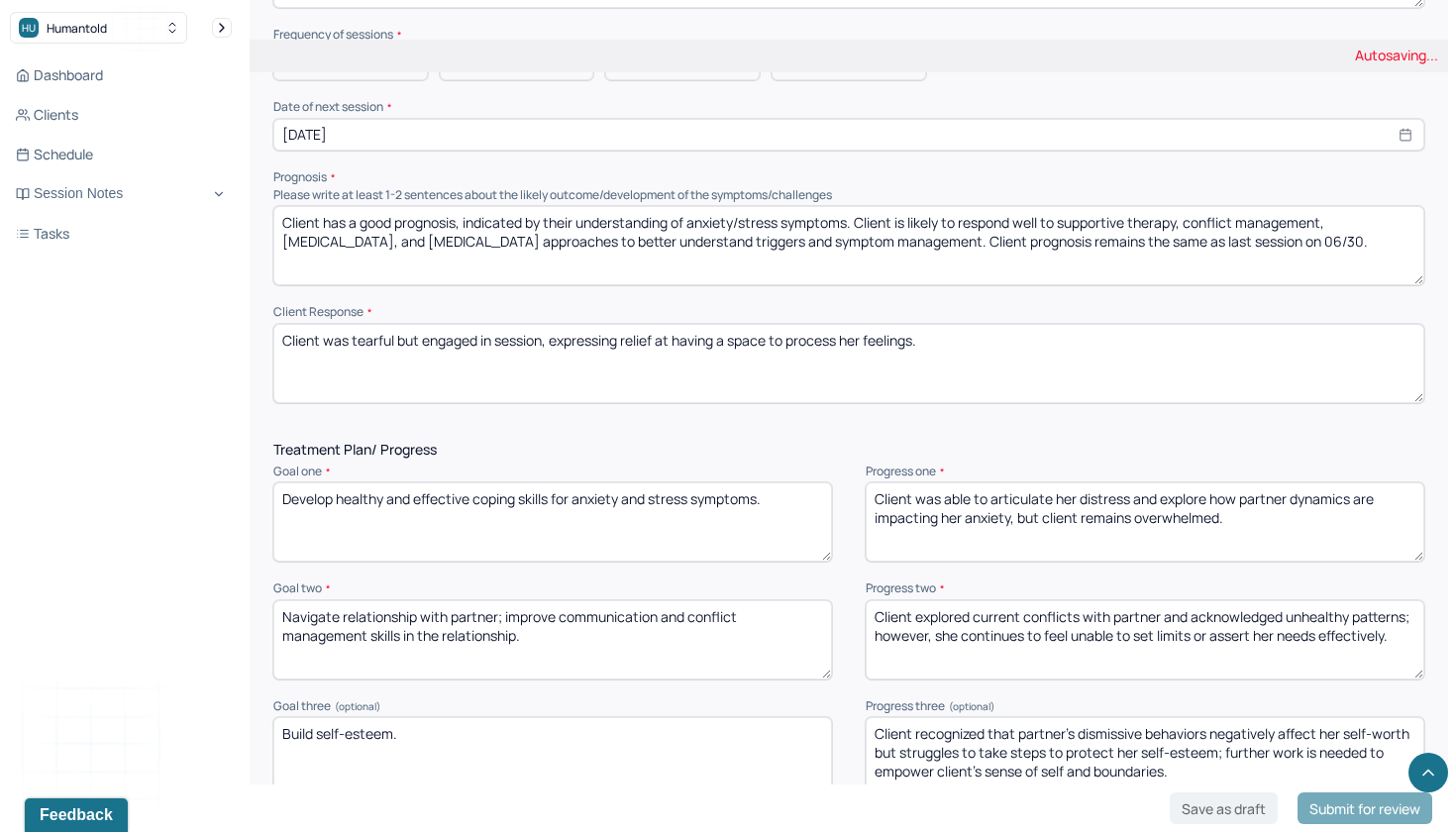 click on "Client was tearful but engaged in session, expressing relief at having a space to process her feelings." at bounding box center (849, 364) 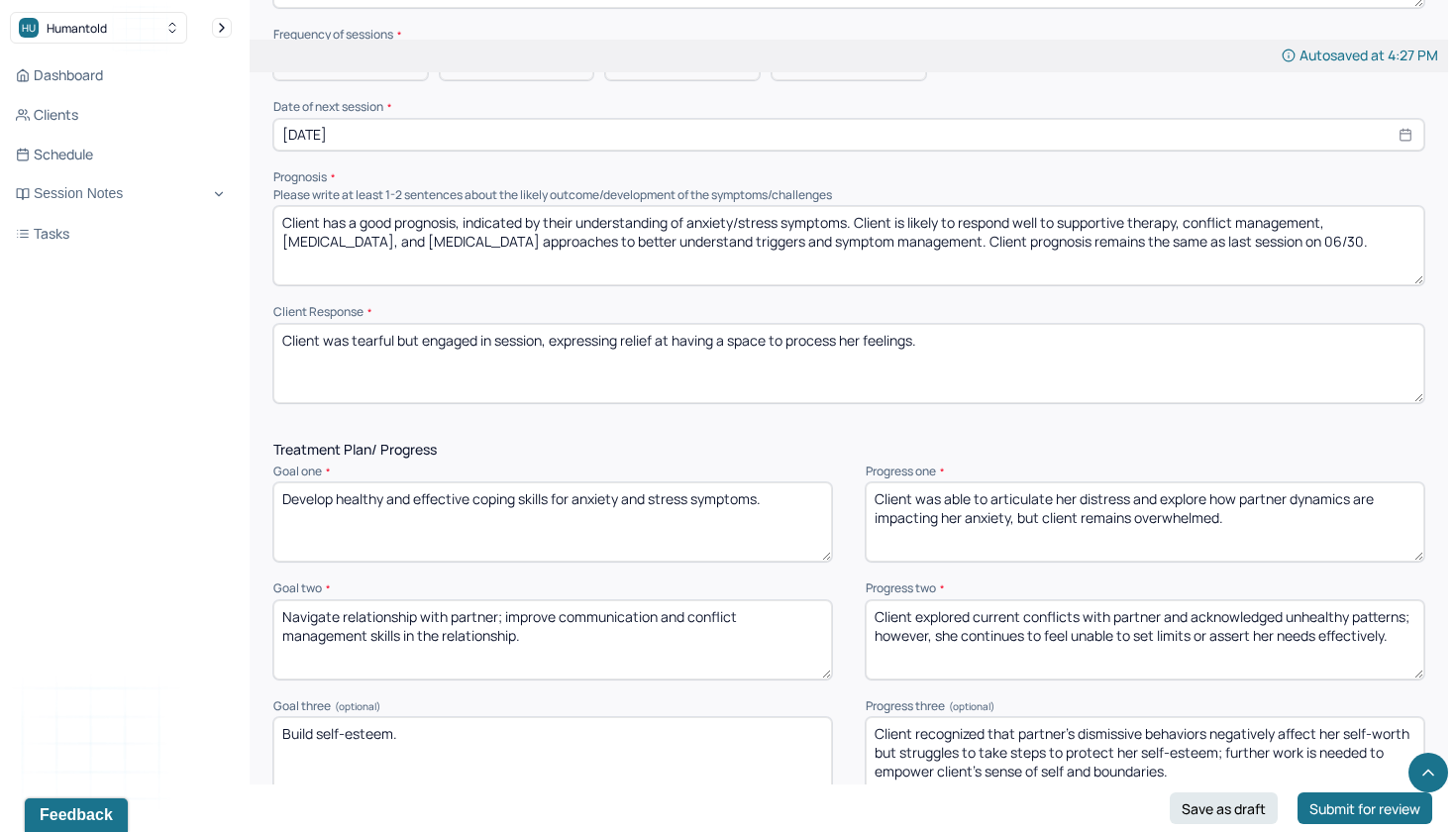 drag, startPoint x: 652, startPoint y: 331, endPoint x: 260, endPoint y: 321, distance: 392.12753 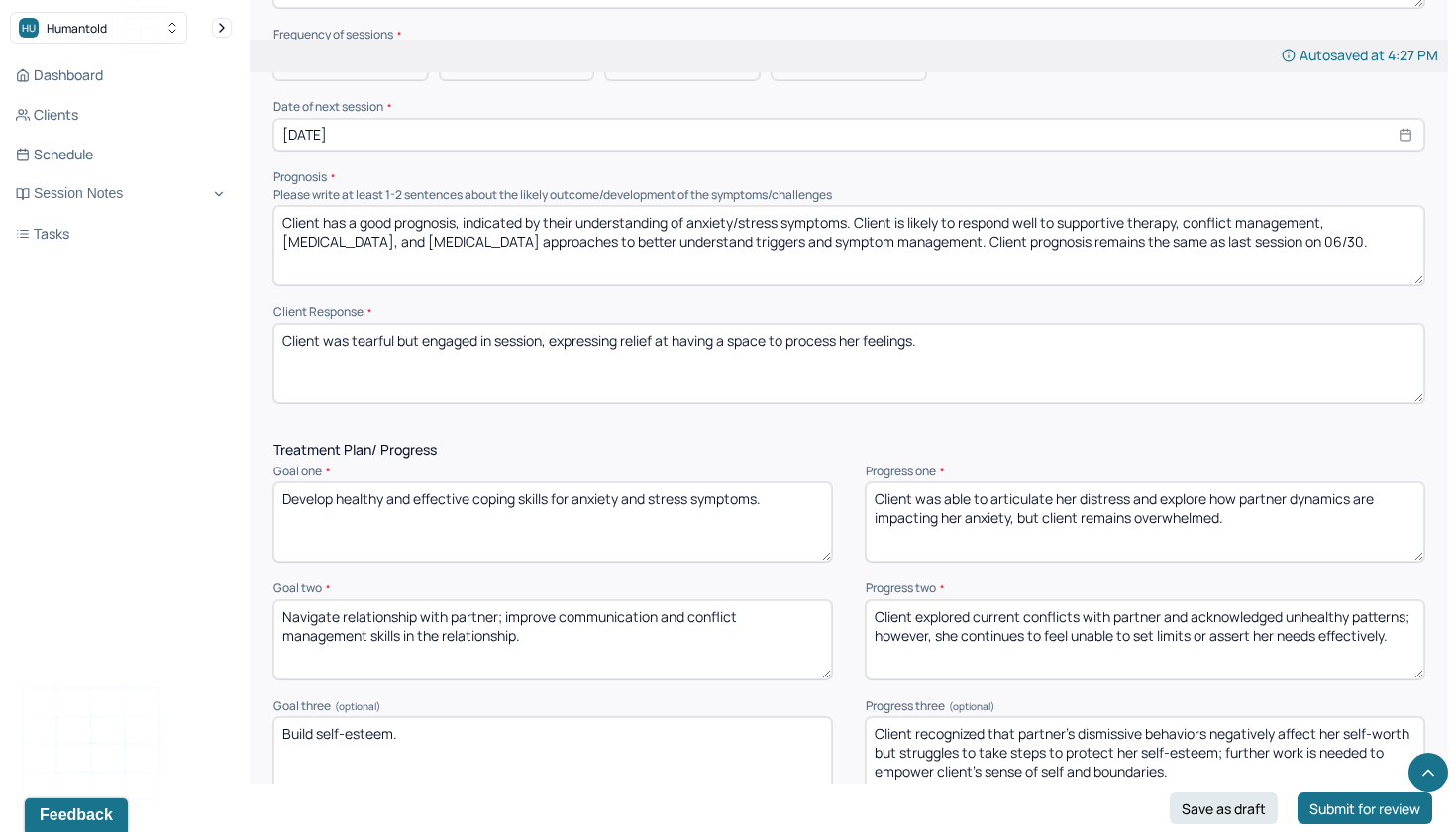 click on "Autosaved at 4:27 PM Appointment Details Client name [PERSON_NAME] Date of service [DATE] Time 4:30pm - 5:30pm Duration 1hr Appointment type individual therapy Provider name [PERSON_NAME] Modifier 1 95 Telemedicine Note type Individual soap note Load previous session note Instructions The fields marked with an asterisk ( * ) are required before you can submit your notes. Before you can submit your session notes, they must be signed. You have the option to save your notes as a draft before making a submission. Appointment location * Teletherapy Client Teletherapy Location here Home Office Other Provider Teletherapy Location Home Office Other Consent was received for the teletherapy session The teletherapy session was conducted via video Primary diagnosis * F41.1 [MEDICAL_DATA] Secondary diagnosis (optional) Secondary diagnosis Tertiary diagnosis (optional) Tertiary diagnosis Emotional / Behavioural symptoms demonstrated * Causing * Maladaptive Functioning Intention for Session * Session Note * *" at bounding box center [849, -422] 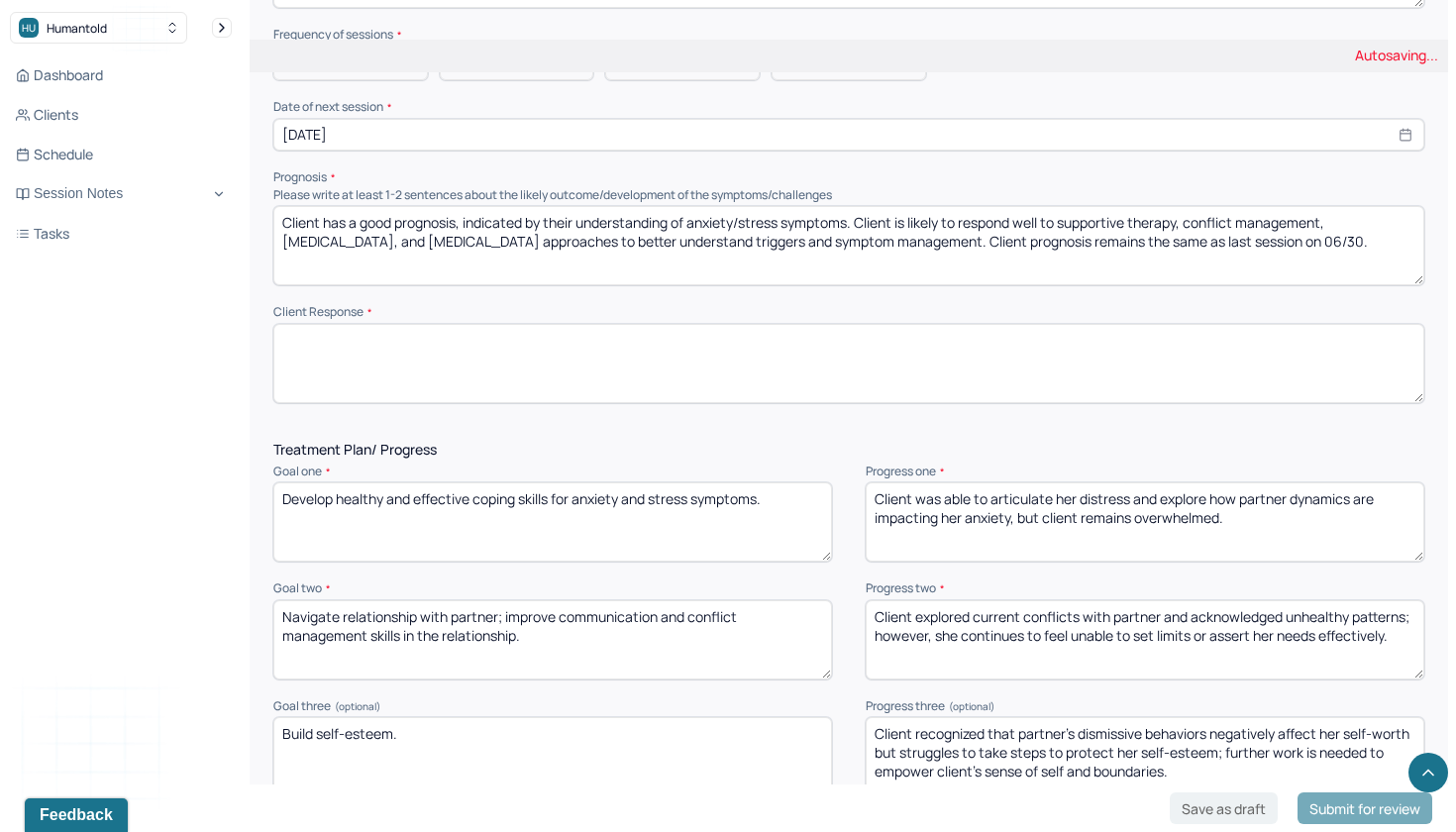 type 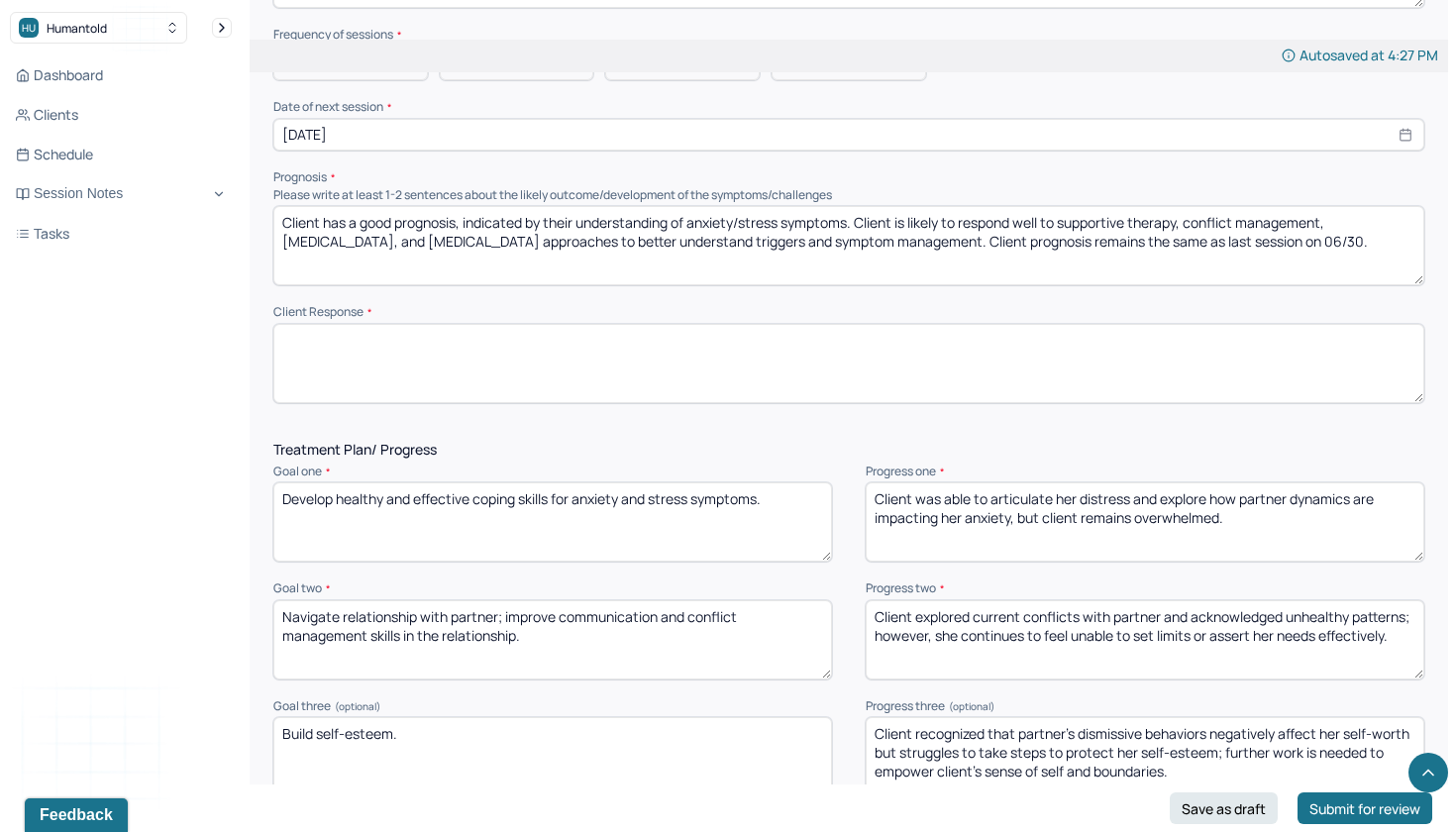 drag, startPoint x: 1238, startPoint y: 516, endPoint x: 824, endPoint y: 387, distance: 433.63233 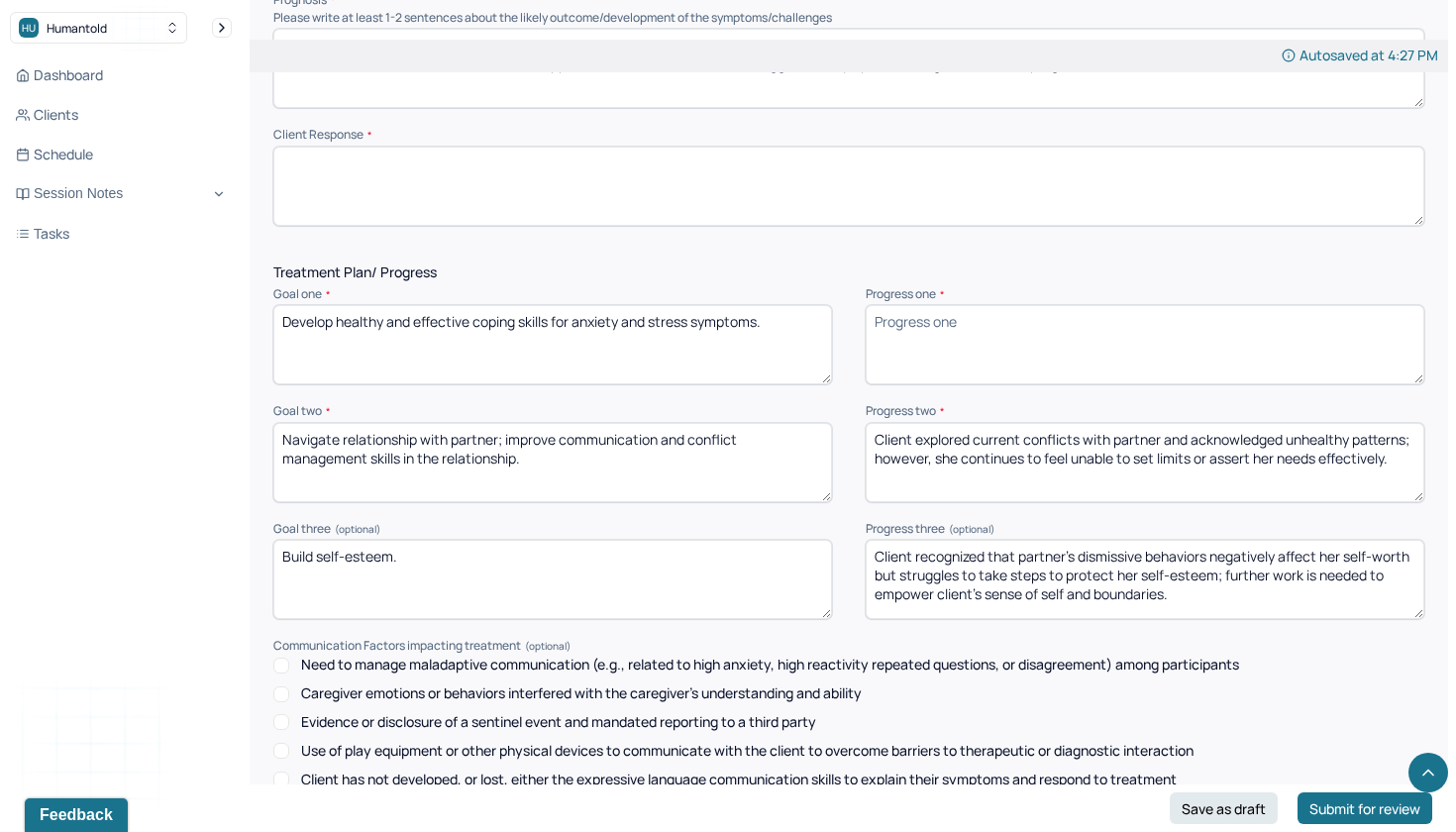 scroll, scrollTop: 2438, scrollLeft: 0, axis: vertical 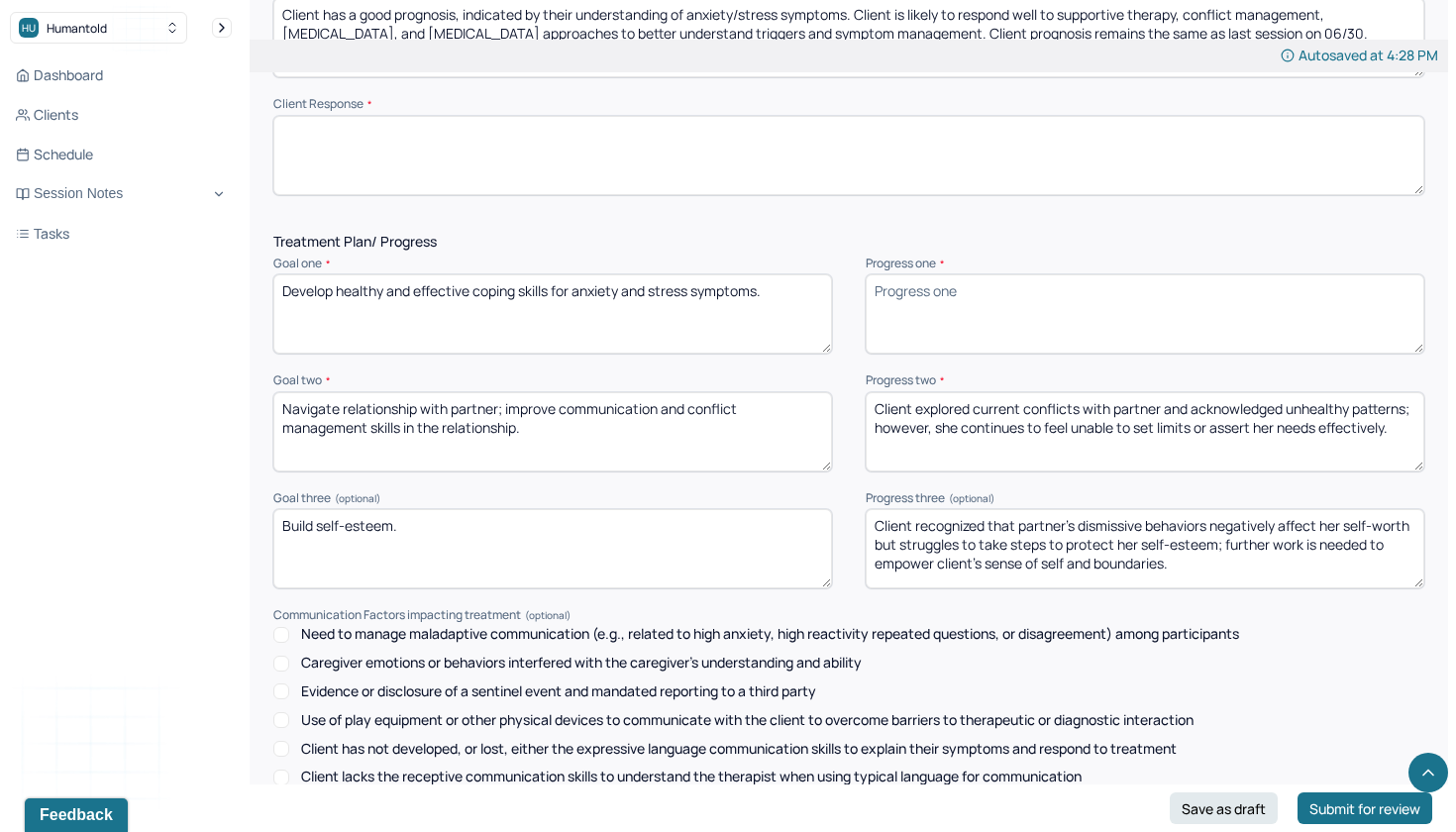 type 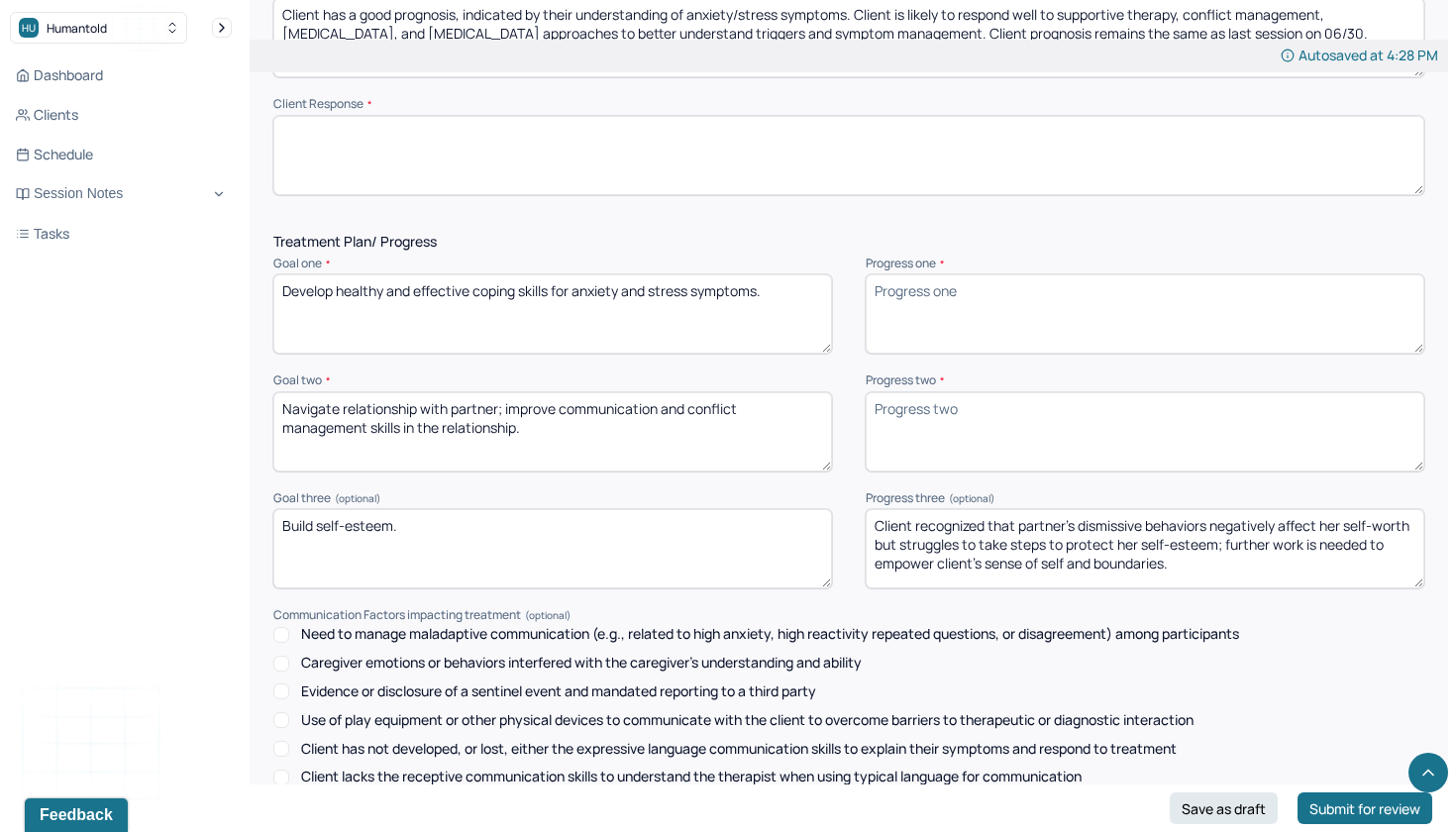 type 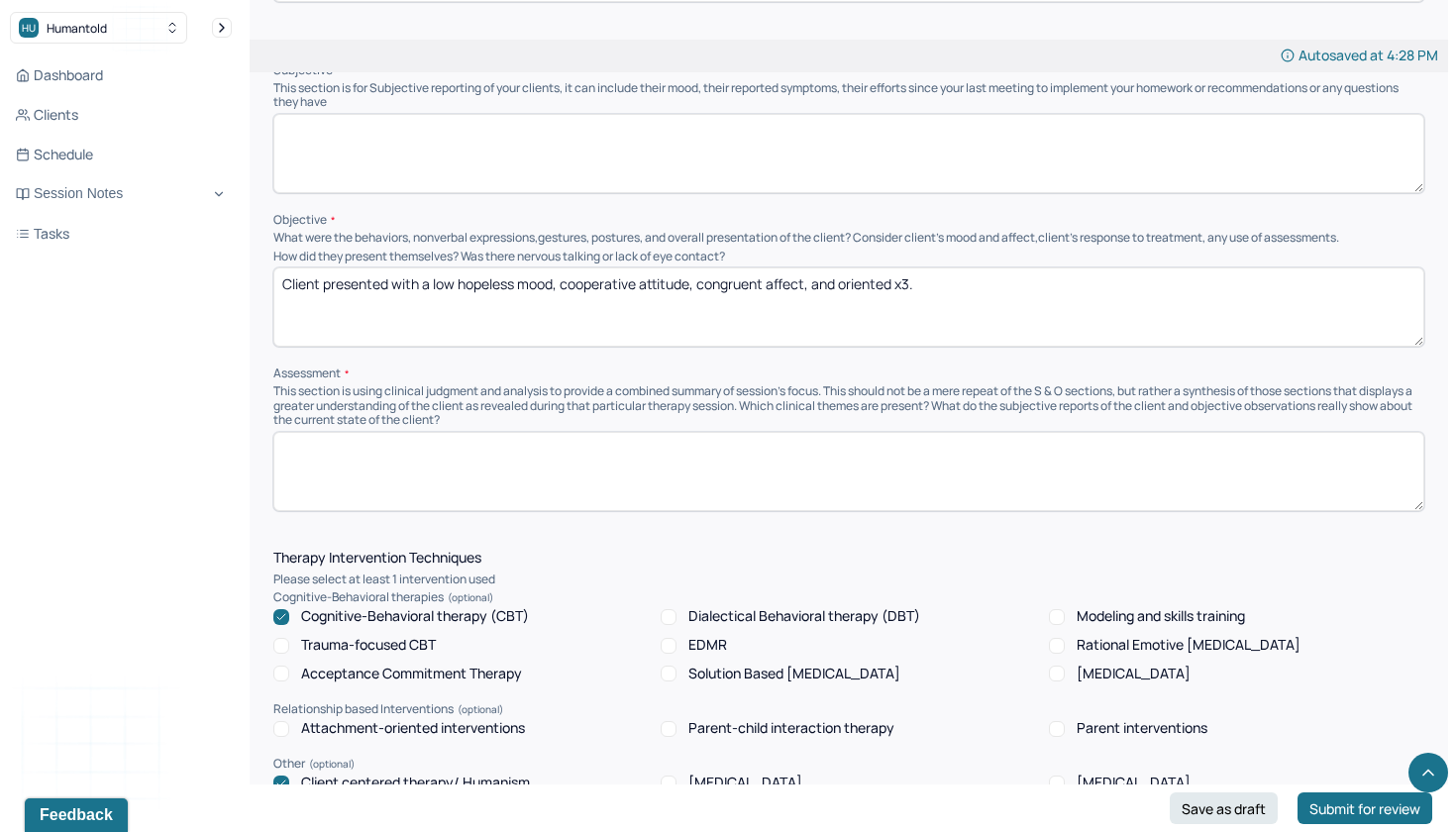scroll, scrollTop: 1189, scrollLeft: 0, axis: vertical 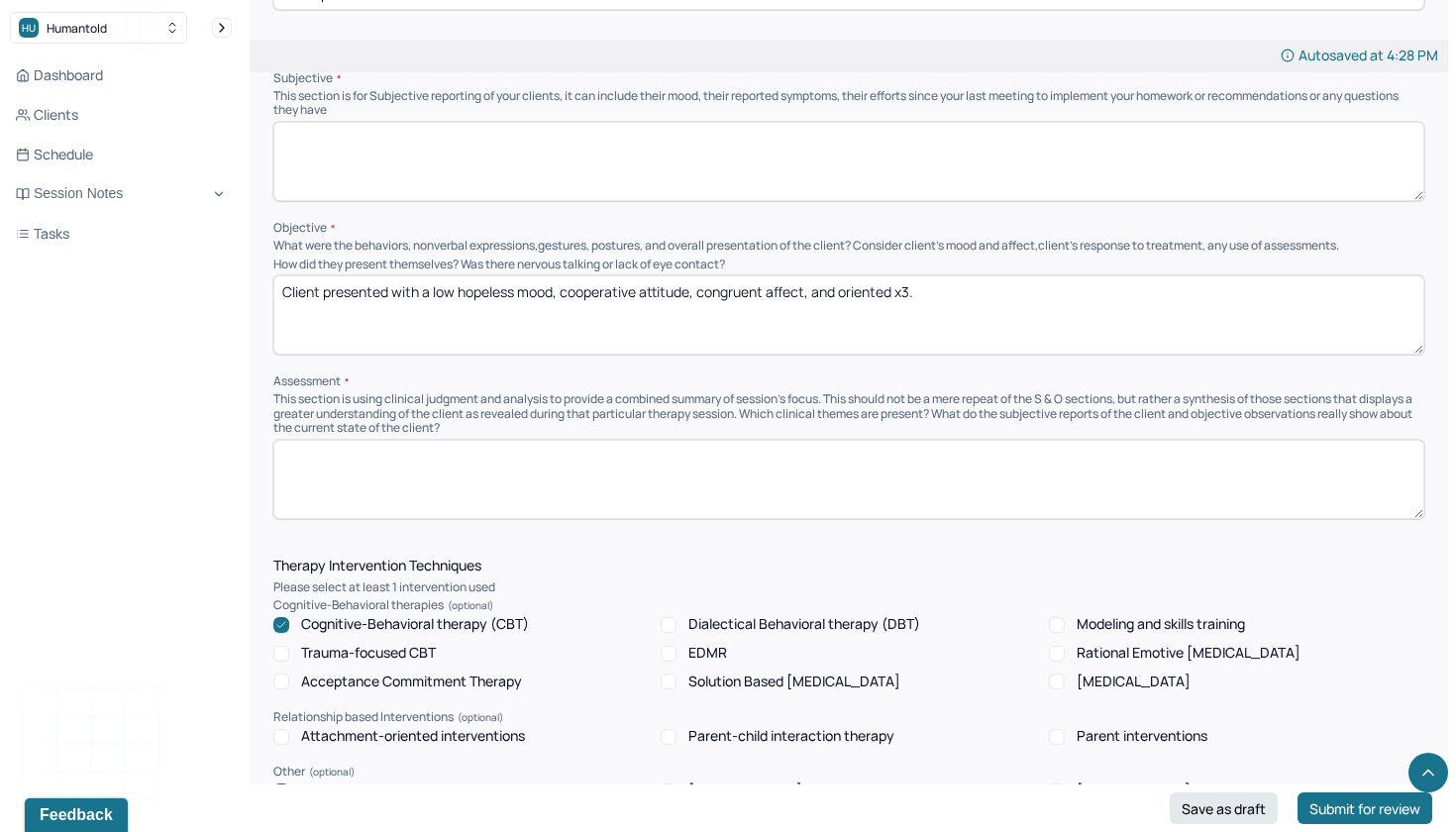 type 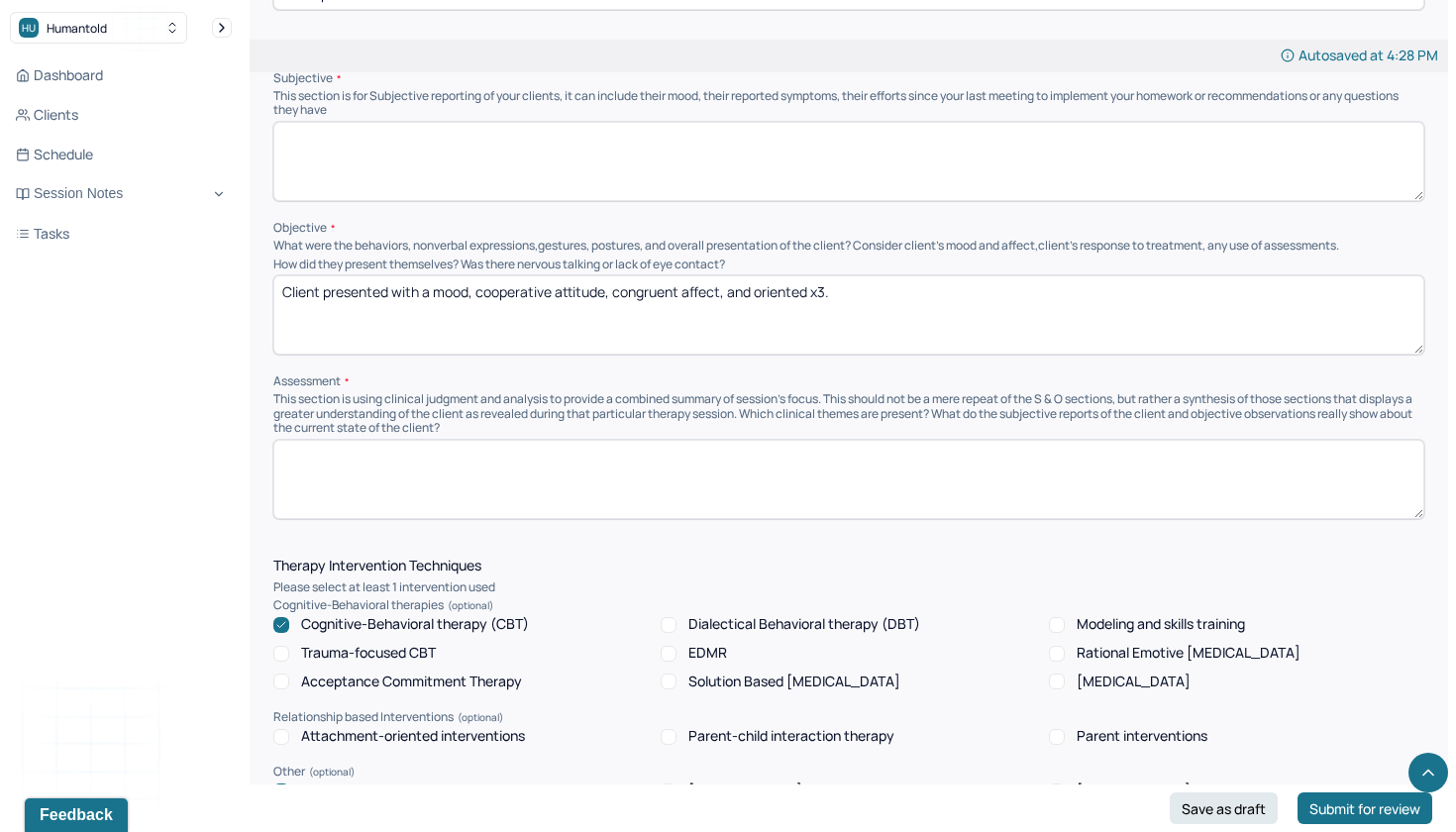 scroll, scrollTop: 1190, scrollLeft: 0, axis: vertical 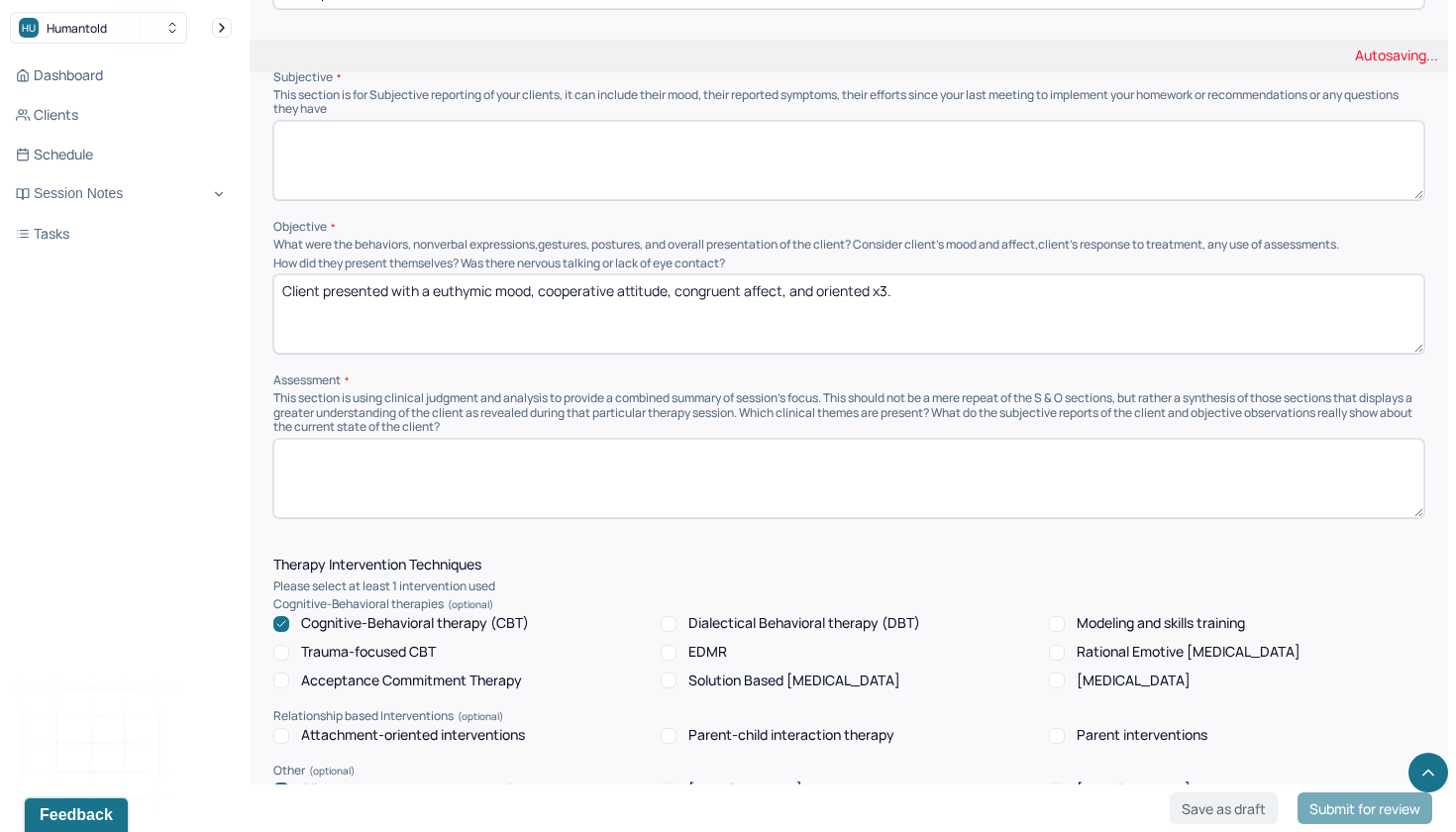 click on "Client presented with amood, cooperative attitude, congruent affect, and oriented x3." at bounding box center (849, 314) 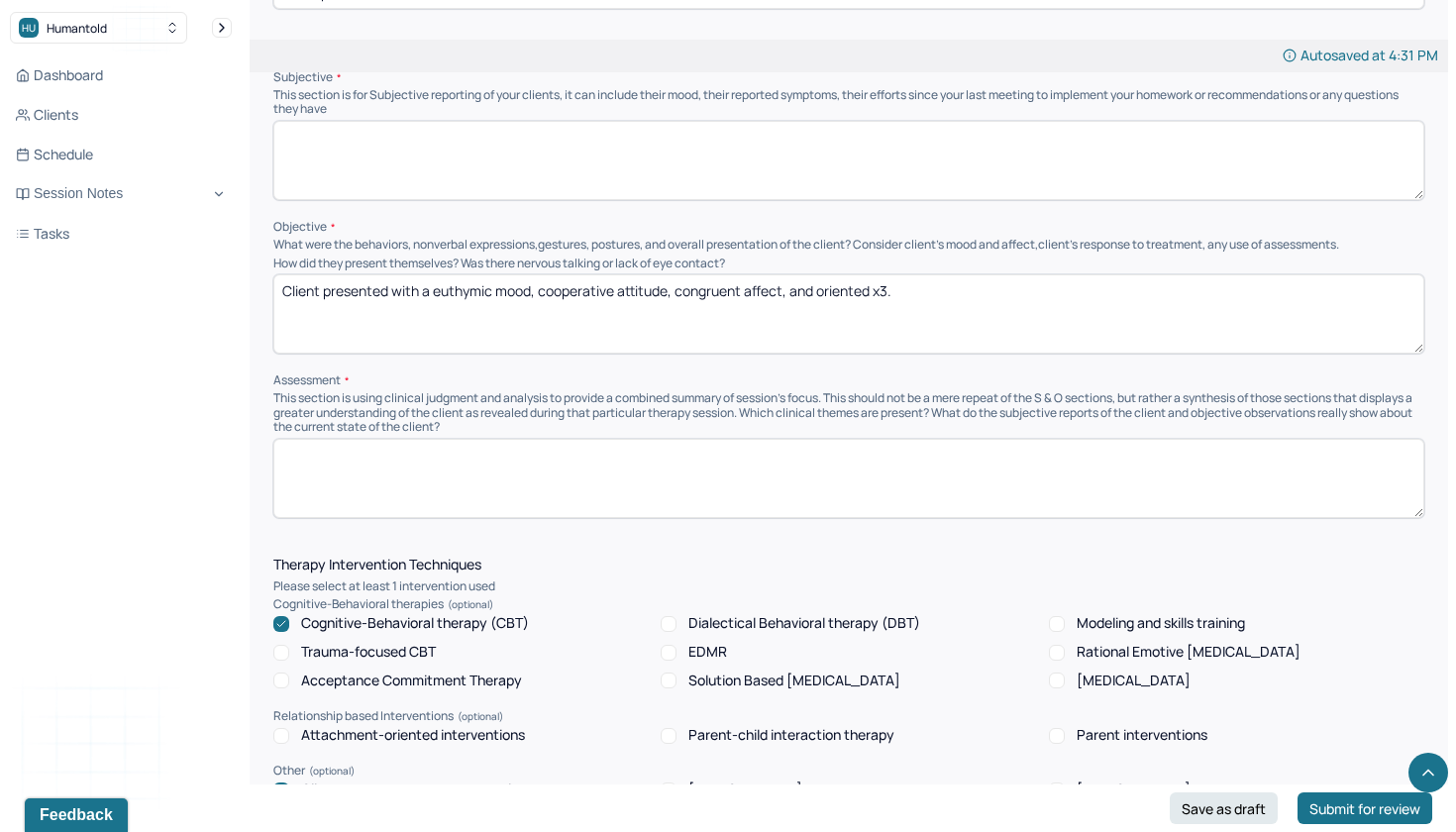 click on "Client presented with a euthymic mood, cooperative attitude, congruent affect, and oriented x3." at bounding box center (849, 314) 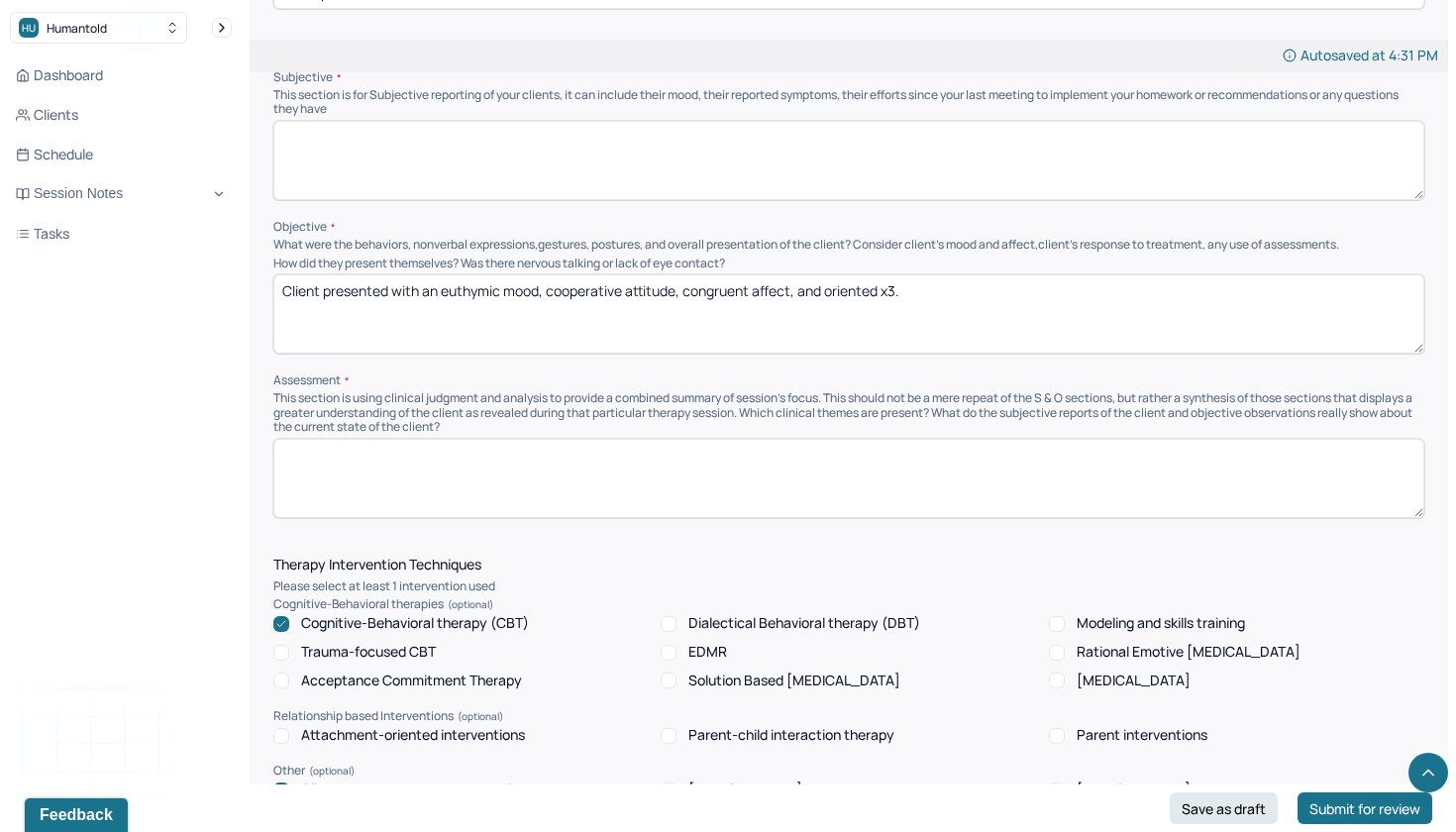 click on "Session Note Subjective This section is for Subjective reporting of your clients, it can include their mood, their reported symptoms, their efforts since your last meeting to implement your homework or recommendations or any questions they have Objective What were the behaviors, nonverbal expressions,gestures, postures, and overall presentation of the client? Consider client's mood and affect,client's response to treatment, any use of assessments. How did they present themselves? Was there nervous talking or lack of eye contact? Client presented with a euthymic mood, cooperative attitude, congruent affect, and oriented x3. Assessment" at bounding box center [849, 283] 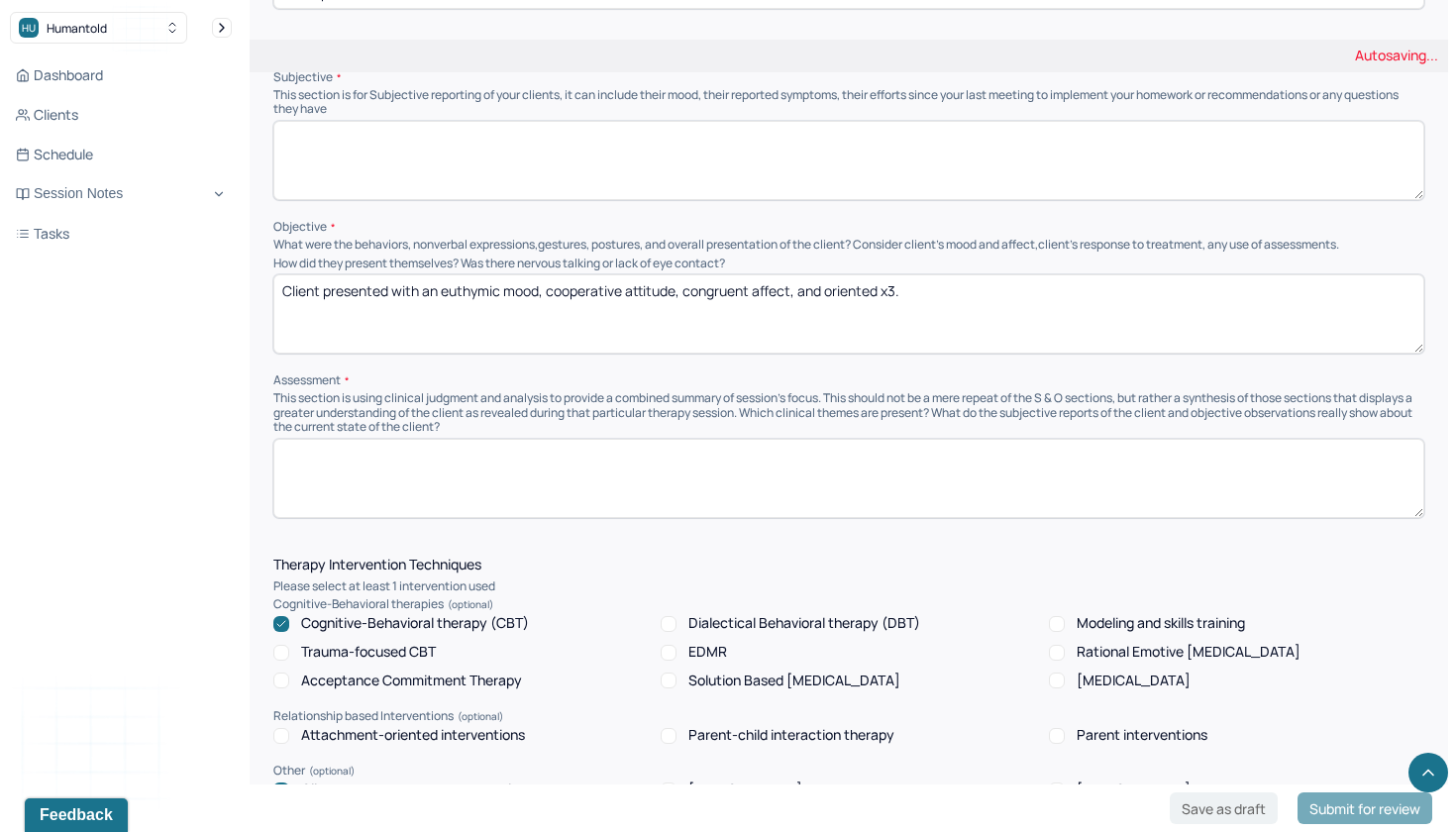 click on "Client presented with a euthymic mood, cooperative attitude, congruent affect, and oriented x3." at bounding box center [849, 314] 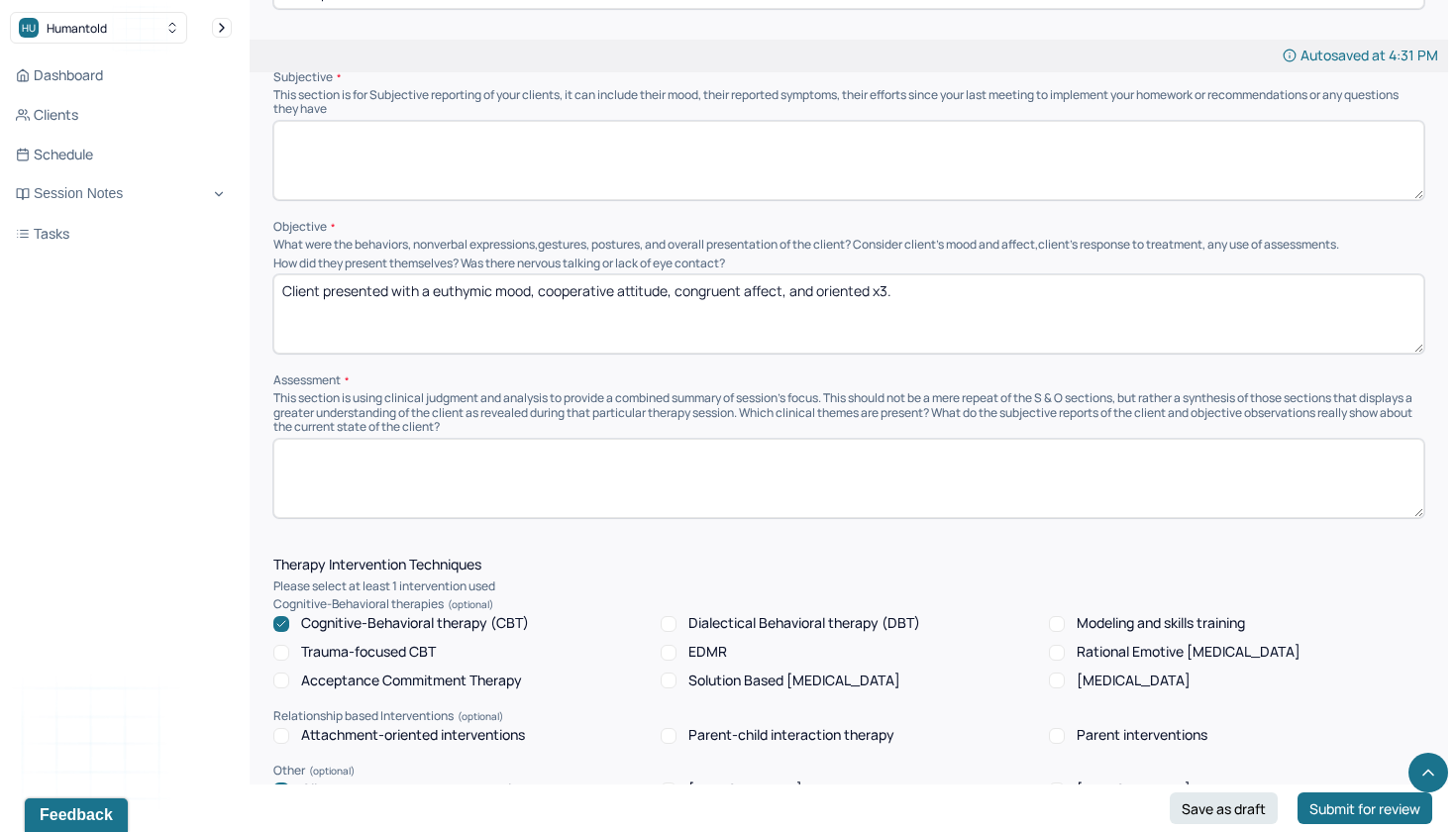 drag, startPoint x: 542, startPoint y: 270, endPoint x: 611, endPoint y: 272, distance: 69.028979 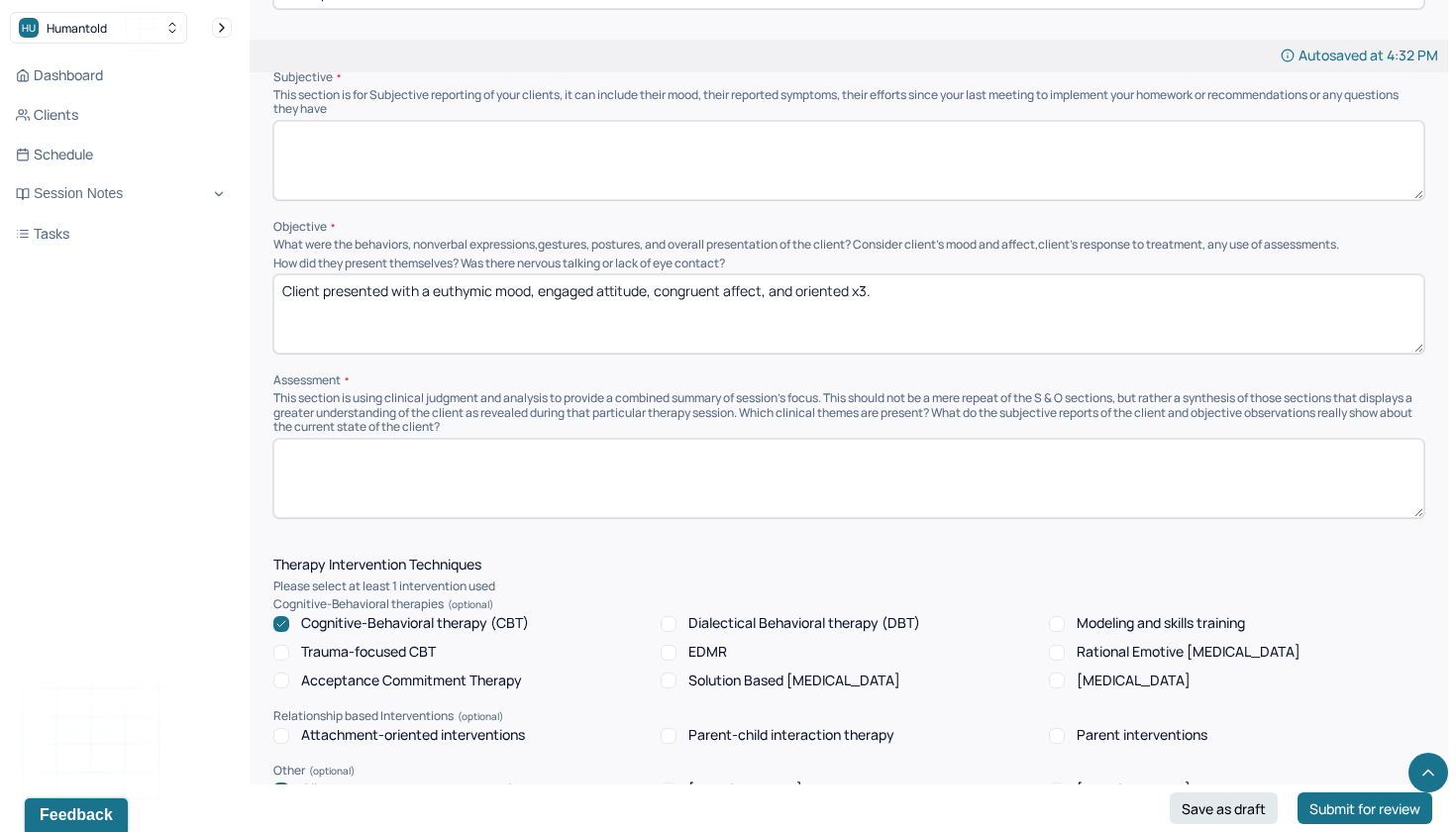 drag, startPoint x: 656, startPoint y: 274, endPoint x: 722, endPoint y: 276, distance: 66.0303 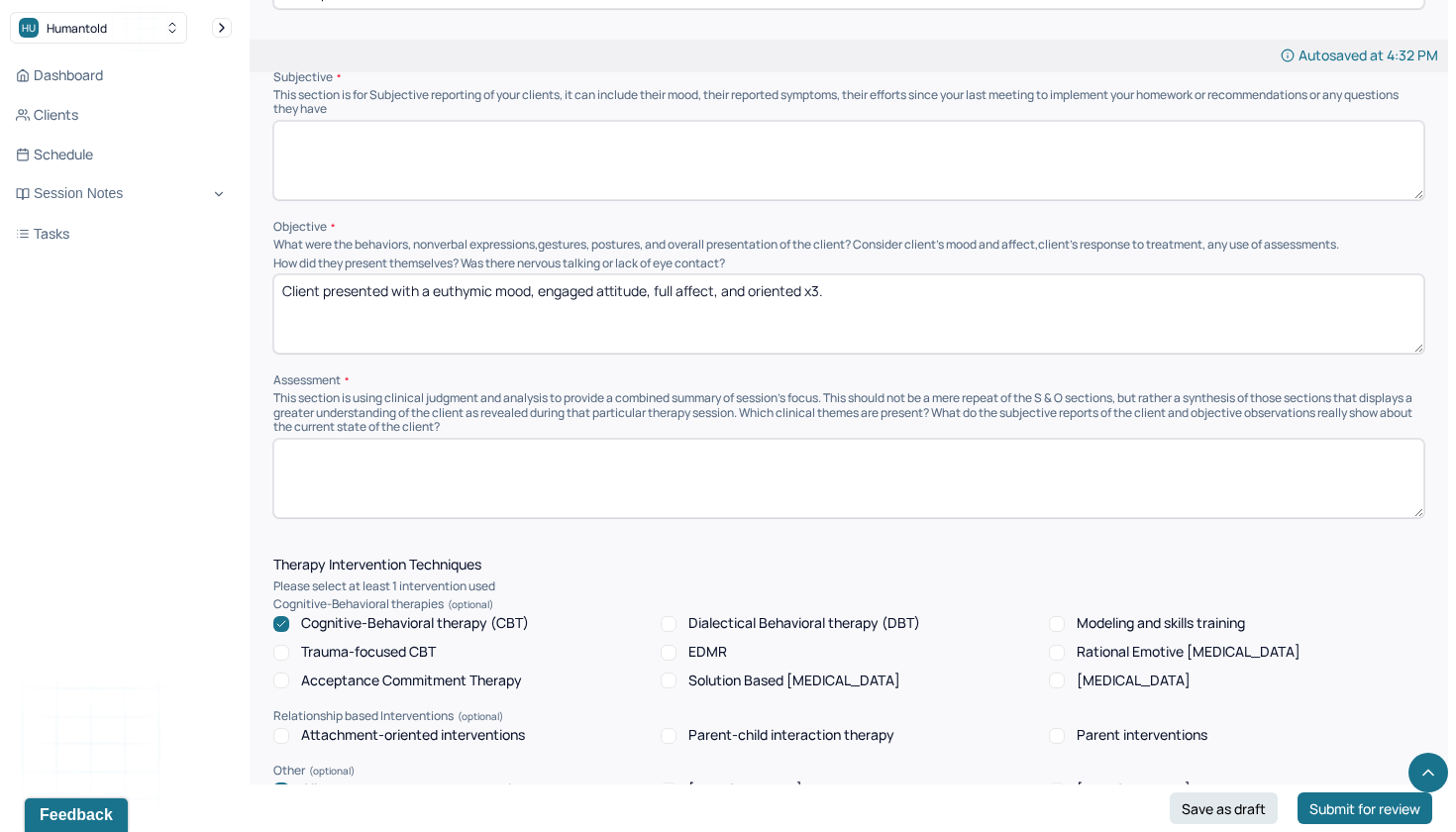 click on "Client presented with a euthymic mood, enaged attitude, congruent affect, and oriented x3." at bounding box center [849, 314] 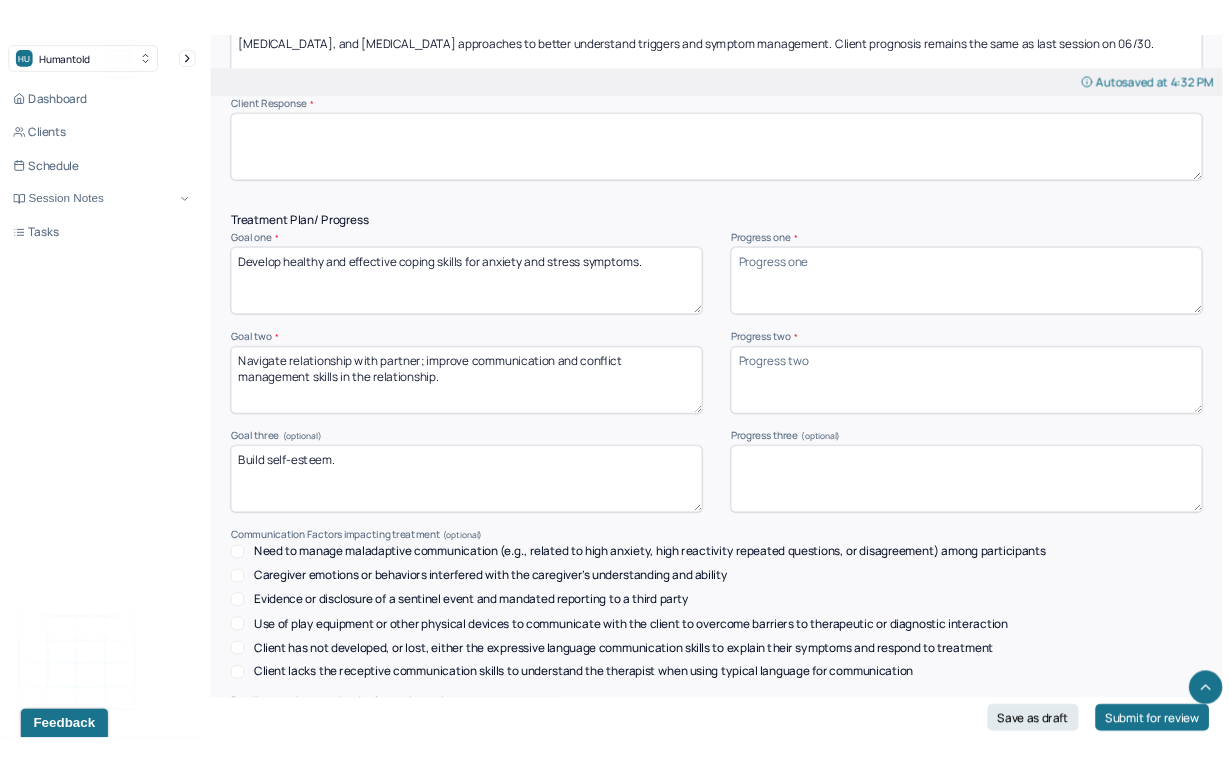 scroll, scrollTop: 2484, scrollLeft: 0, axis: vertical 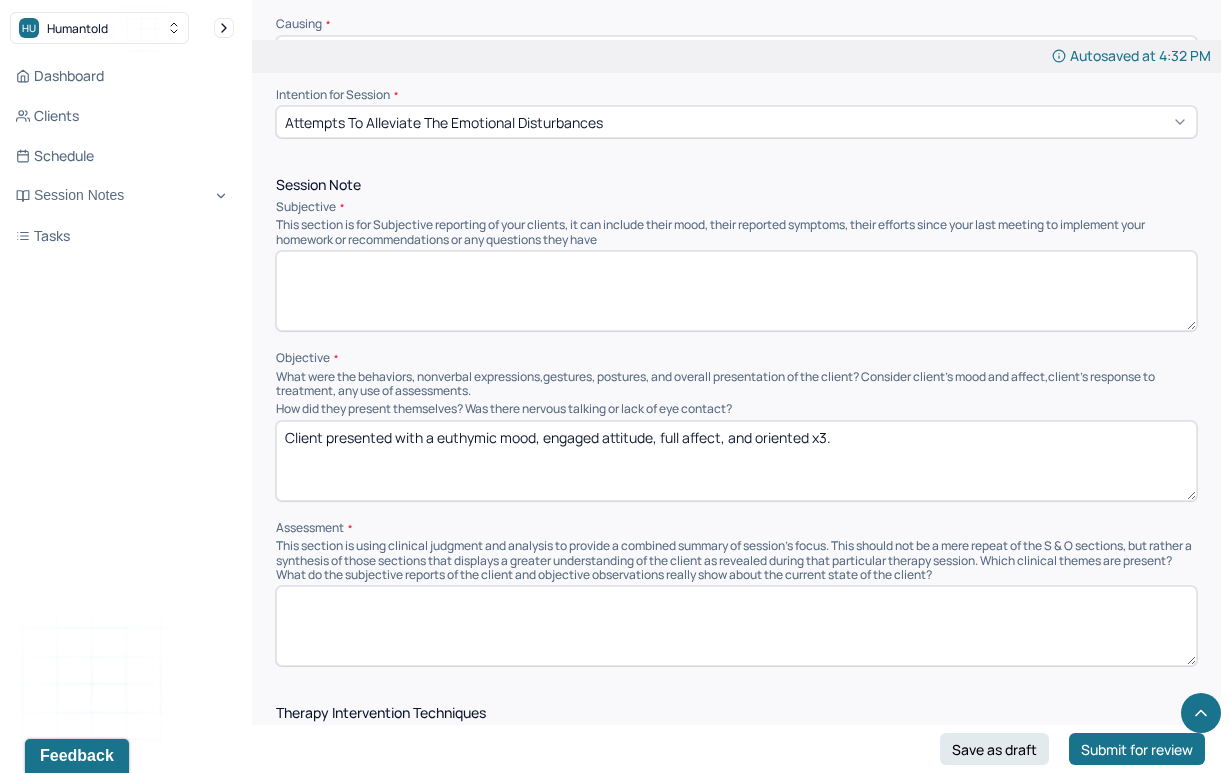 type on "Client presented with a euthymic mood, engaged attitude, full affect, and oriented x3." 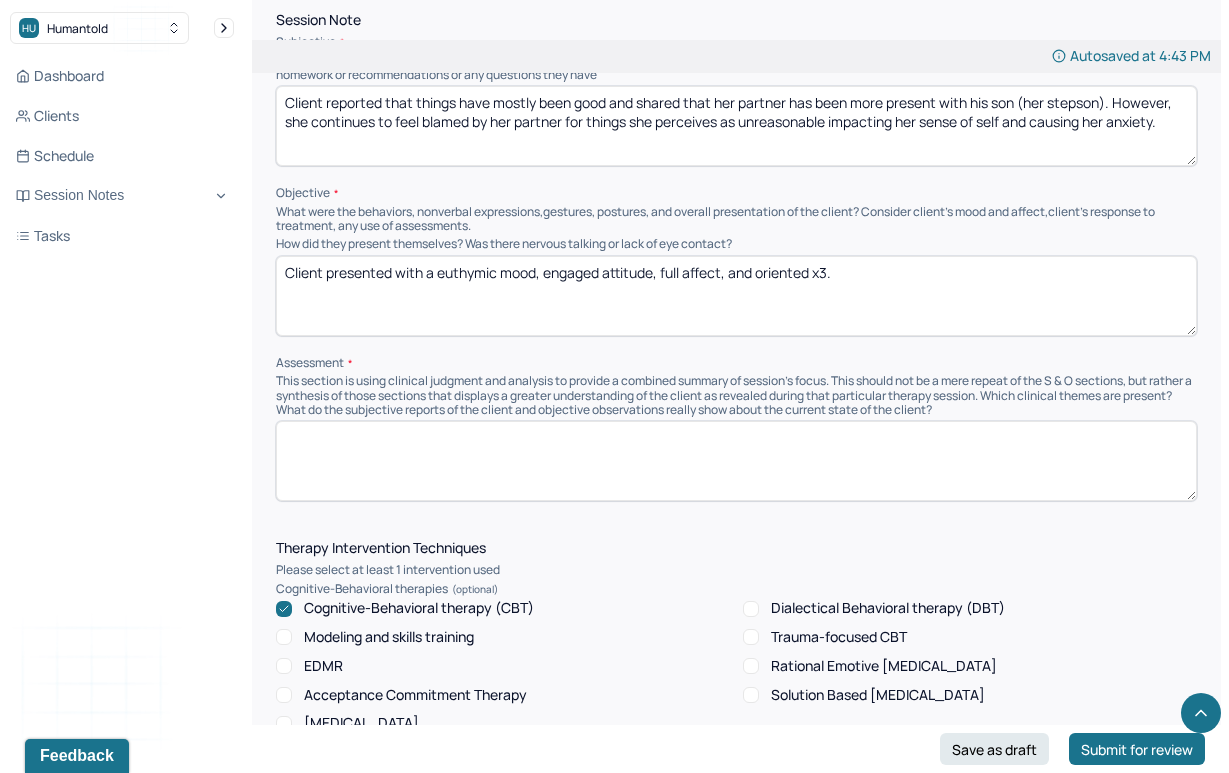 scroll, scrollTop: 1253, scrollLeft: 0, axis: vertical 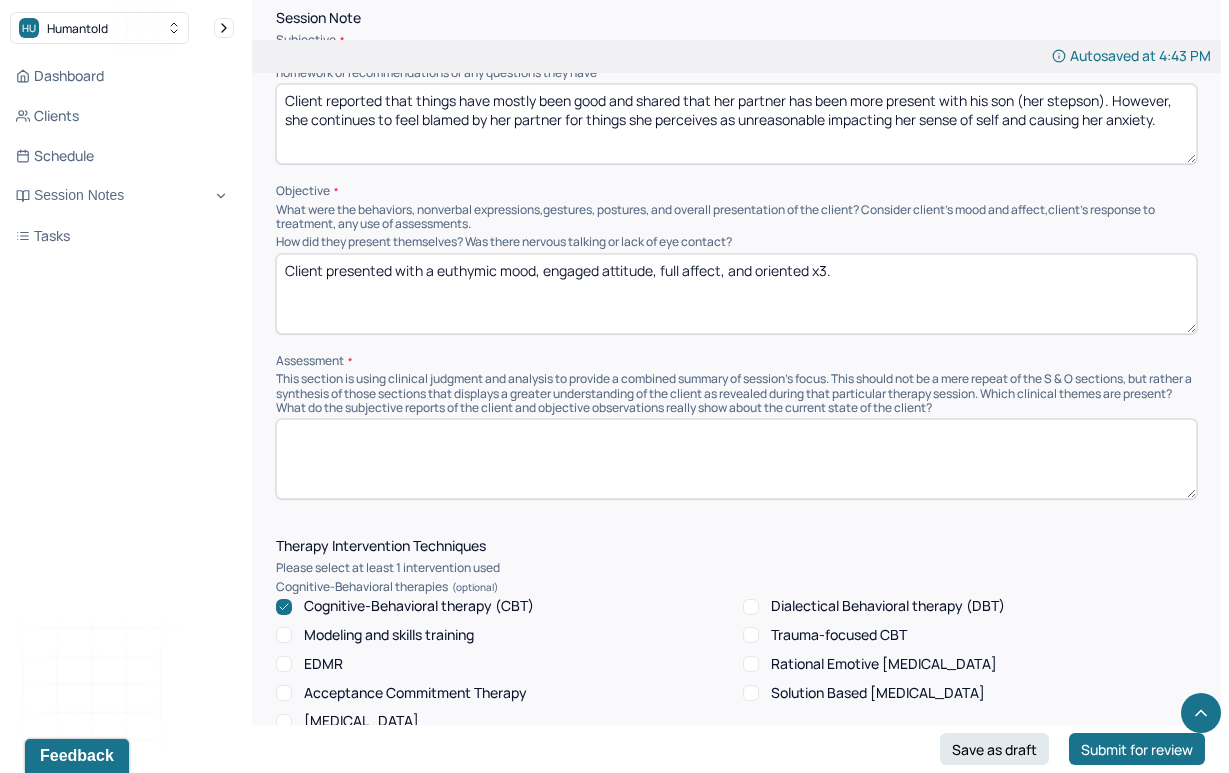 type on "Client reported that things have mostly been good and shared that her partner has been more present with his son (her stepson). However, she continues to feel blamed by her partner for things she perceives as unreasonable impacting her sense of self and causing her anxiety." 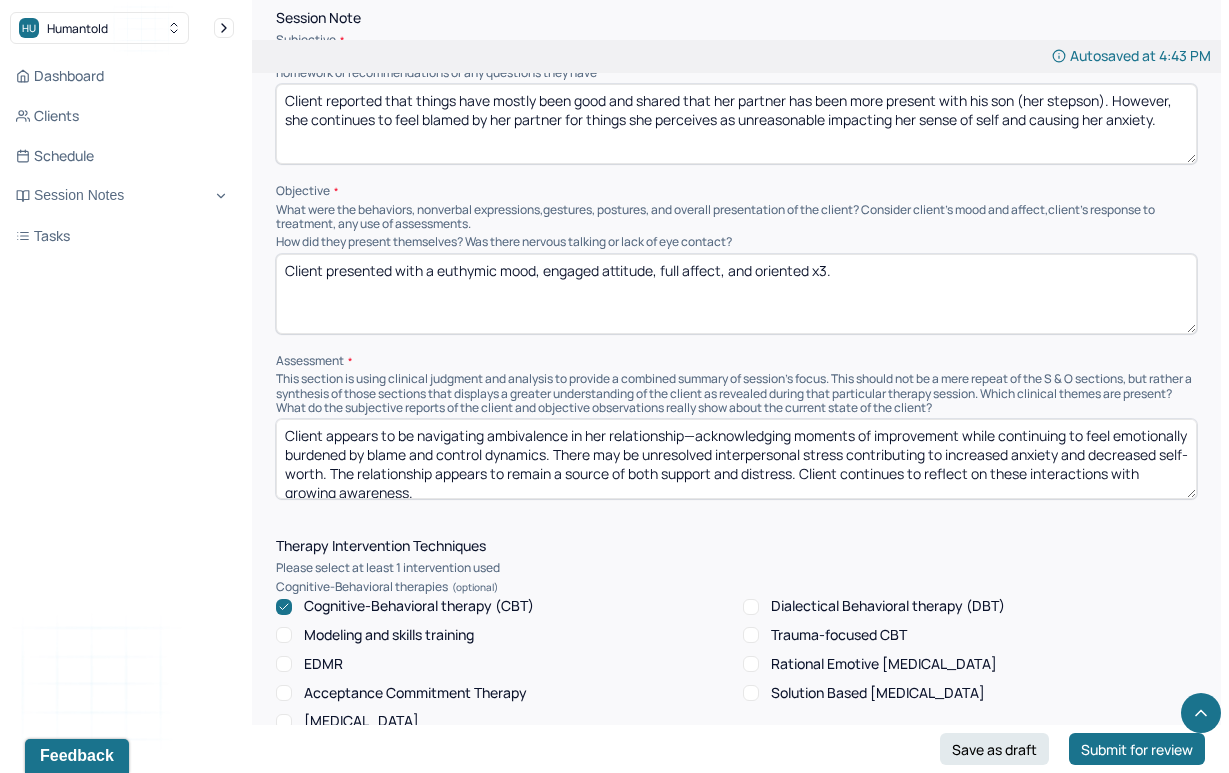 scroll, scrollTop: 4, scrollLeft: 0, axis: vertical 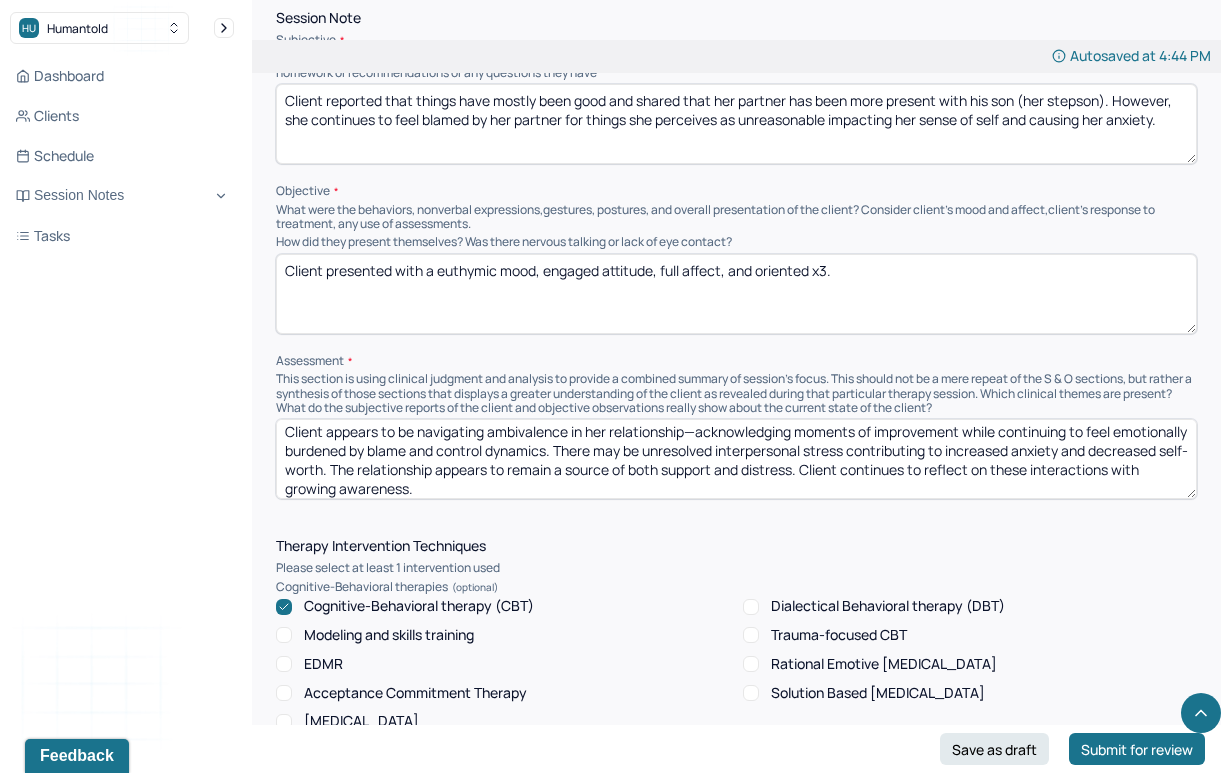 drag, startPoint x: 730, startPoint y: 451, endPoint x: 841, endPoint y: 456, distance: 111.11256 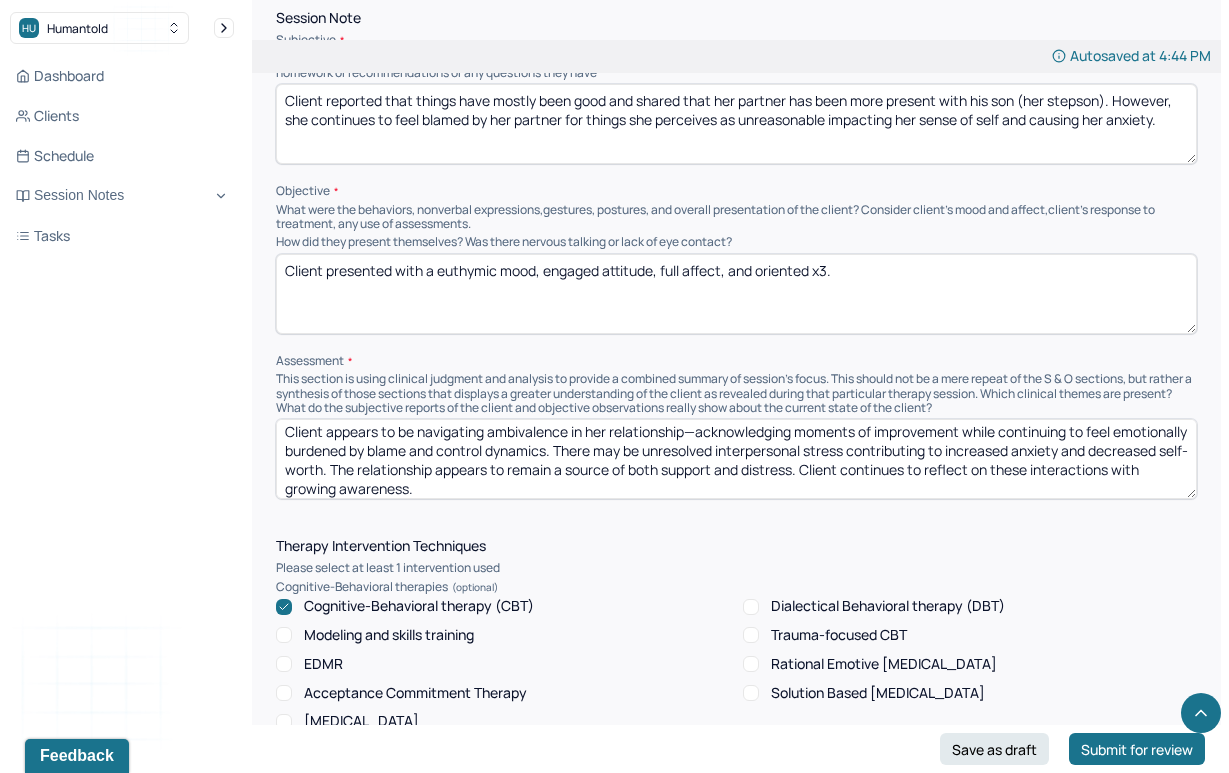 click on "Client appears to be navigating ambivalence in her relationship—acknowledging moments of improvement while continuing to feel emotionally burdened by blame and control dynamics. There may be unresolved interpersonal stress contributing to increased anxiety and decreased self-worth. The relationship appears to remain a source of both support and distress. Client continues to reflect on these interactions with growing awareness." at bounding box center [736, 459] 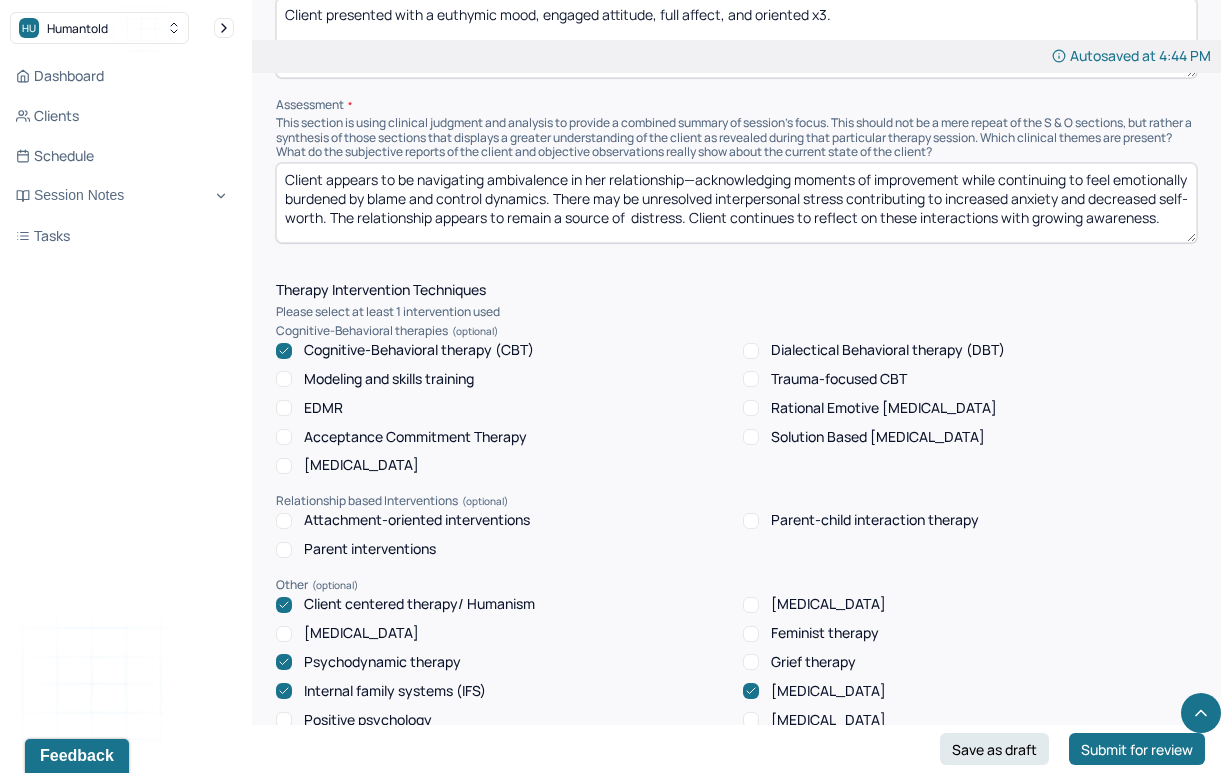 scroll, scrollTop: 1504, scrollLeft: 0, axis: vertical 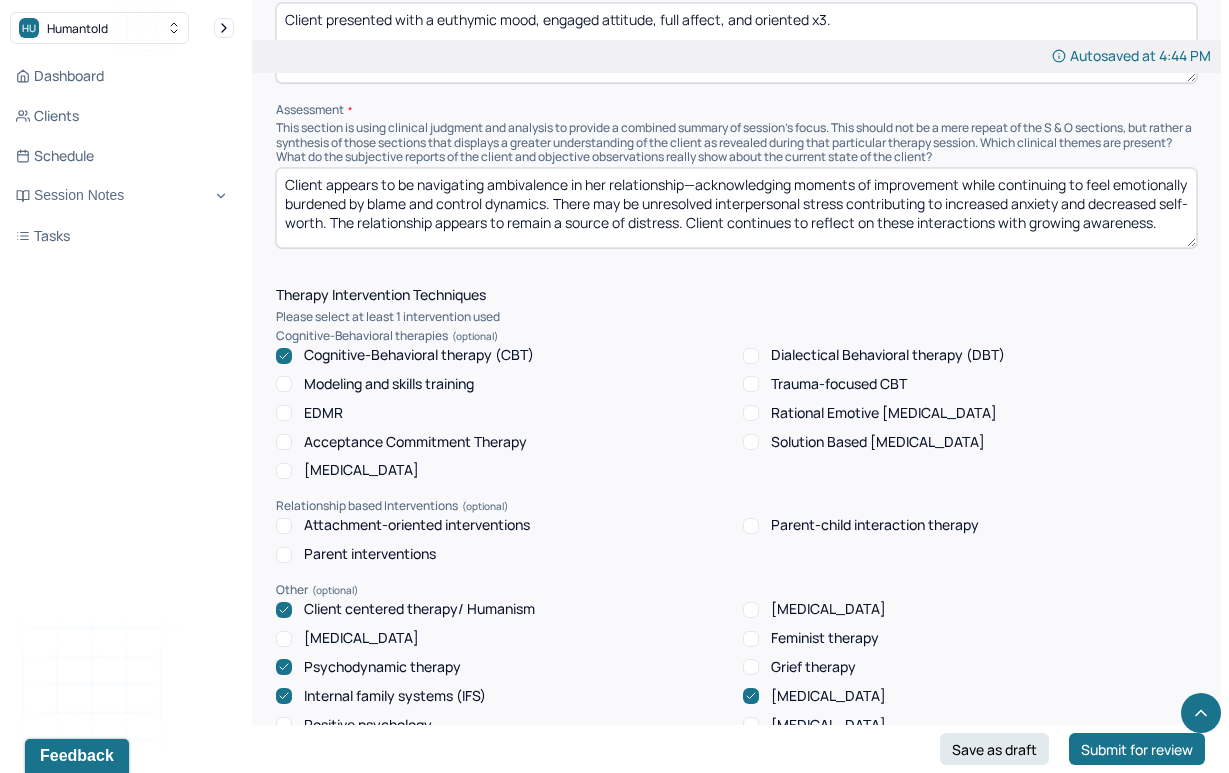type on "Client appears to be navigating ambivalence in her relationship—acknowledging moments of improvement while continuing to feel emotionally burdened by blame and control dynamics. There may be unresolved interpersonal stress contributing to increased anxiety and decreased self-worth. The relationship appears to remain a source of distress. Client continues to reflect on these interactions with growing awareness." 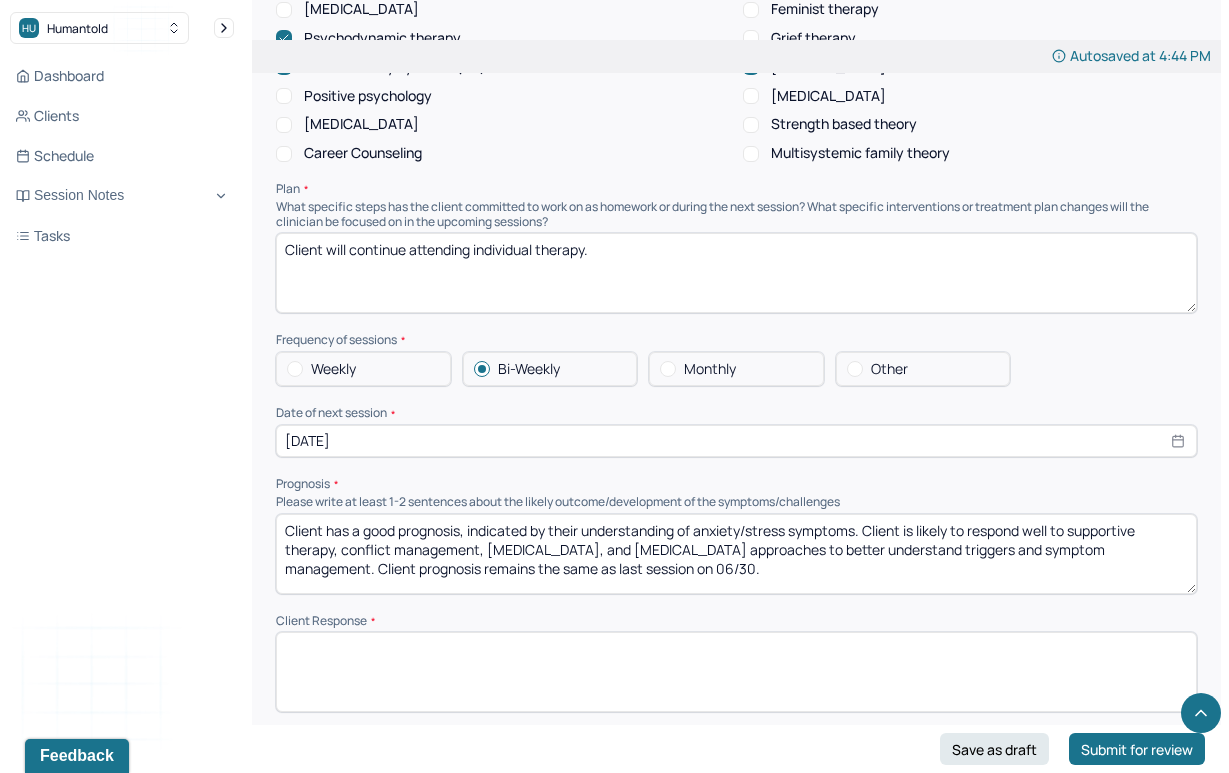 scroll, scrollTop: 2208, scrollLeft: 0, axis: vertical 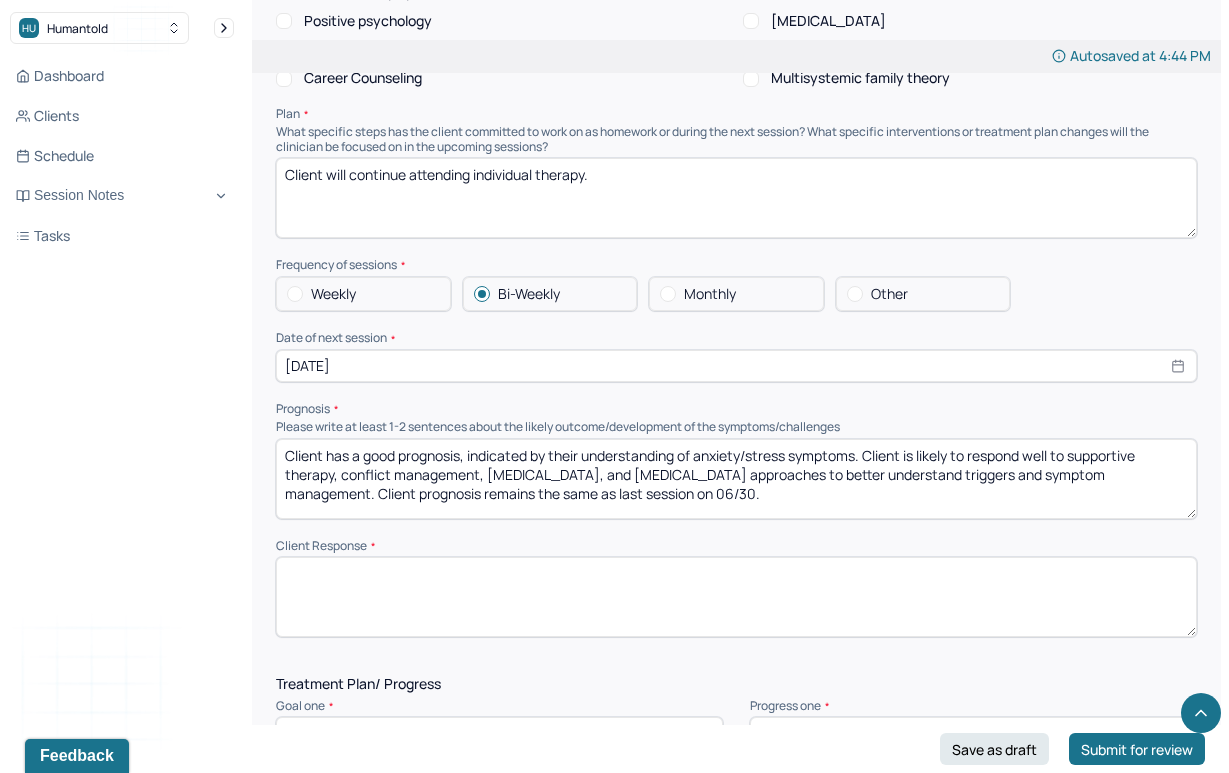 click at bounding box center [736, 597] 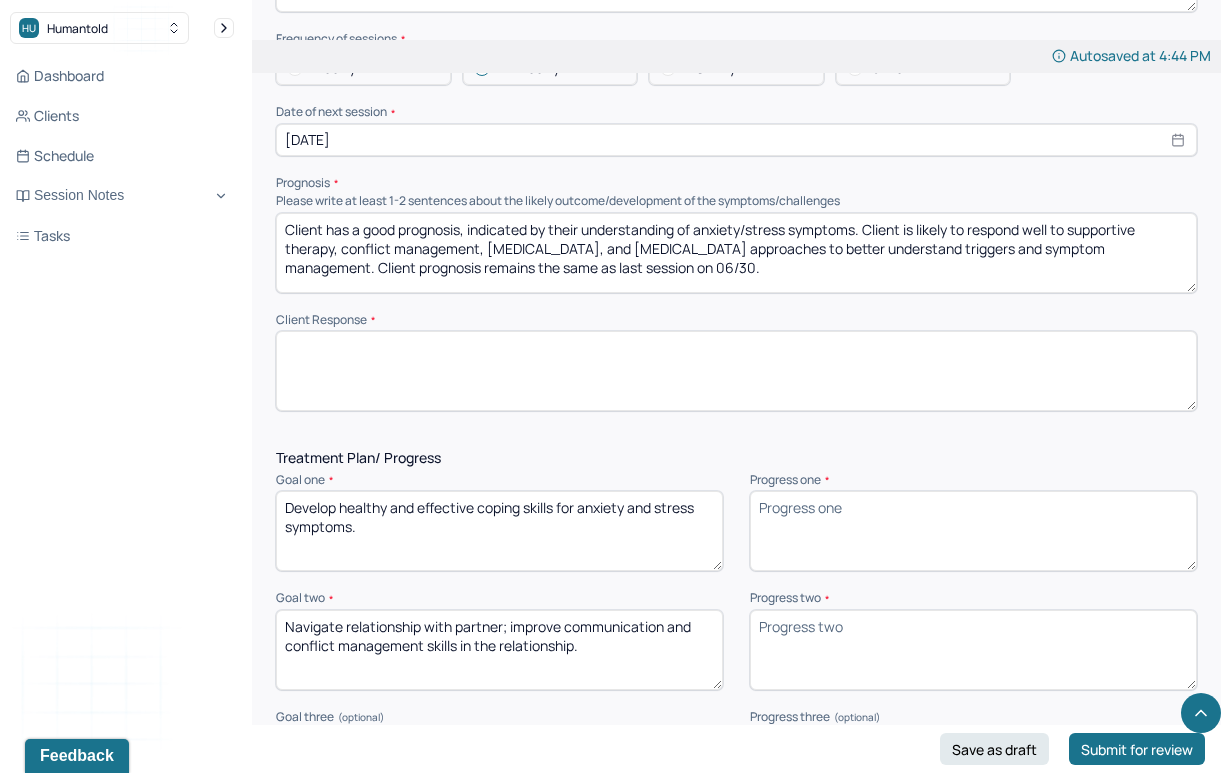 scroll, scrollTop: 2440, scrollLeft: 0, axis: vertical 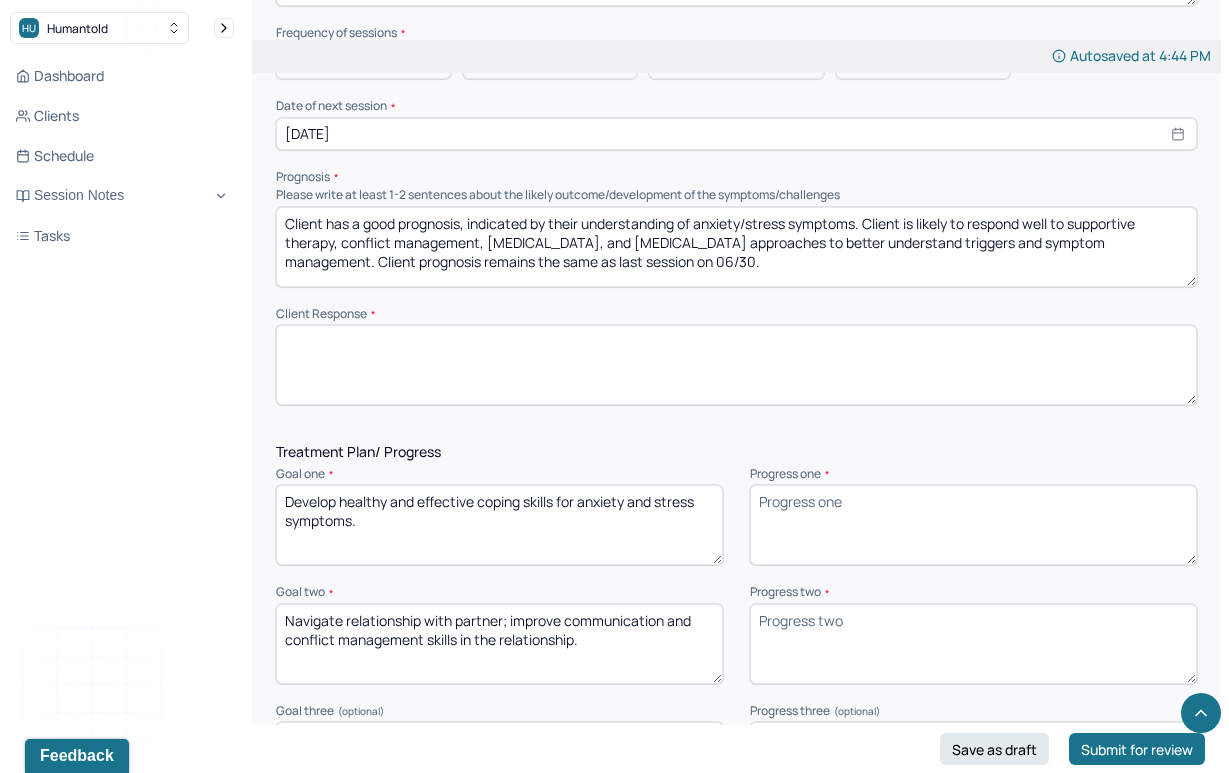 click at bounding box center (736, 365) 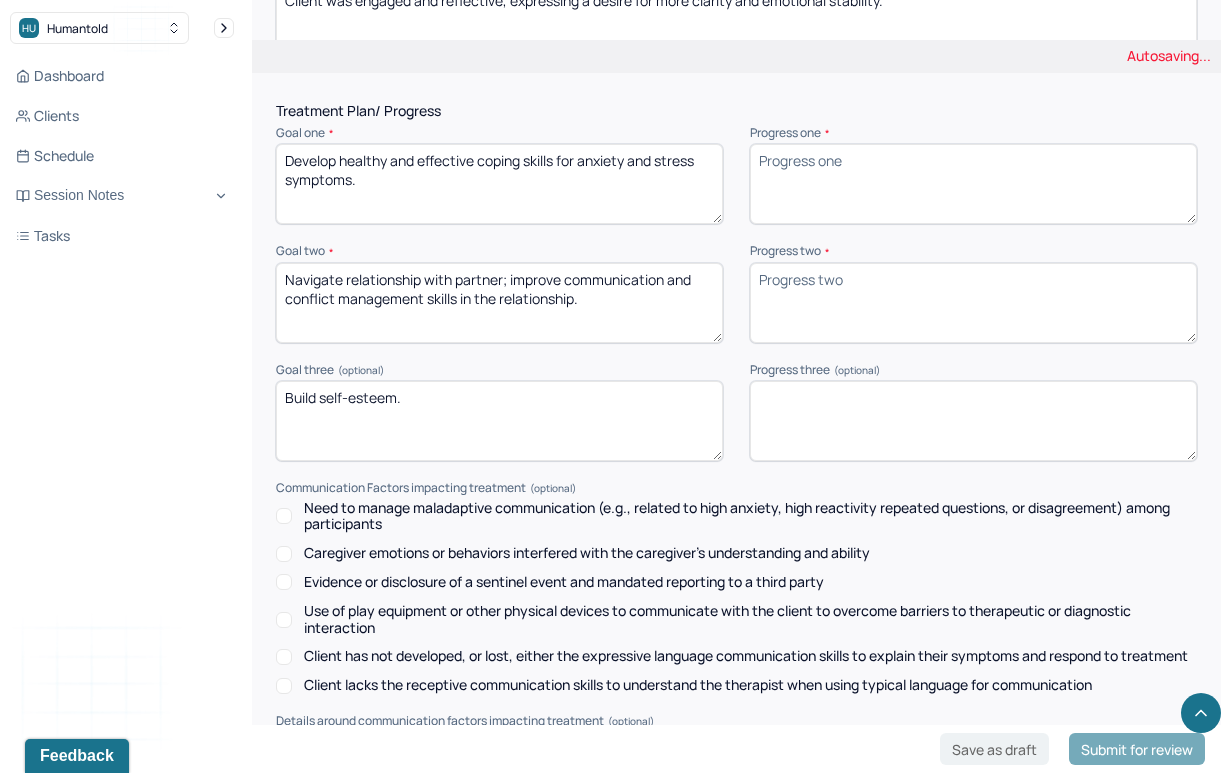 scroll, scrollTop: 2753, scrollLeft: 0, axis: vertical 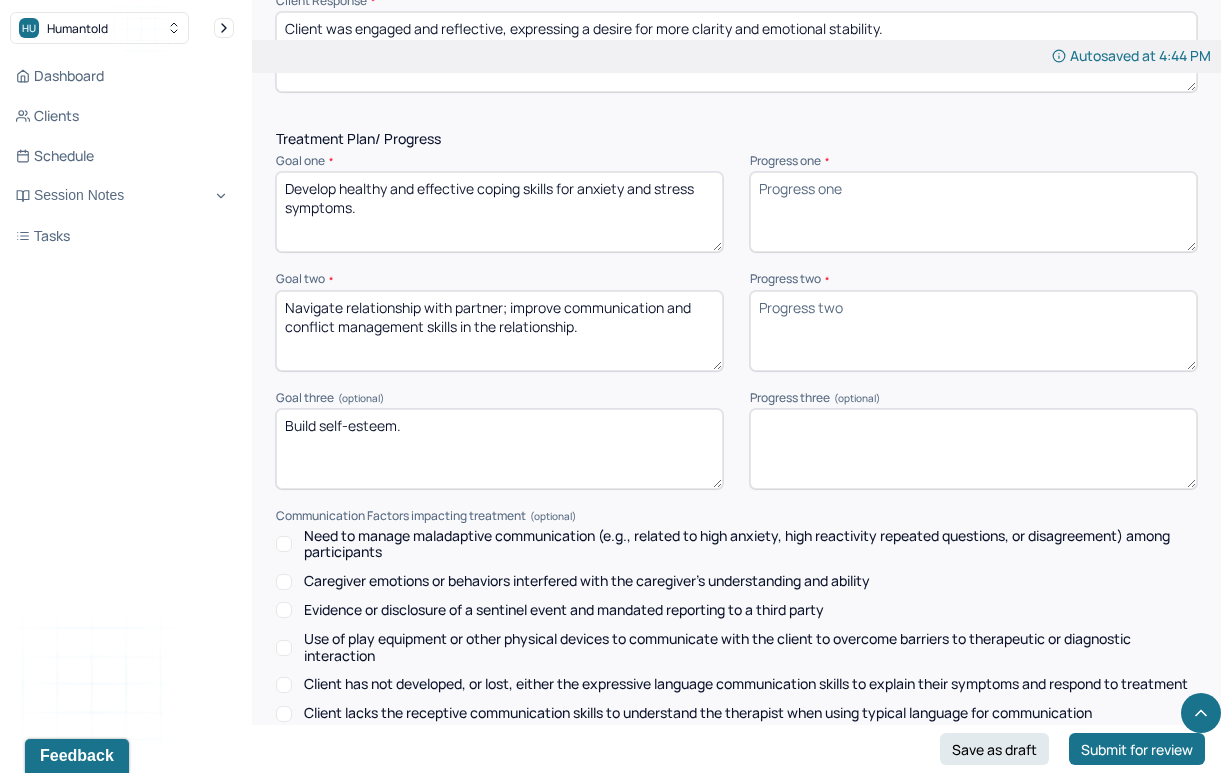 type on "Client was engaged and reflective, expressing a desire for more clarity and emotional stability." 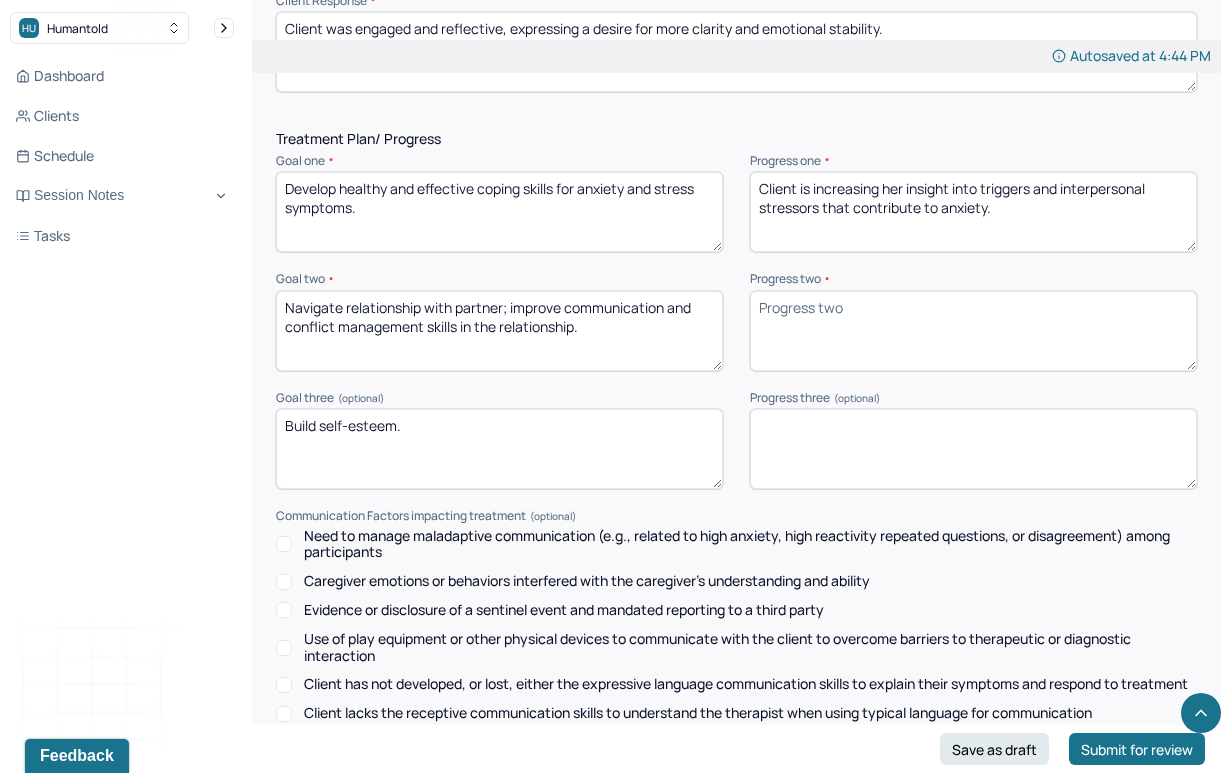 type on "Client is increasing her insight into triggers and interpersonal stressors that contribute to anxiety." 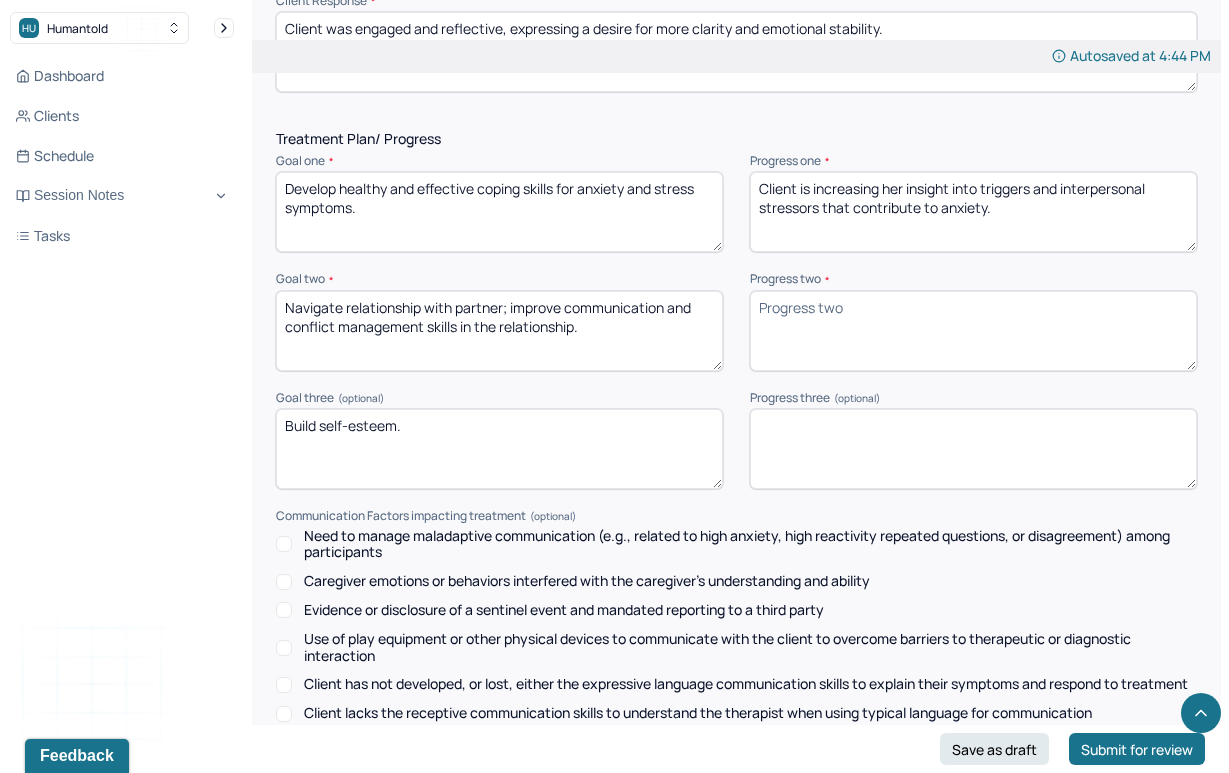 paste on "Client is making progress in identifying relational patterns and verbalizing concerns around blame and control." 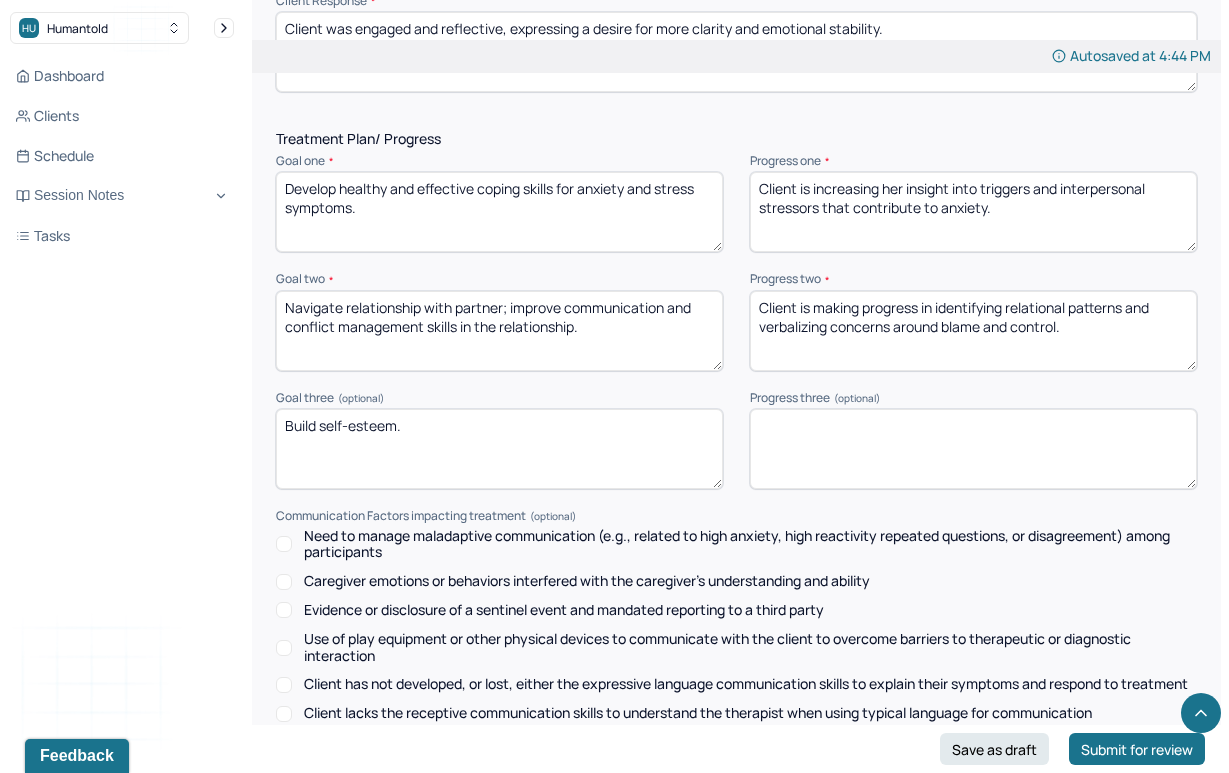 type on "Client is making progress in identifying relational patterns and verbalizing concerns around blame and control." 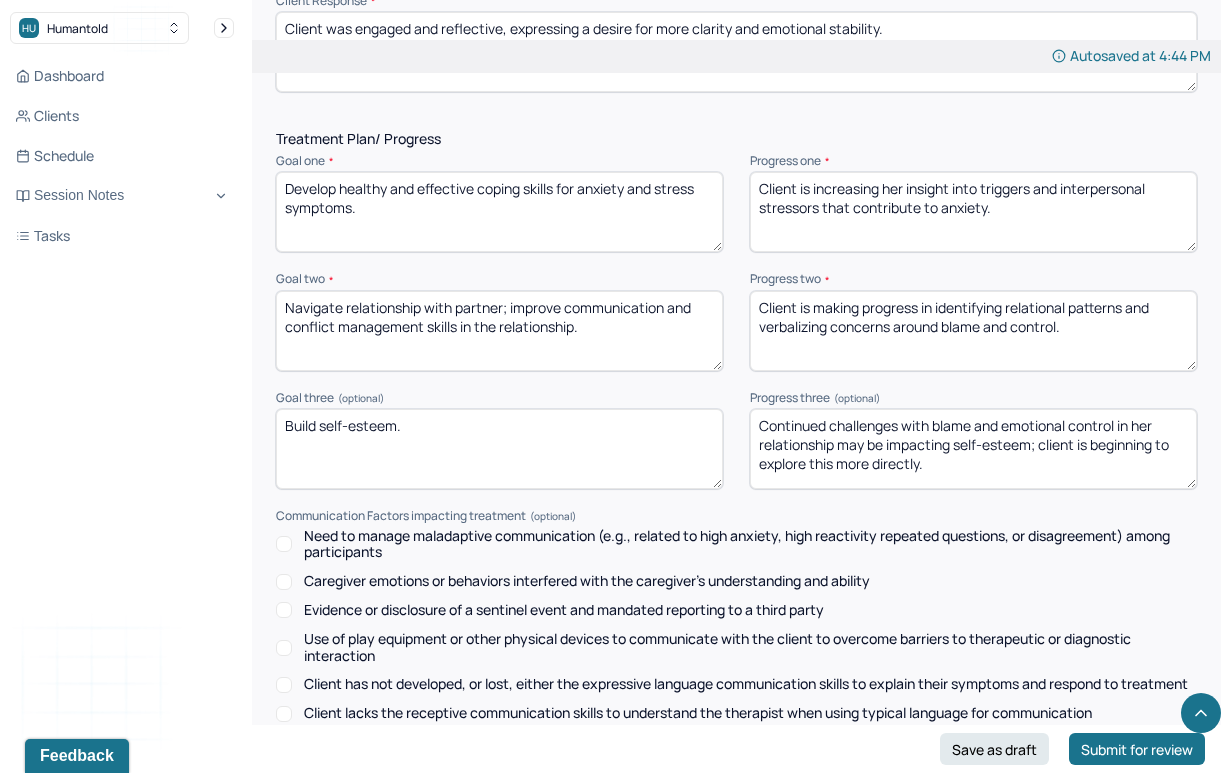 scroll, scrollTop: 4, scrollLeft: 0, axis: vertical 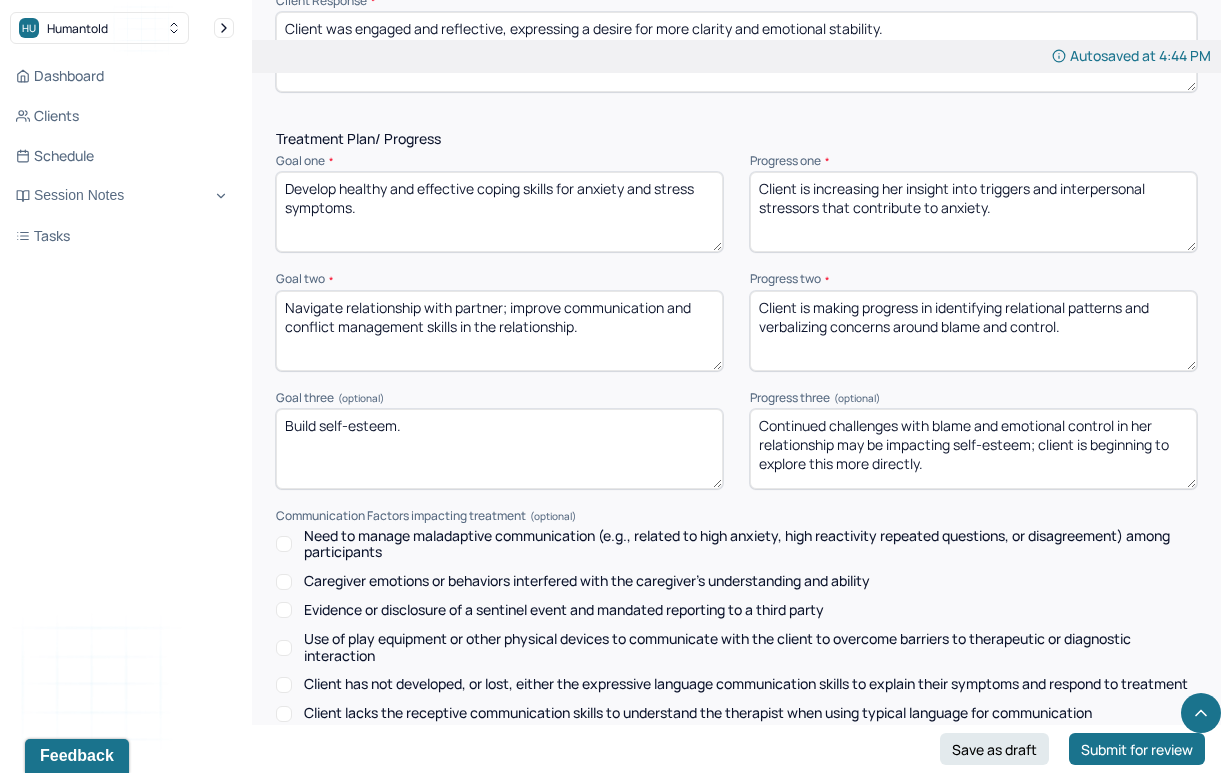 click on "Progress three (optional)" at bounding box center (973, 449) 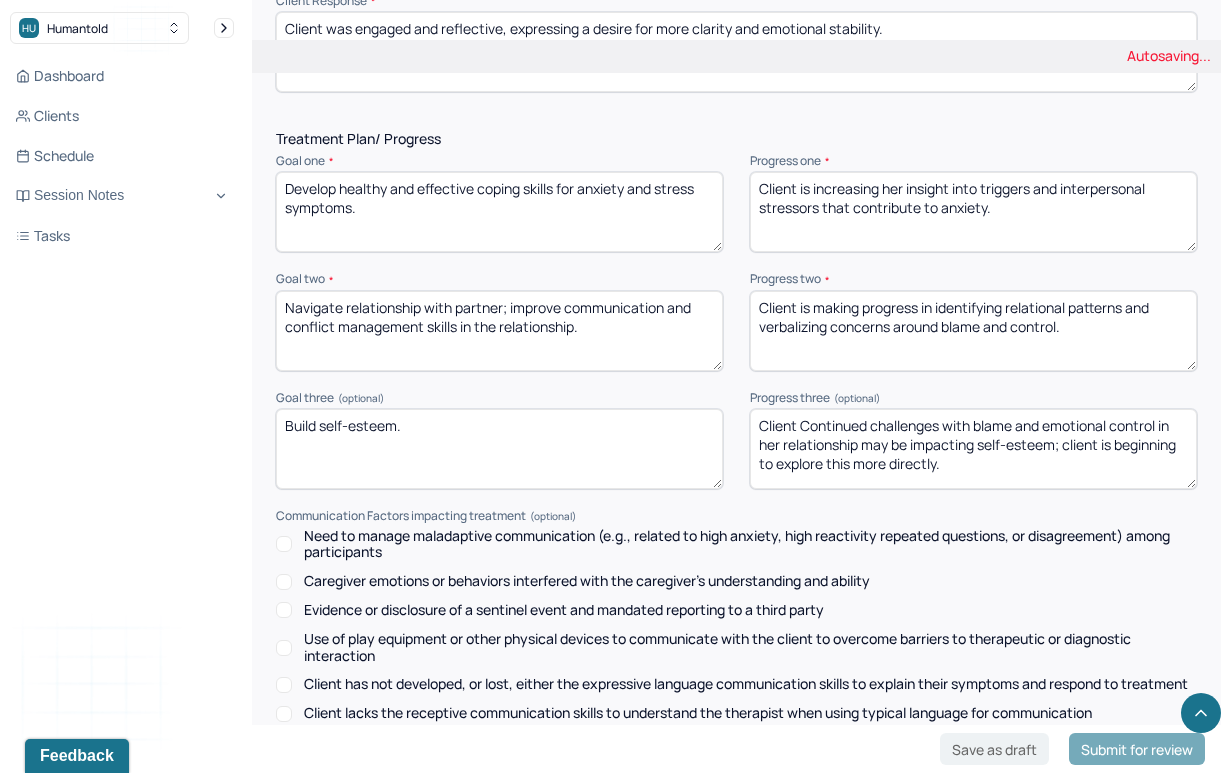 click on "Continued challenges with blame and emotional control in her relationship may be impacting self-esteem; client is beginning to explore this more directly." at bounding box center [973, 449] 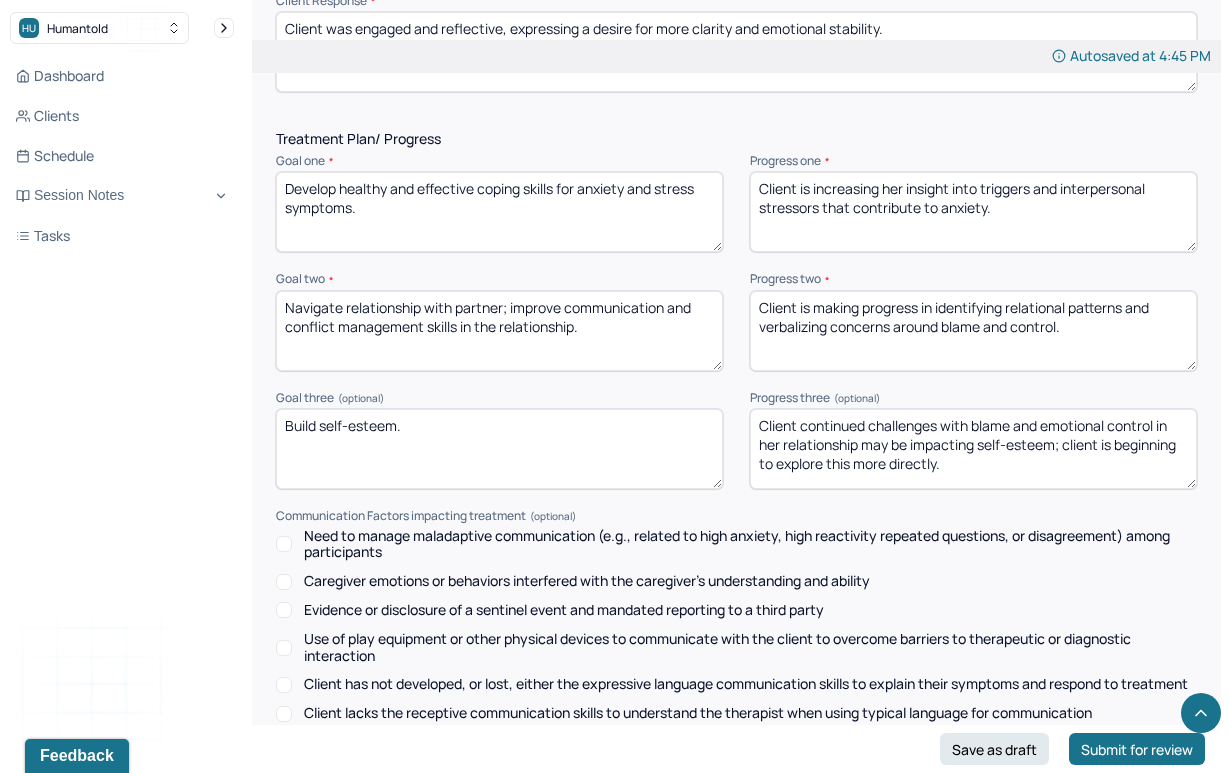 click on "Client Continued challenges with blame and emotional control in her relationship may be impacting self-esteem; client is beginning to explore this more directly." at bounding box center (973, 449) 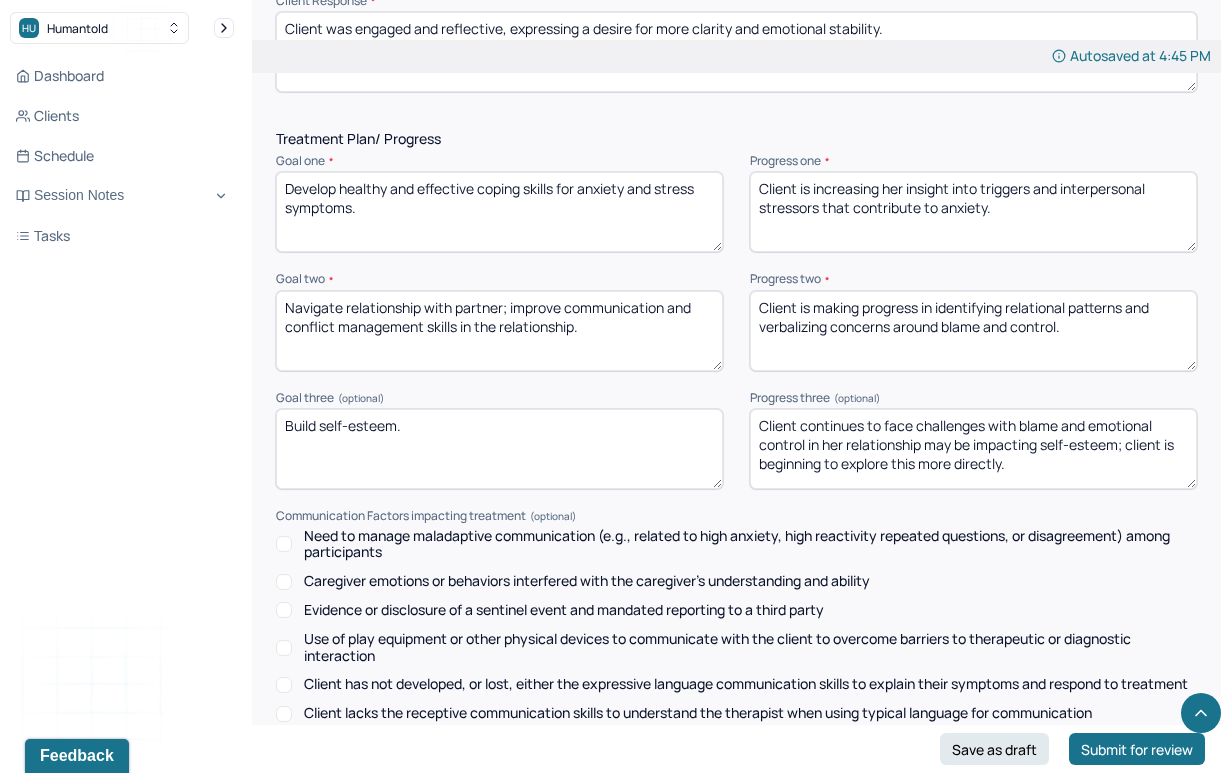 drag, startPoint x: 1063, startPoint y: 425, endPoint x: 1133, endPoint y: 408, distance: 72.03471 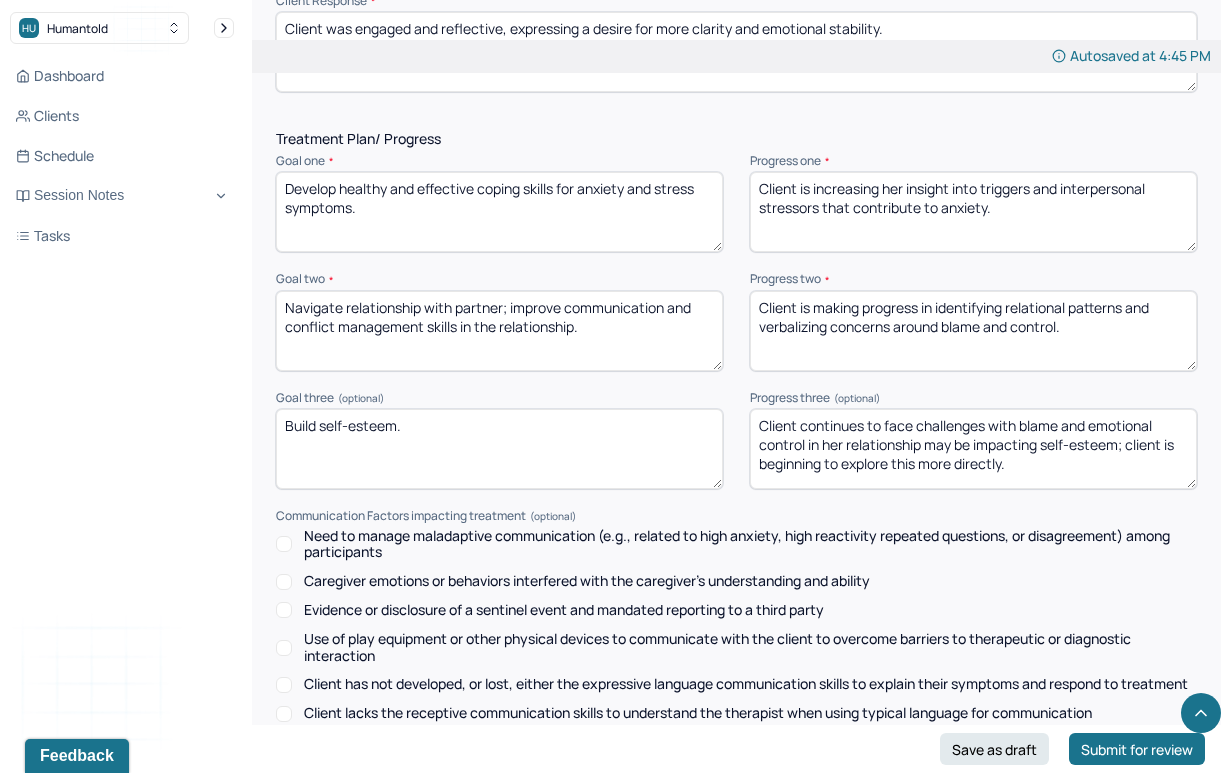 click on "Client continues to face challenges with blame and emotional control in her relationship may be impacting self-esteem; client is beginning to explore this more directly." at bounding box center [973, 449] 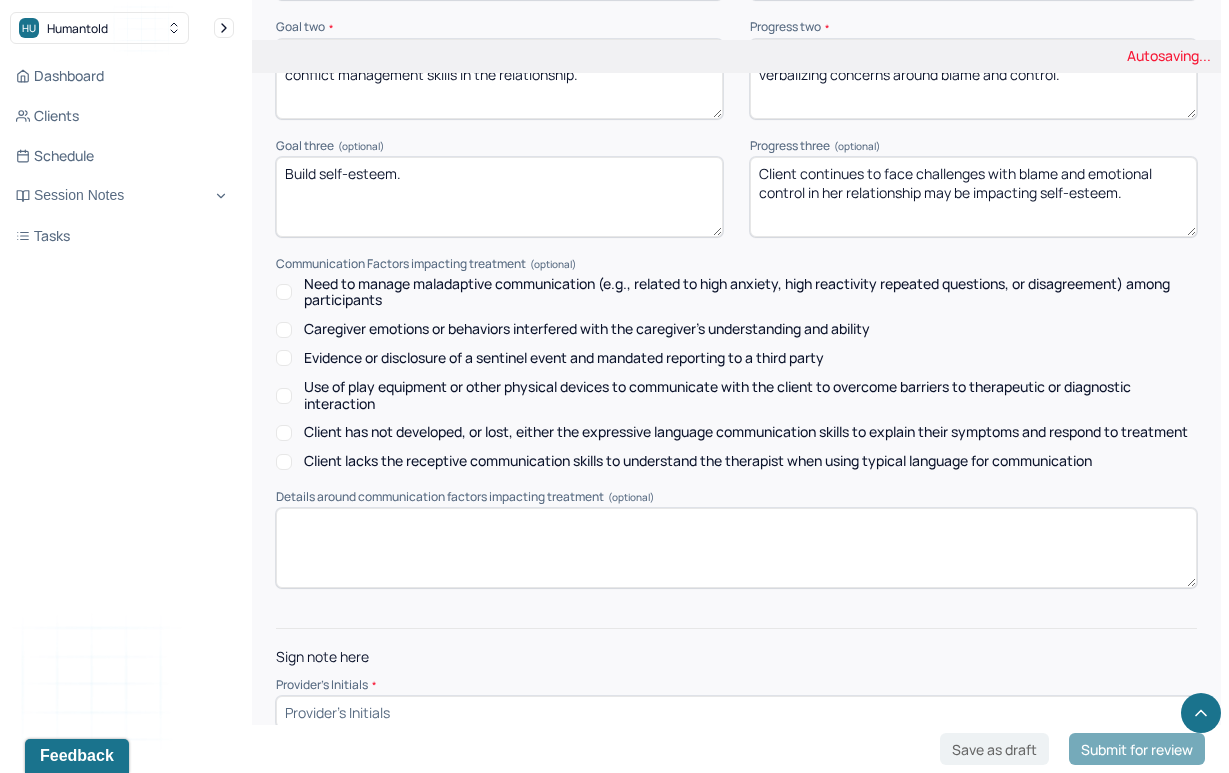 scroll, scrollTop: 3004, scrollLeft: 0, axis: vertical 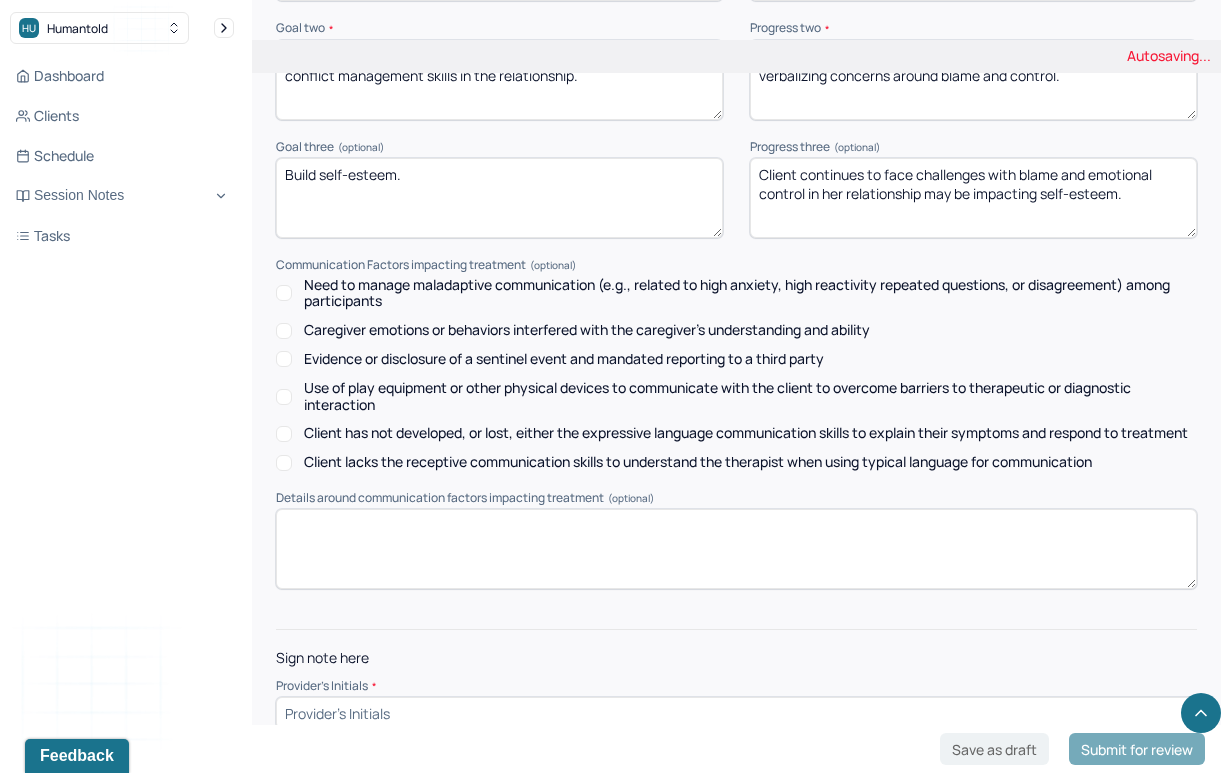 type on "Client continues to face challenges with blame and emotional control in her relationship may be impacting self-esteem." 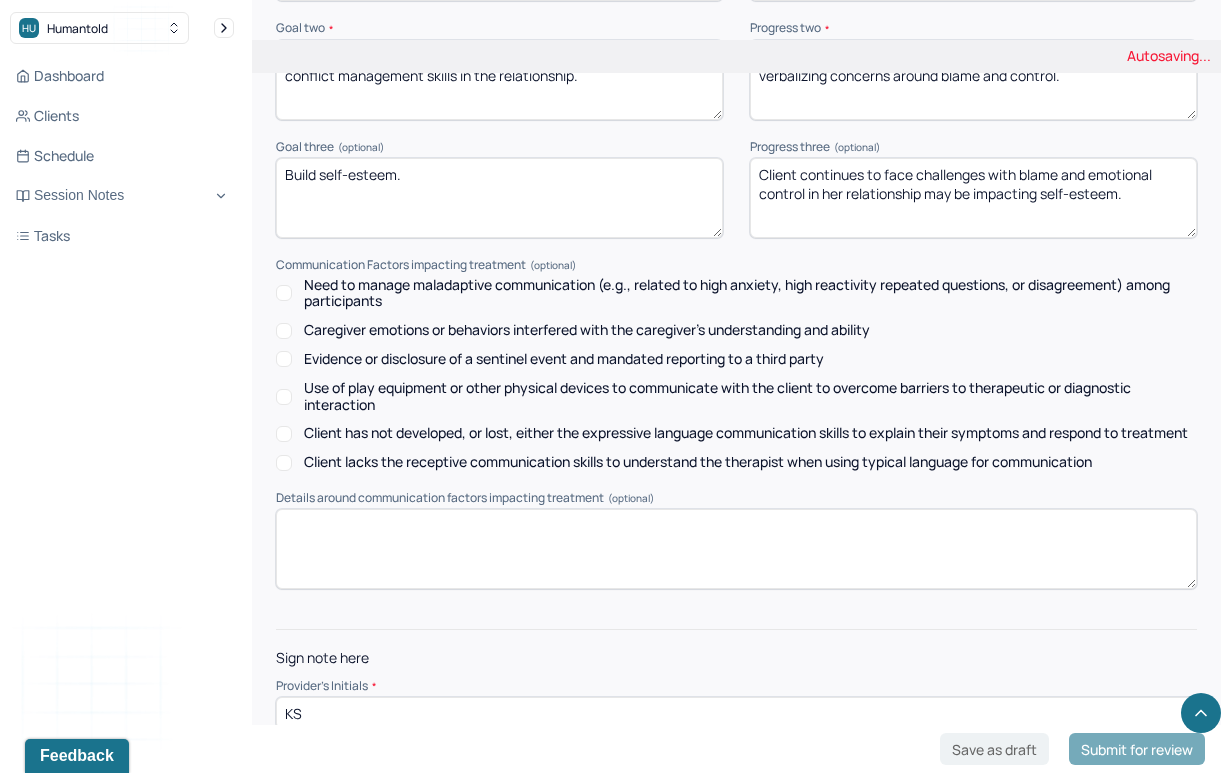 type on "KS" 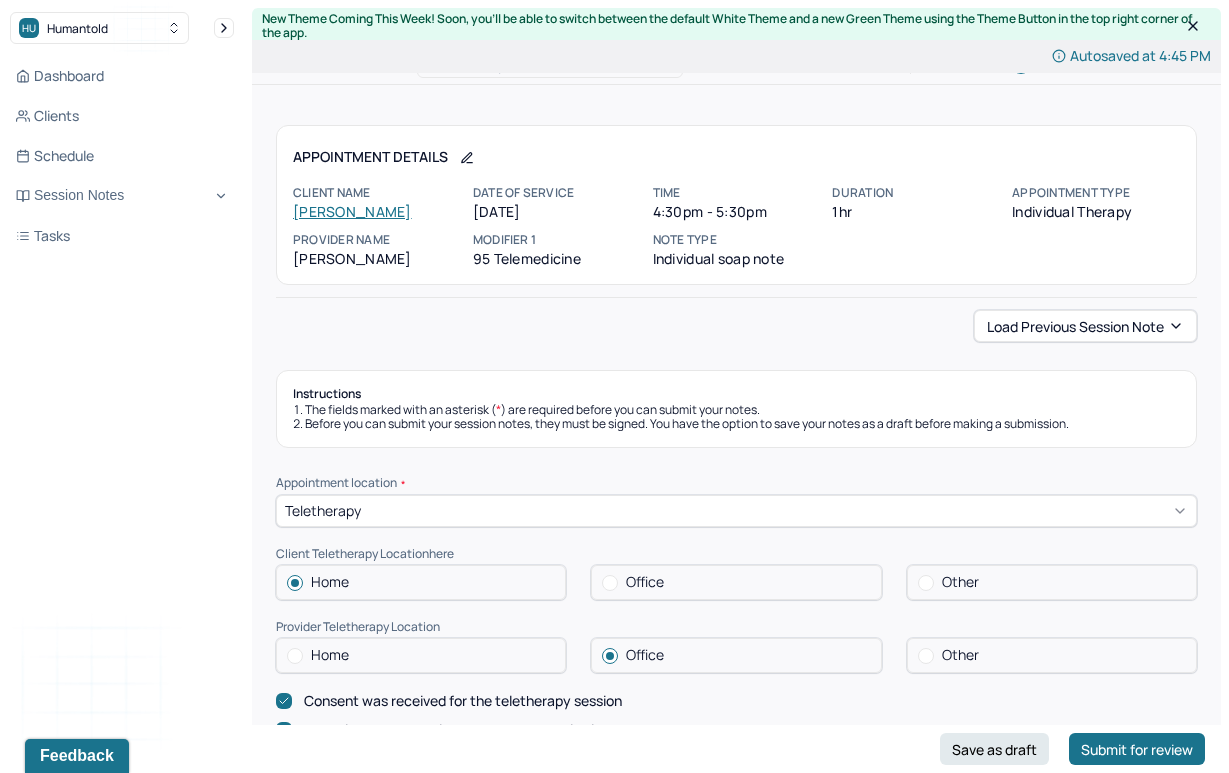 scroll, scrollTop: 0, scrollLeft: 0, axis: both 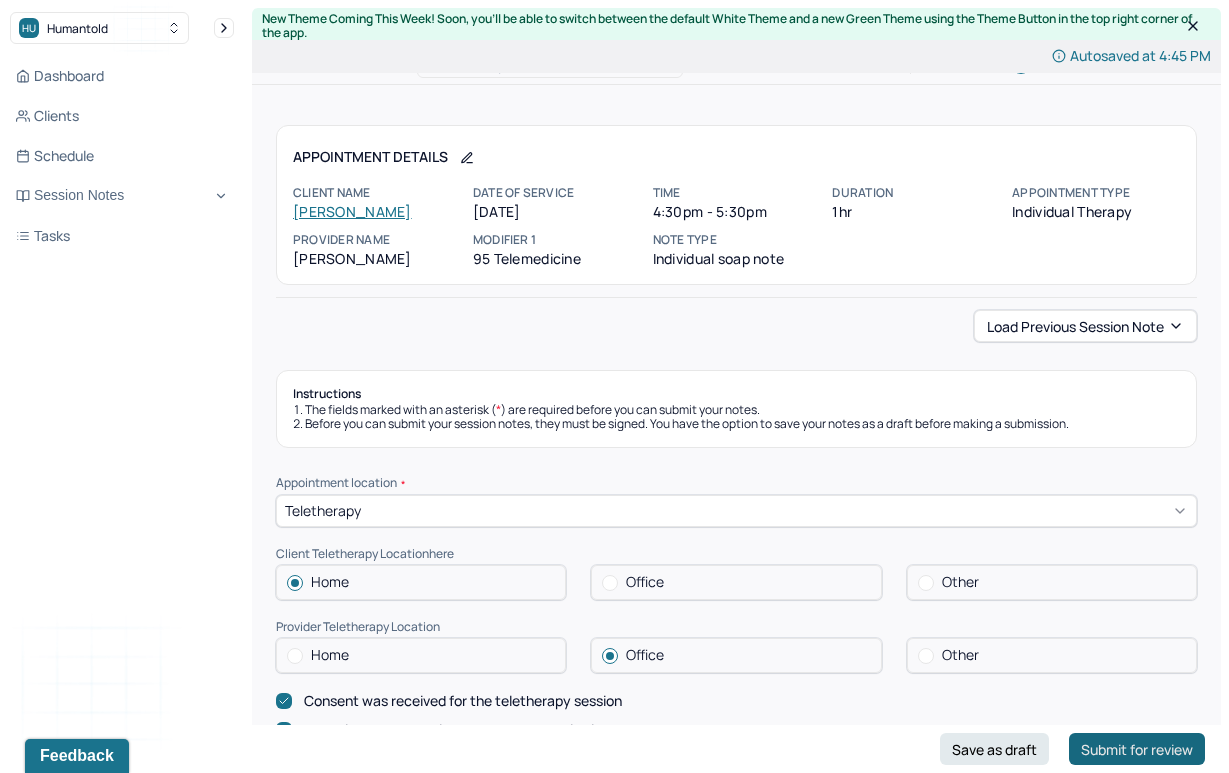 click on "Submit for review" at bounding box center (1137, 749) 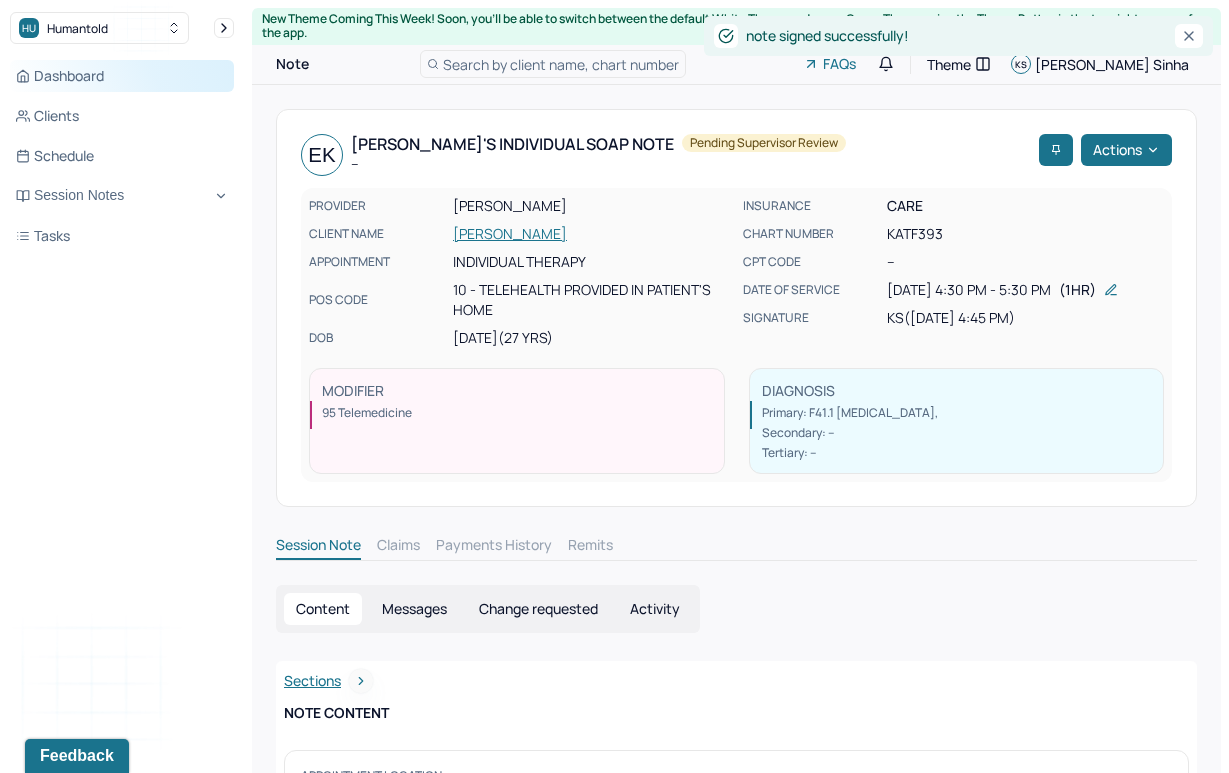 click on "Dashboard" at bounding box center (122, 76) 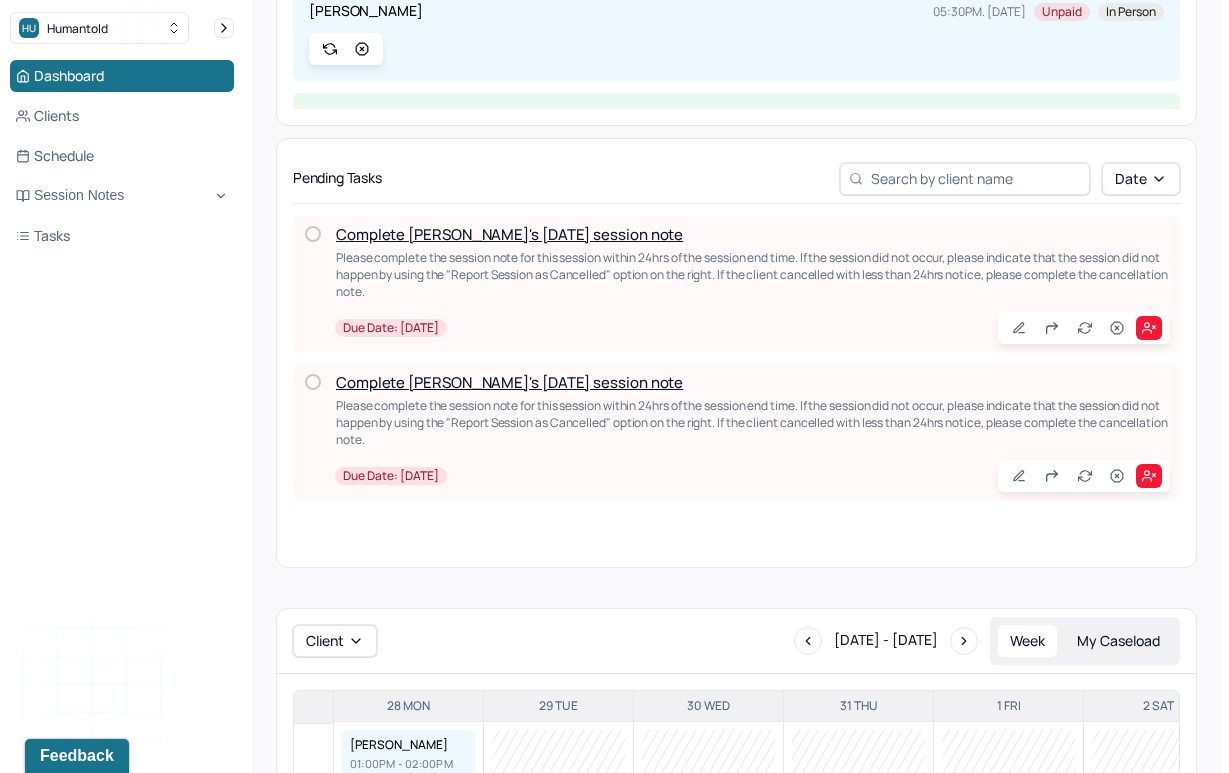 scroll, scrollTop: 476, scrollLeft: 0, axis: vertical 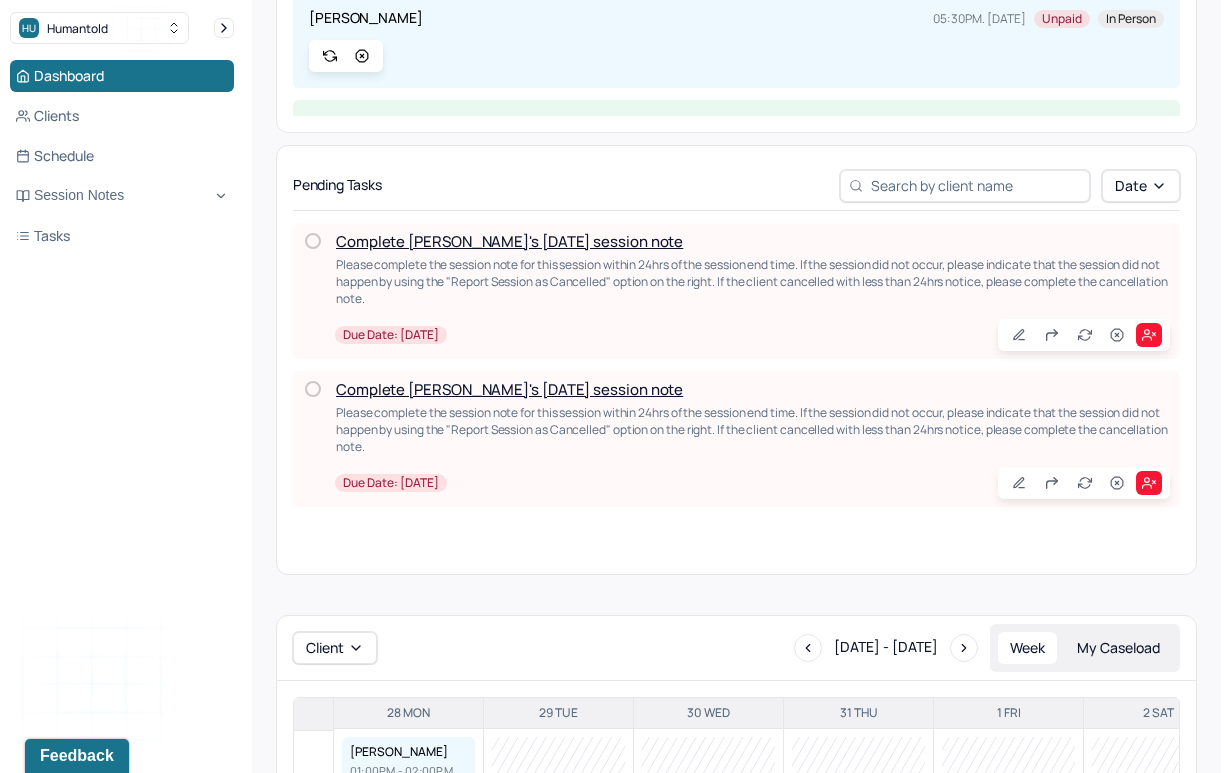 click on "Complete [PERSON_NAME]'s [DATE] session note" at bounding box center [509, 241] 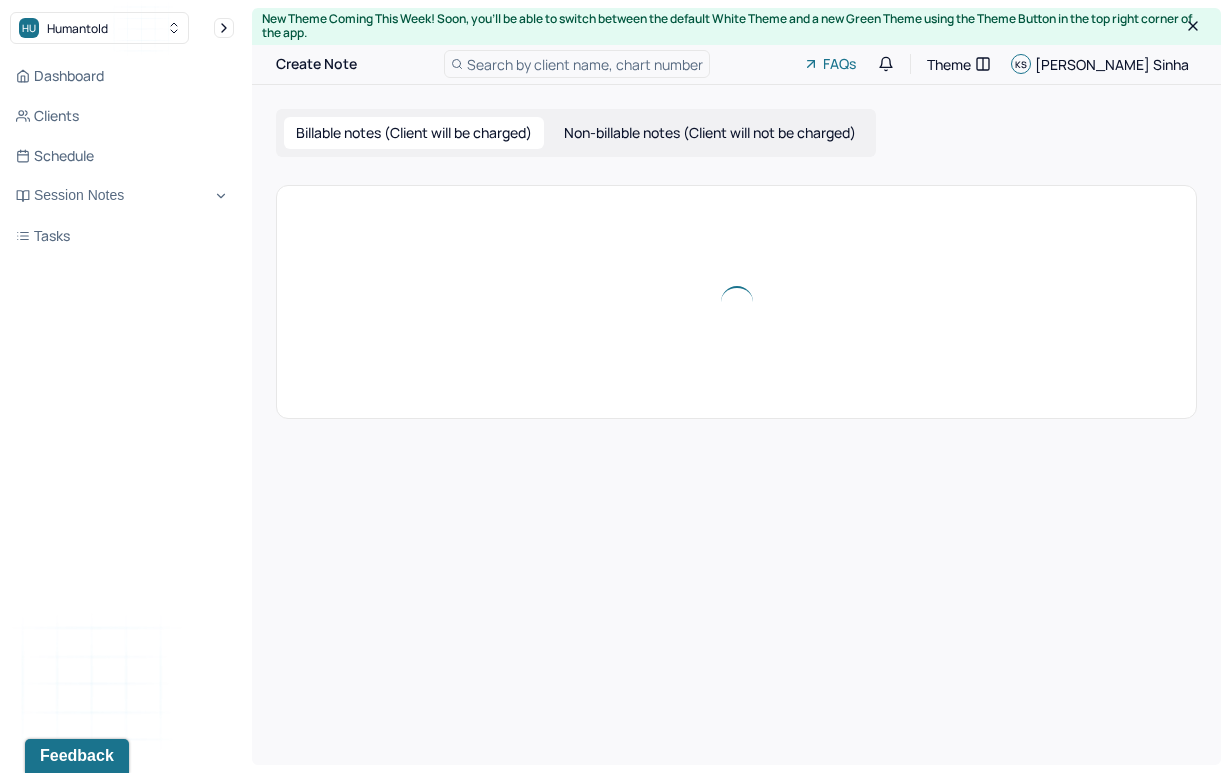 scroll, scrollTop: 0, scrollLeft: 0, axis: both 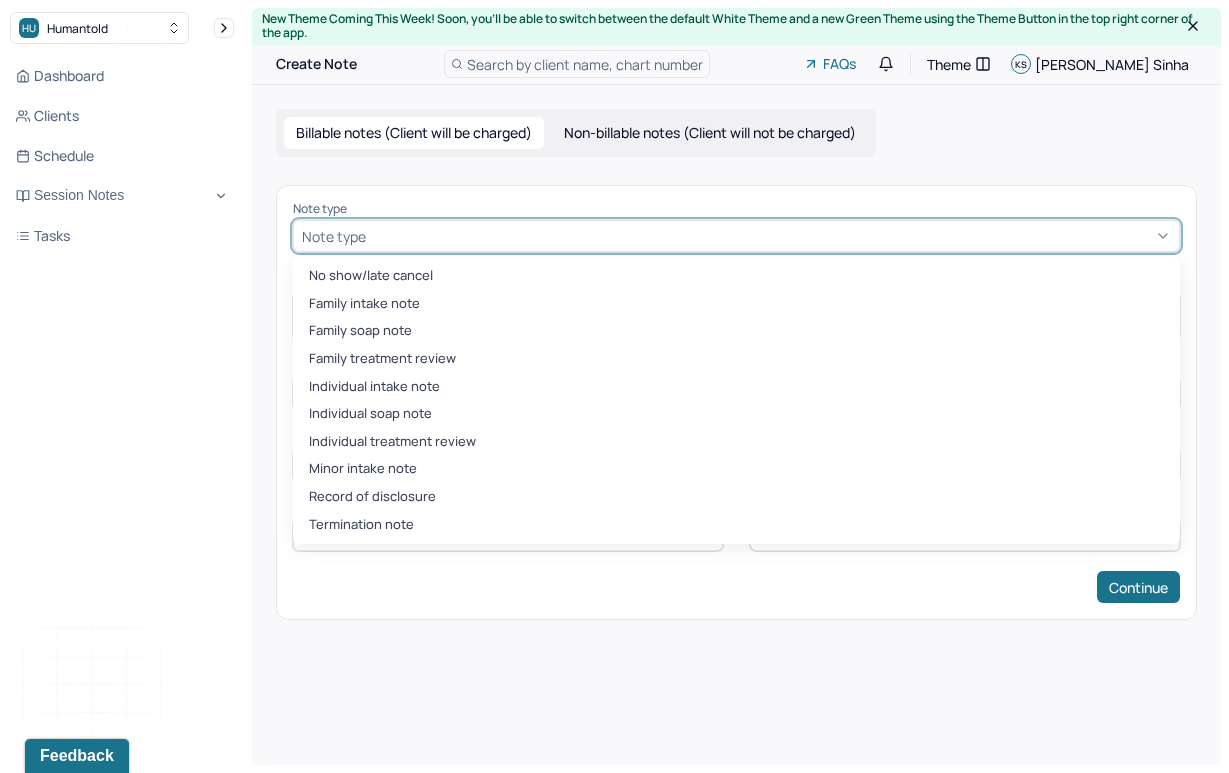 click at bounding box center [770, 236] 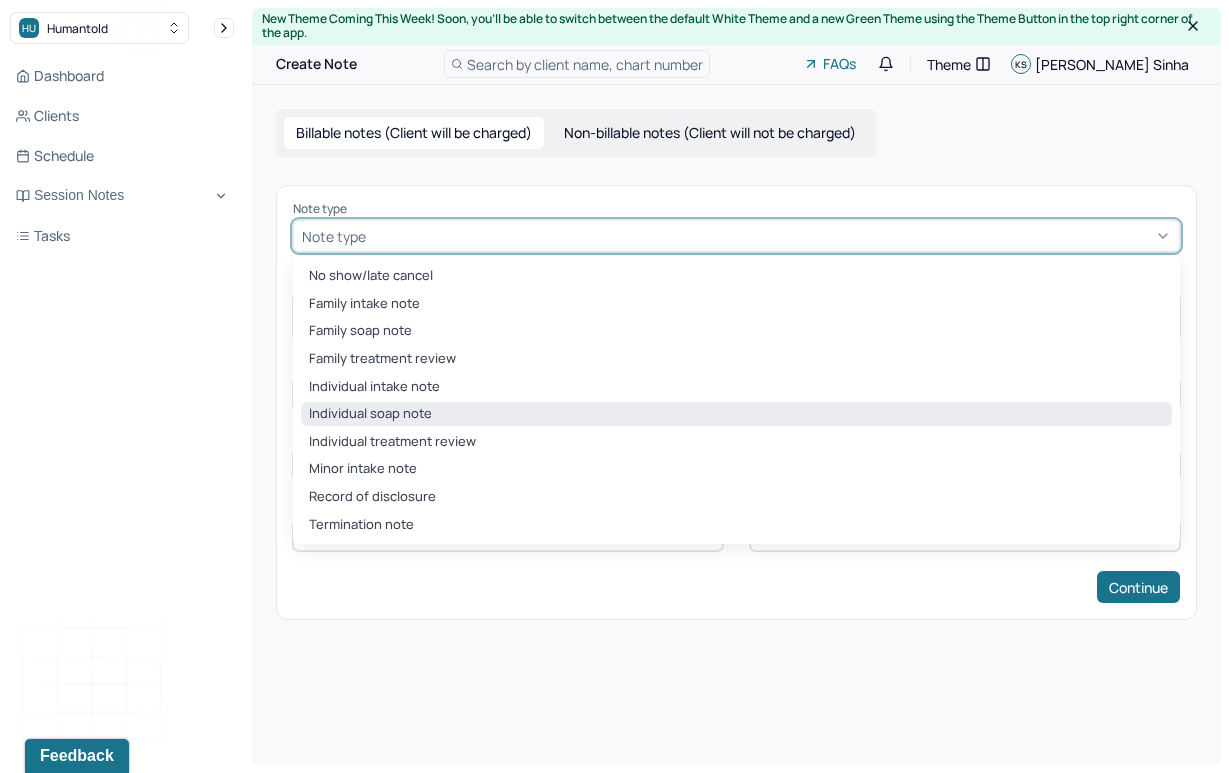 click on "Individual soap note" at bounding box center [736, 414] 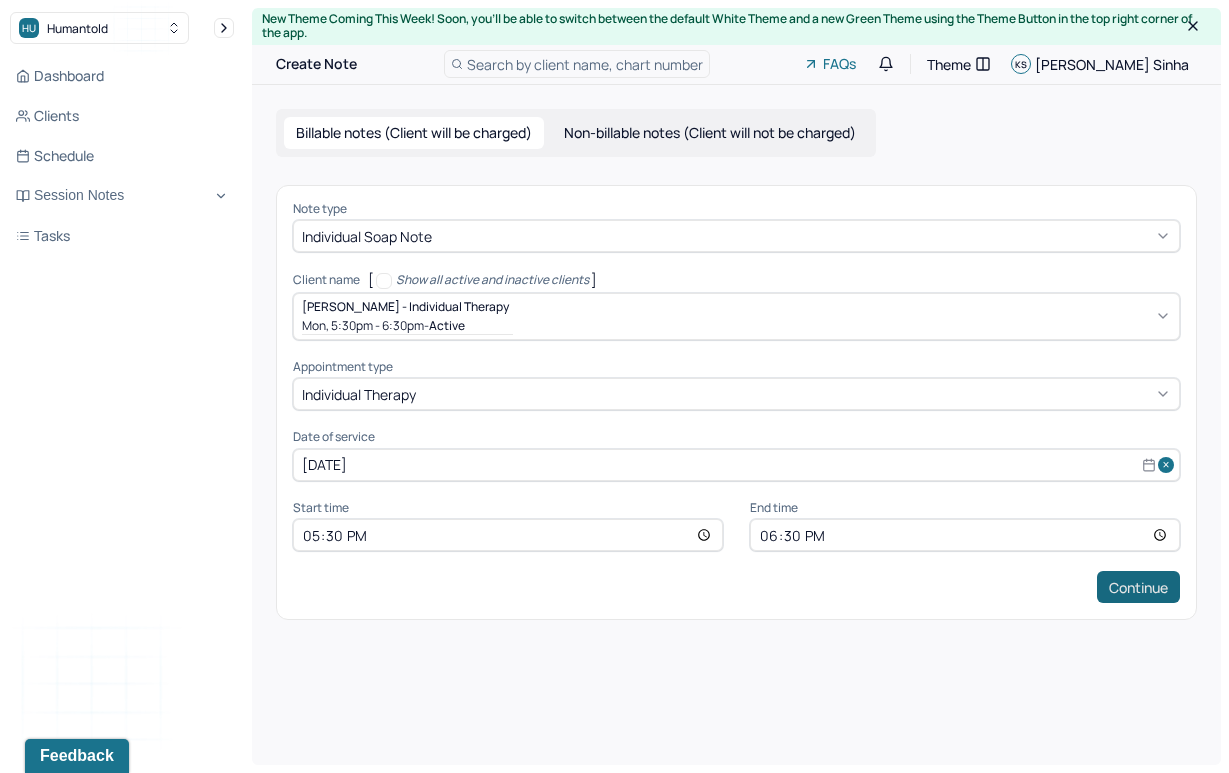click on "Continue" at bounding box center [1138, 587] 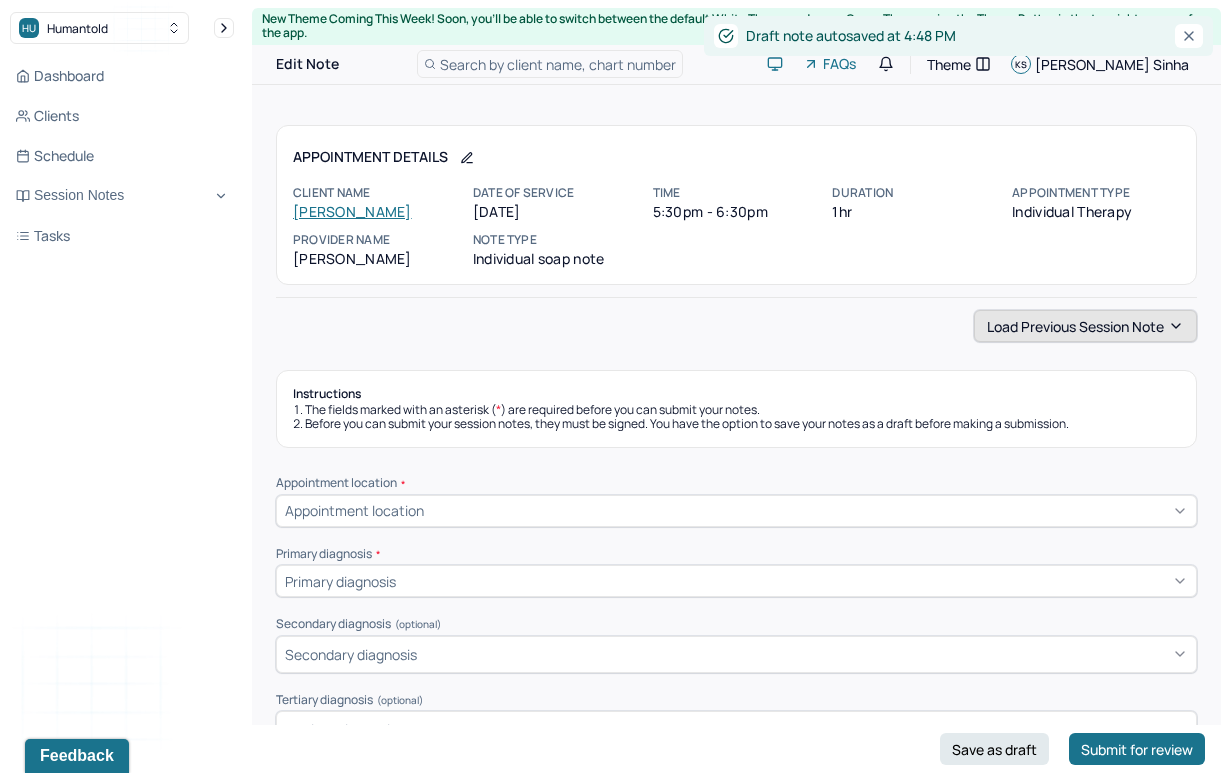 click on "Load previous session note" at bounding box center [1085, 326] 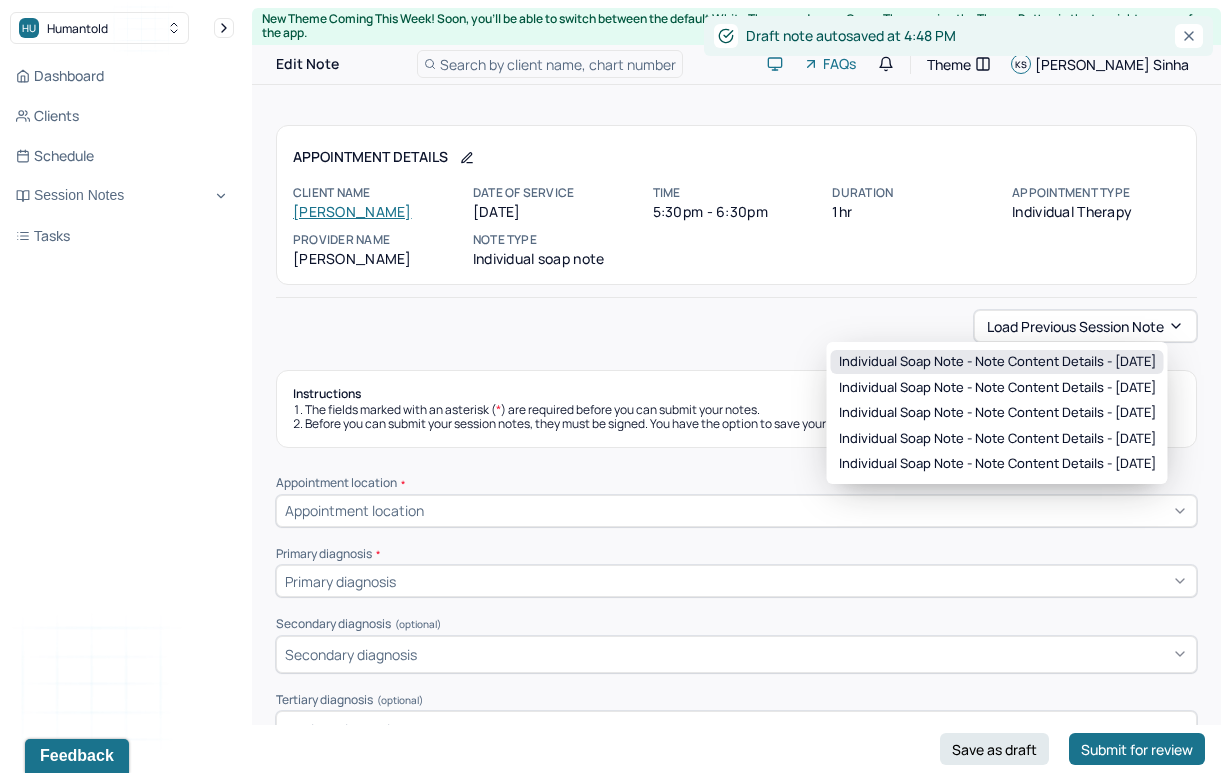 click on "Individual soap note   - Note content Details -   [DATE]" at bounding box center (997, 362) 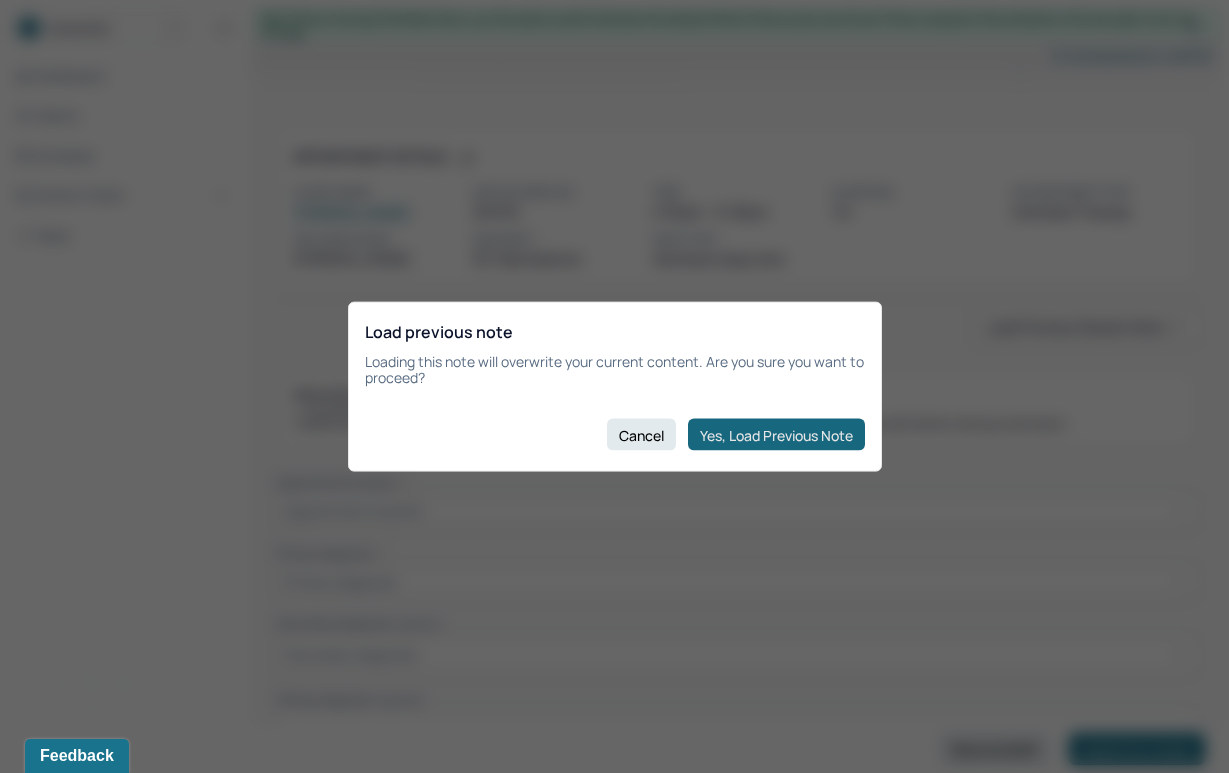 click on "Yes, Load Previous Note" at bounding box center (776, 435) 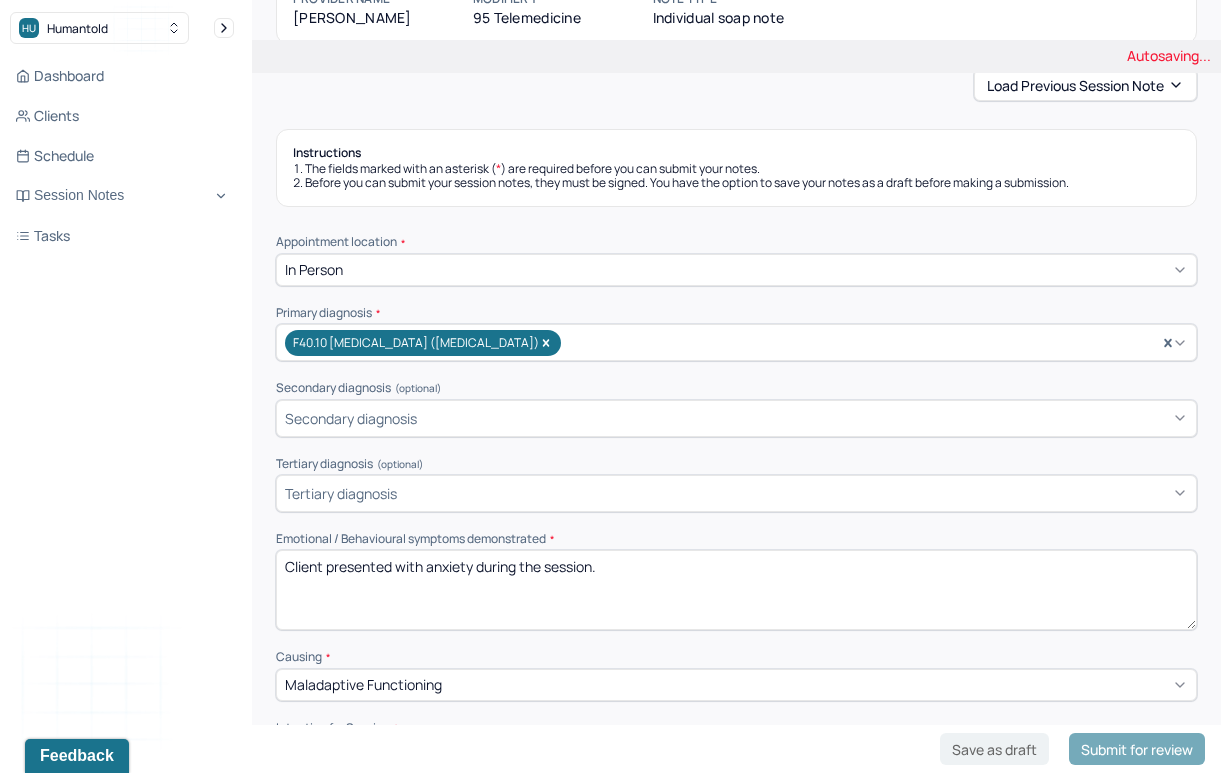scroll, scrollTop: 243, scrollLeft: 0, axis: vertical 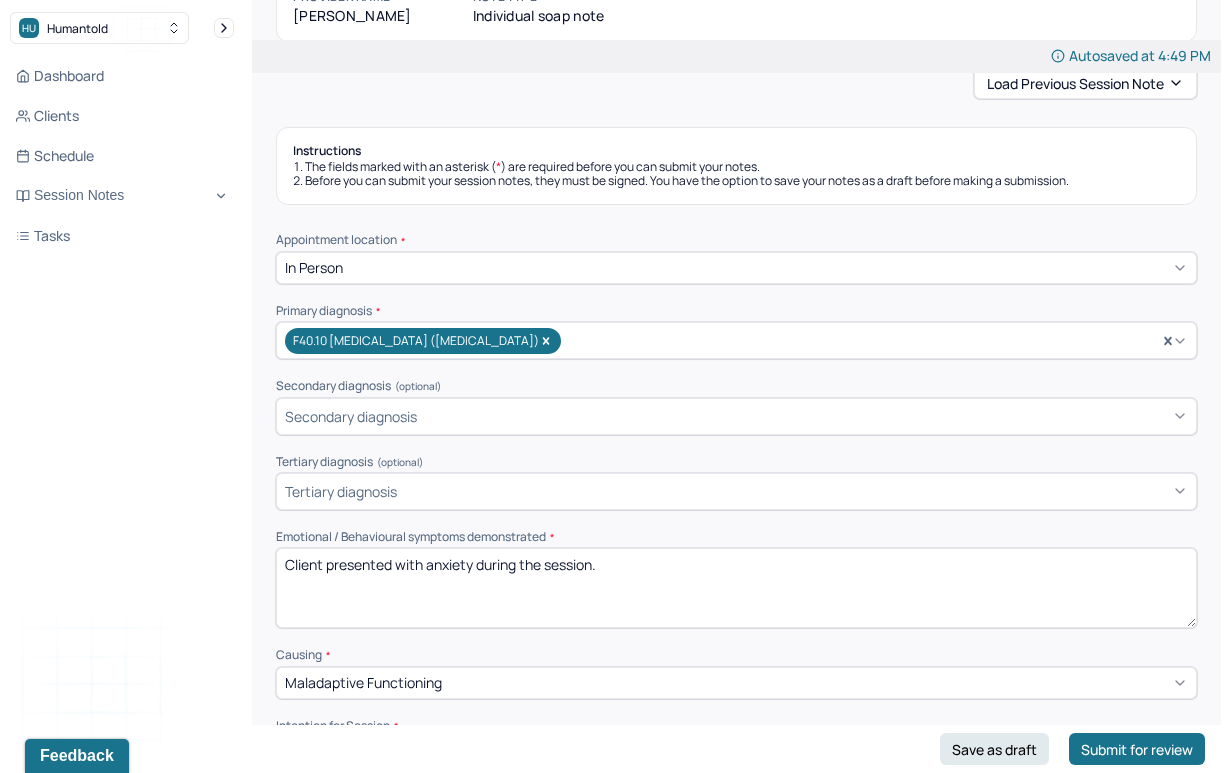 drag, startPoint x: 628, startPoint y: 556, endPoint x: 449, endPoint y: 551, distance: 179.06982 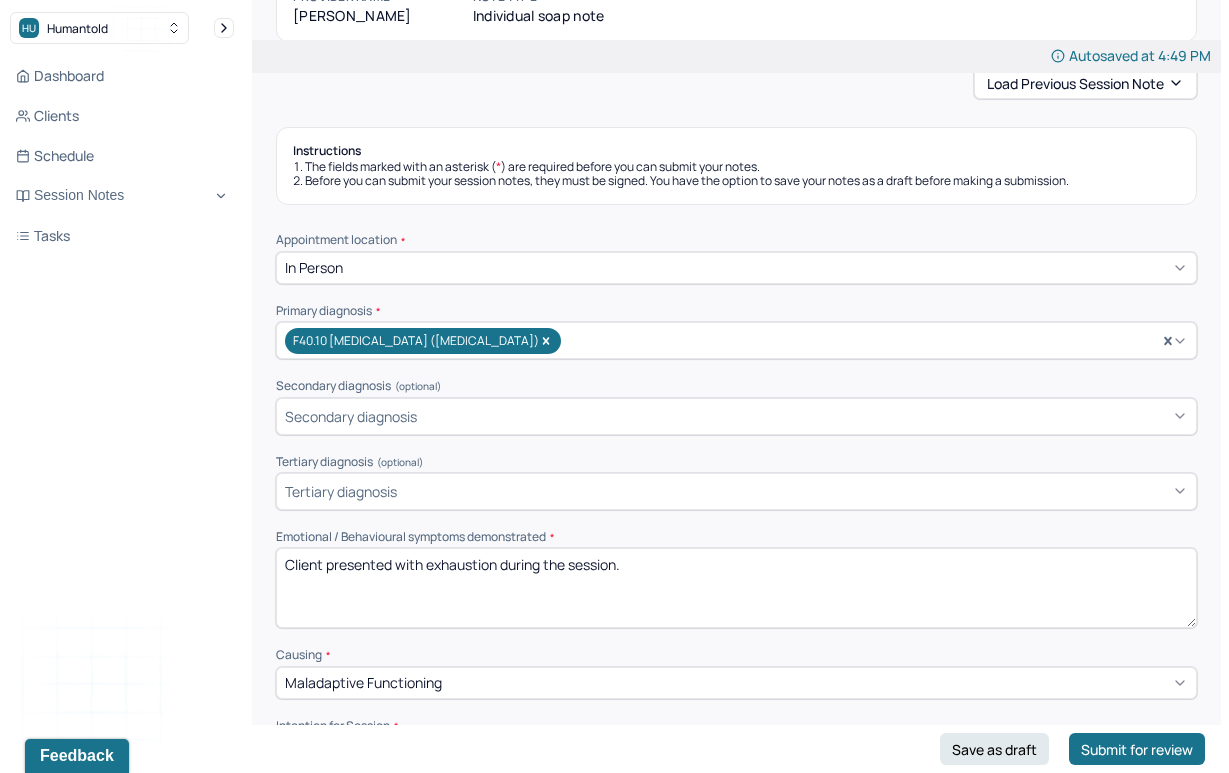 click on "Client presented with" at bounding box center (736, 588) 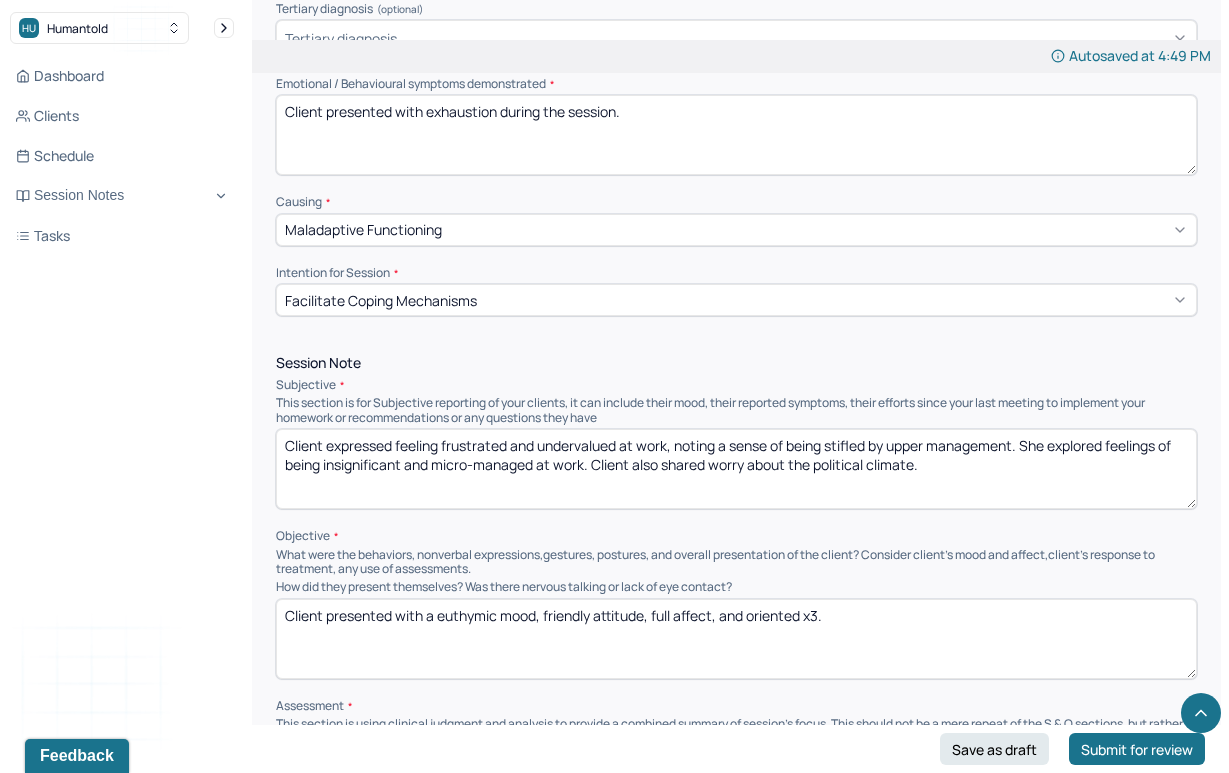 scroll, scrollTop: 700, scrollLeft: 0, axis: vertical 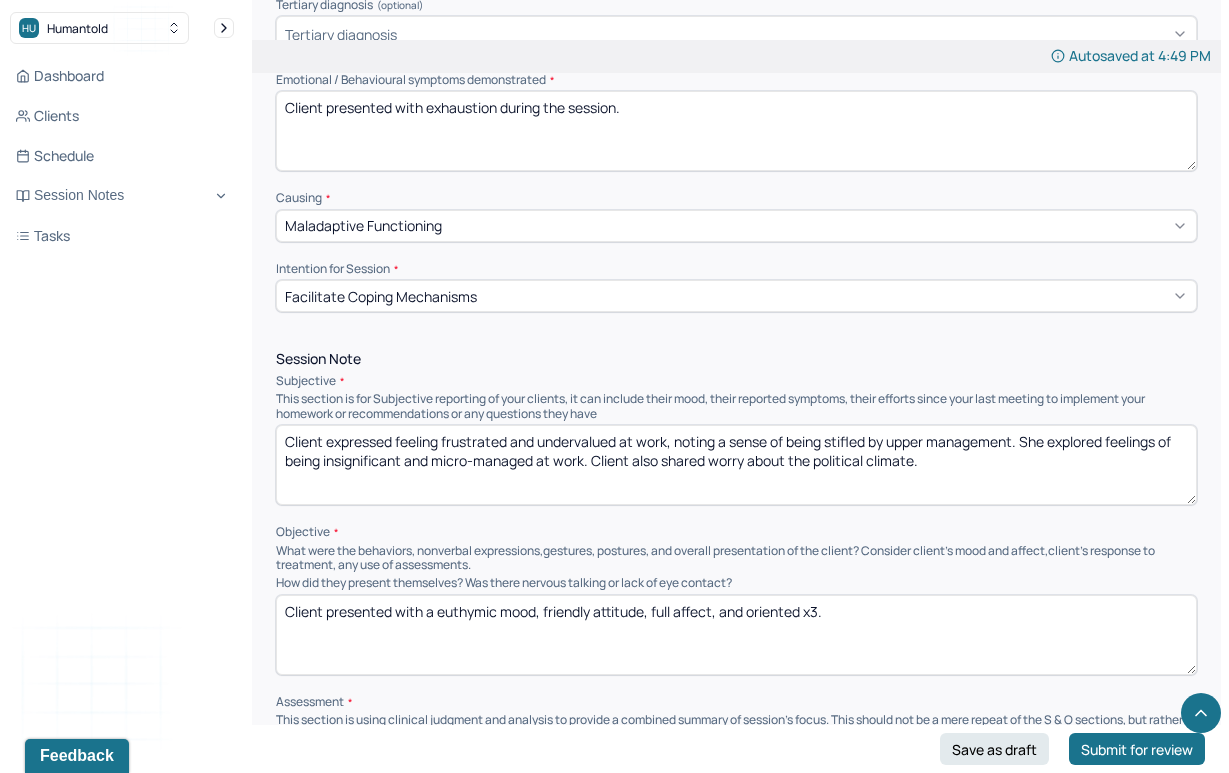 type on "Client presented with exhaustion during the session." 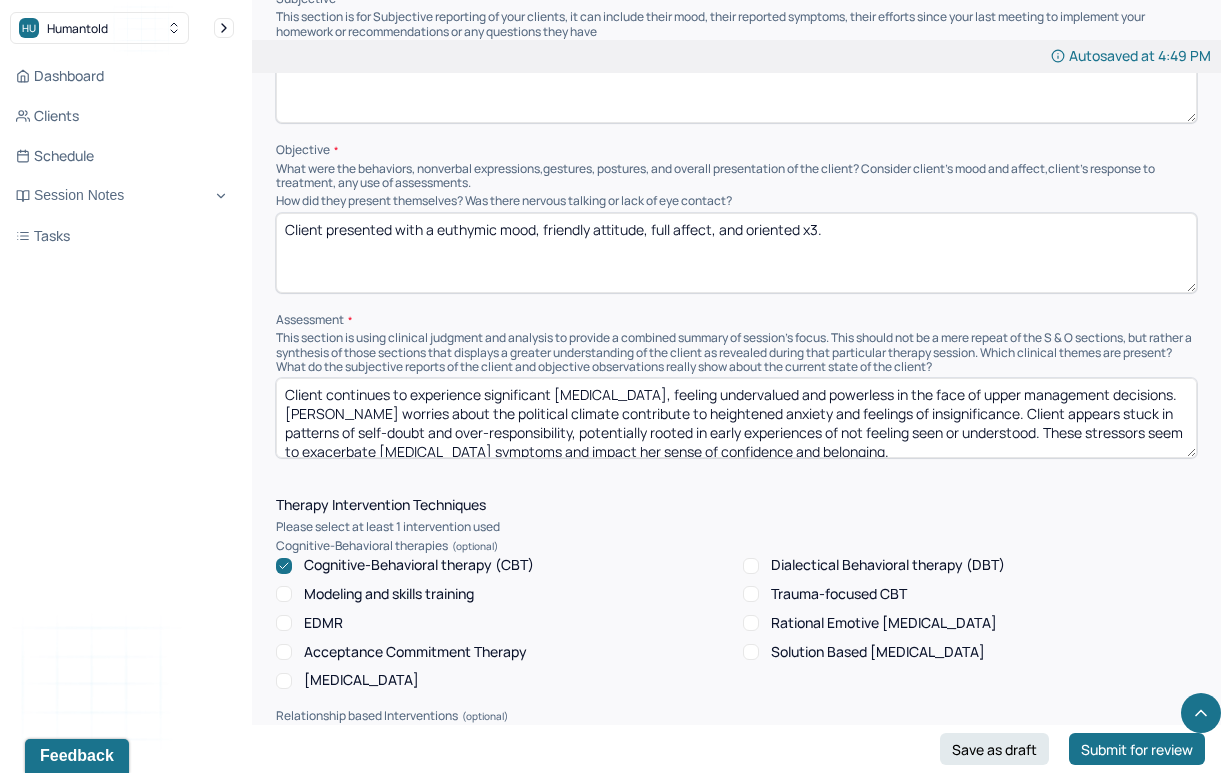 scroll, scrollTop: 1083, scrollLeft: 0, axis: vertical 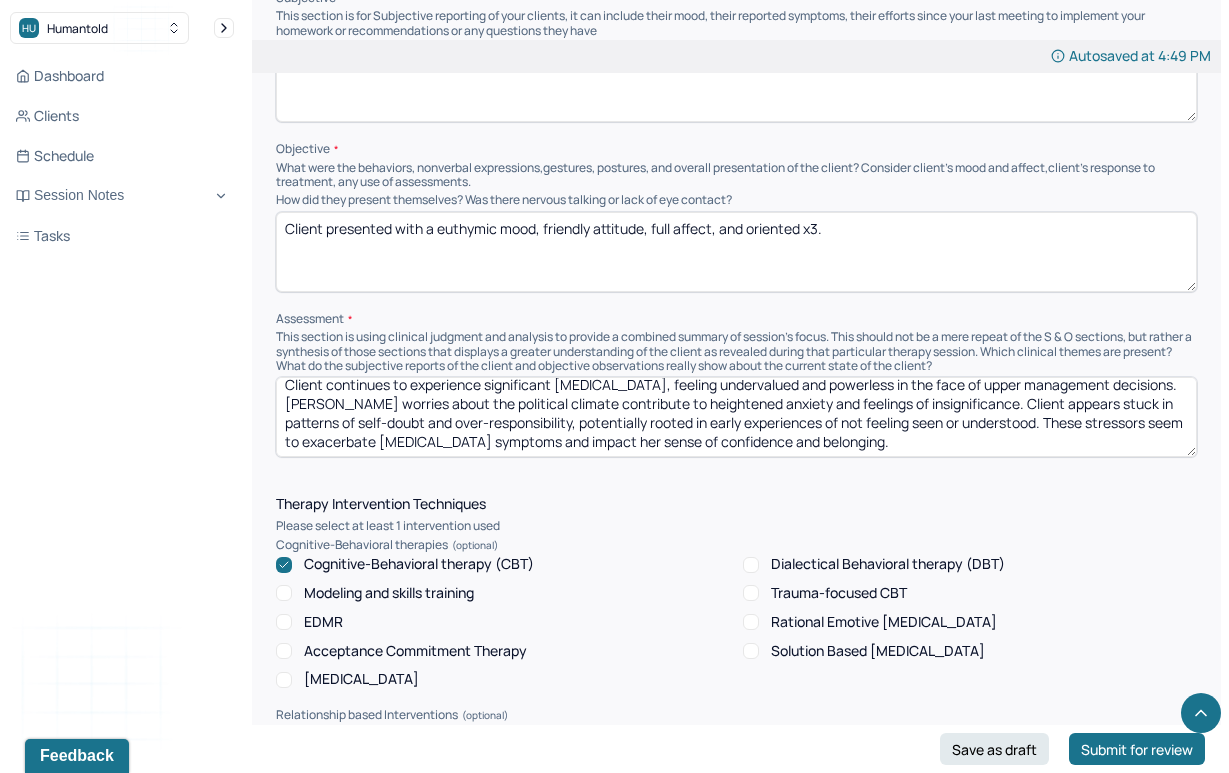 type 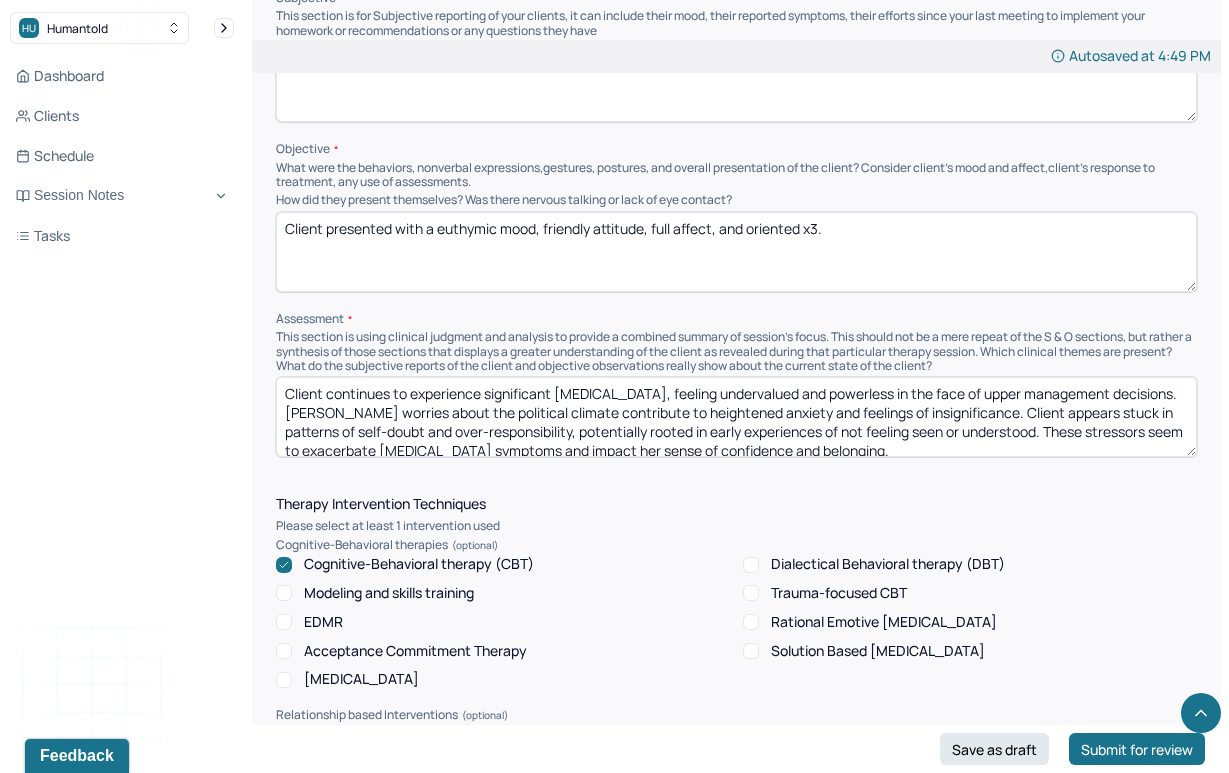 drag, startPoint x: 879, startPoint y: 431, endPoint x: 234, endPoint y: 321, distance: 654.3126 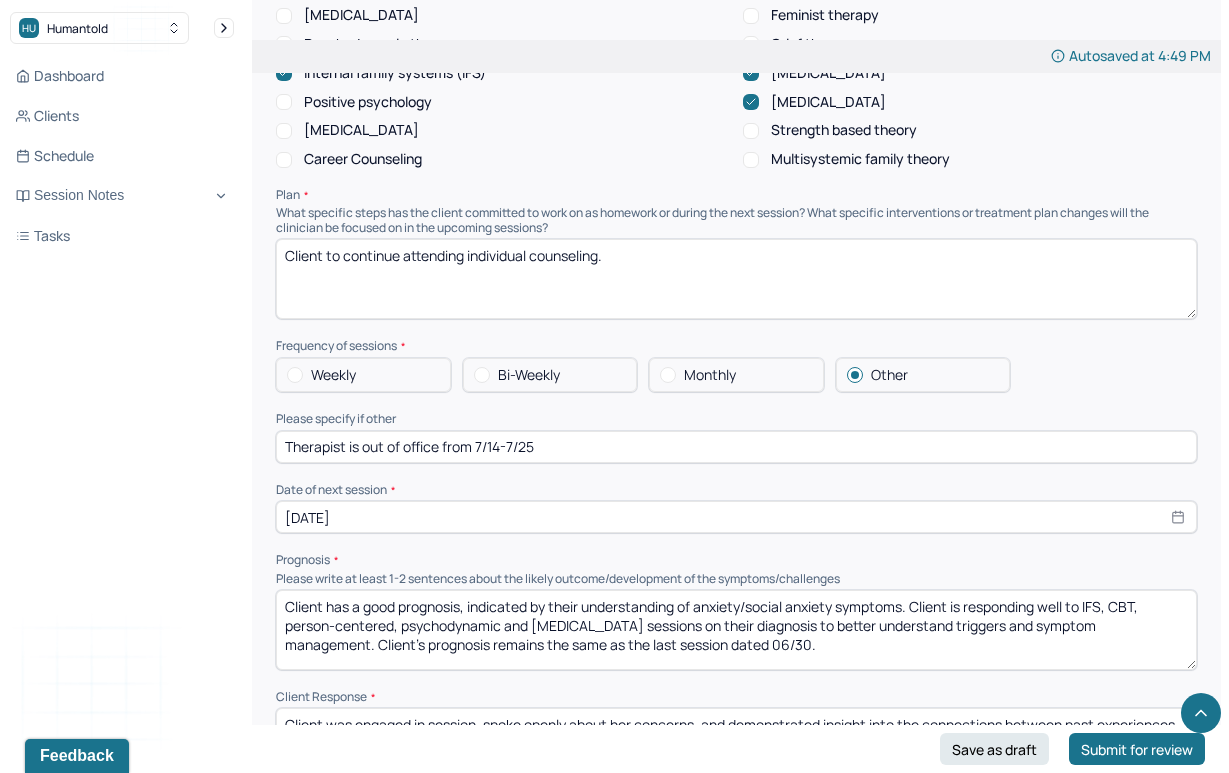 scroll, scrollTop: 1921, scrollLeft: 0, axis: vertical 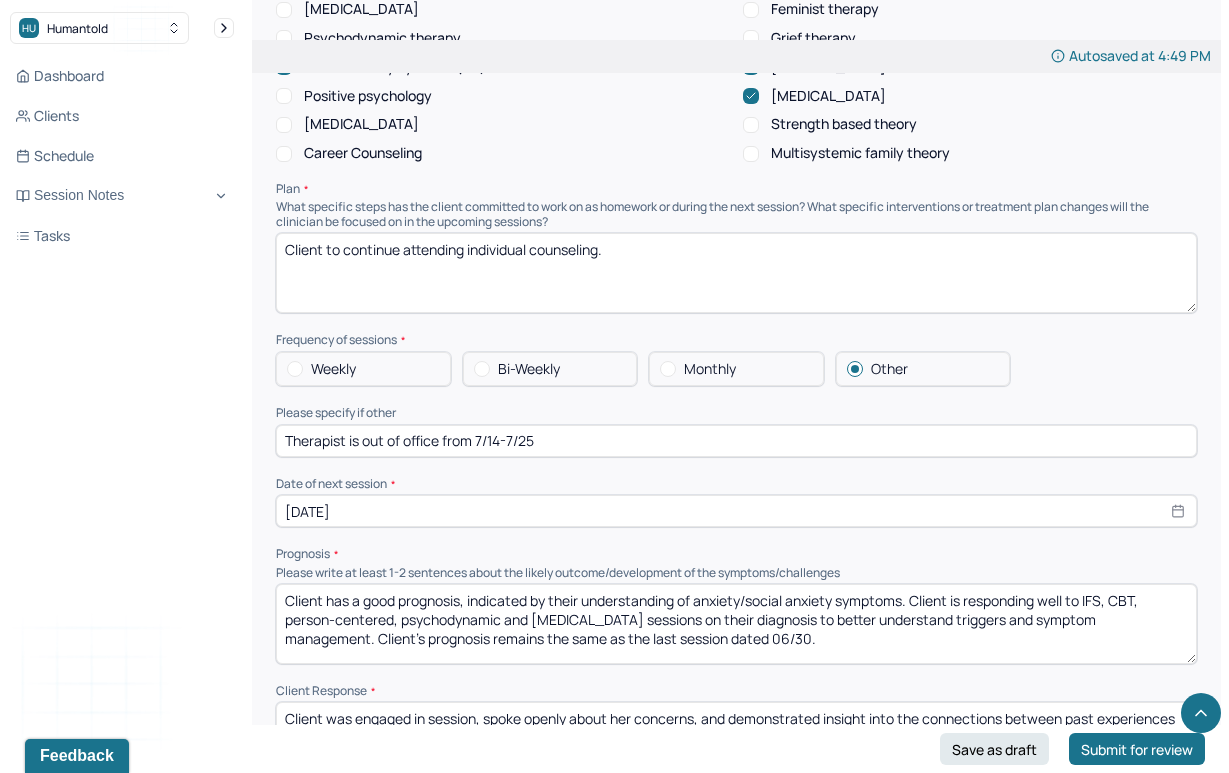 type 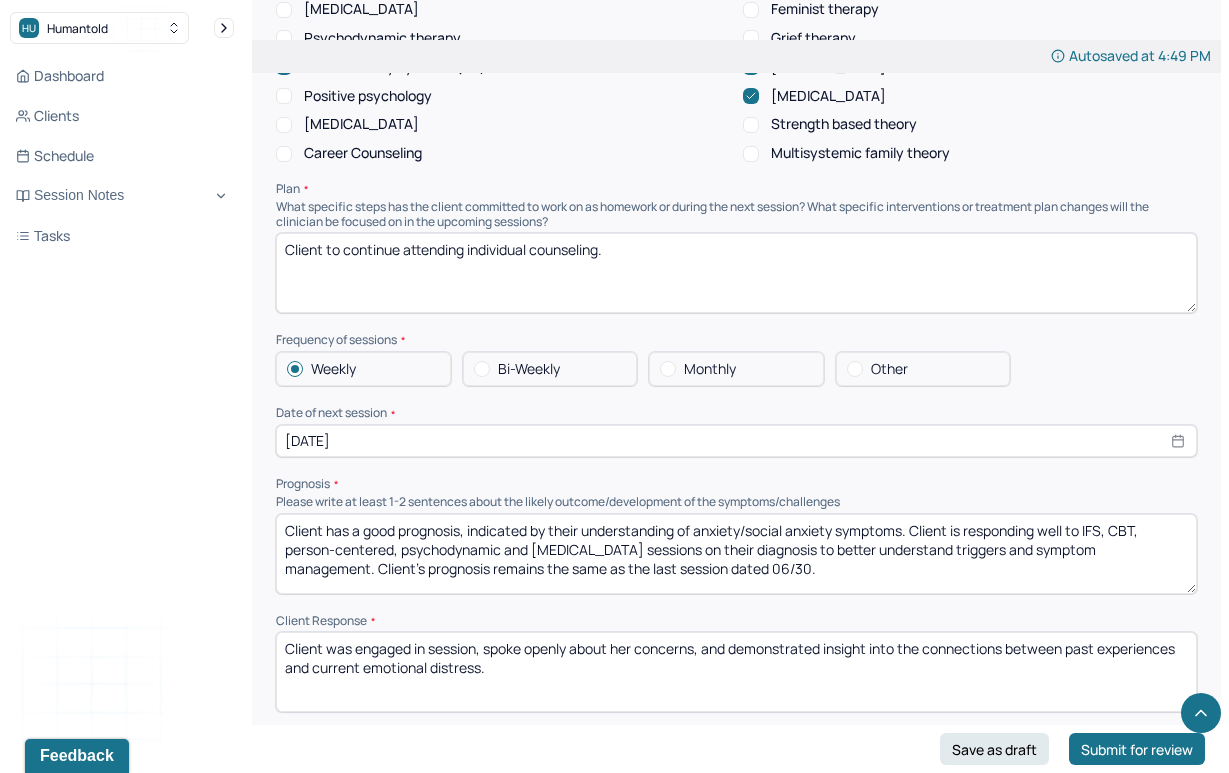 click on "[DATE]" at bounding box center (736, 441) 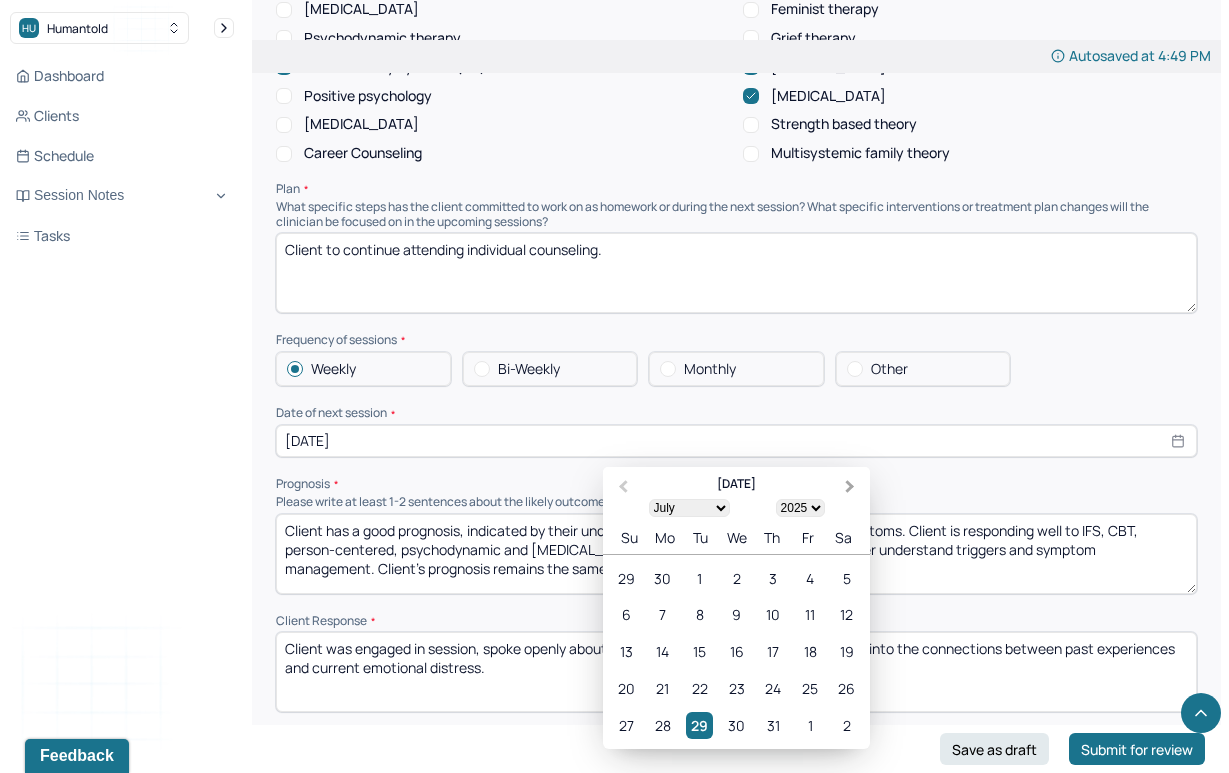 click on "Next Month" at bounding box center [852, 488] 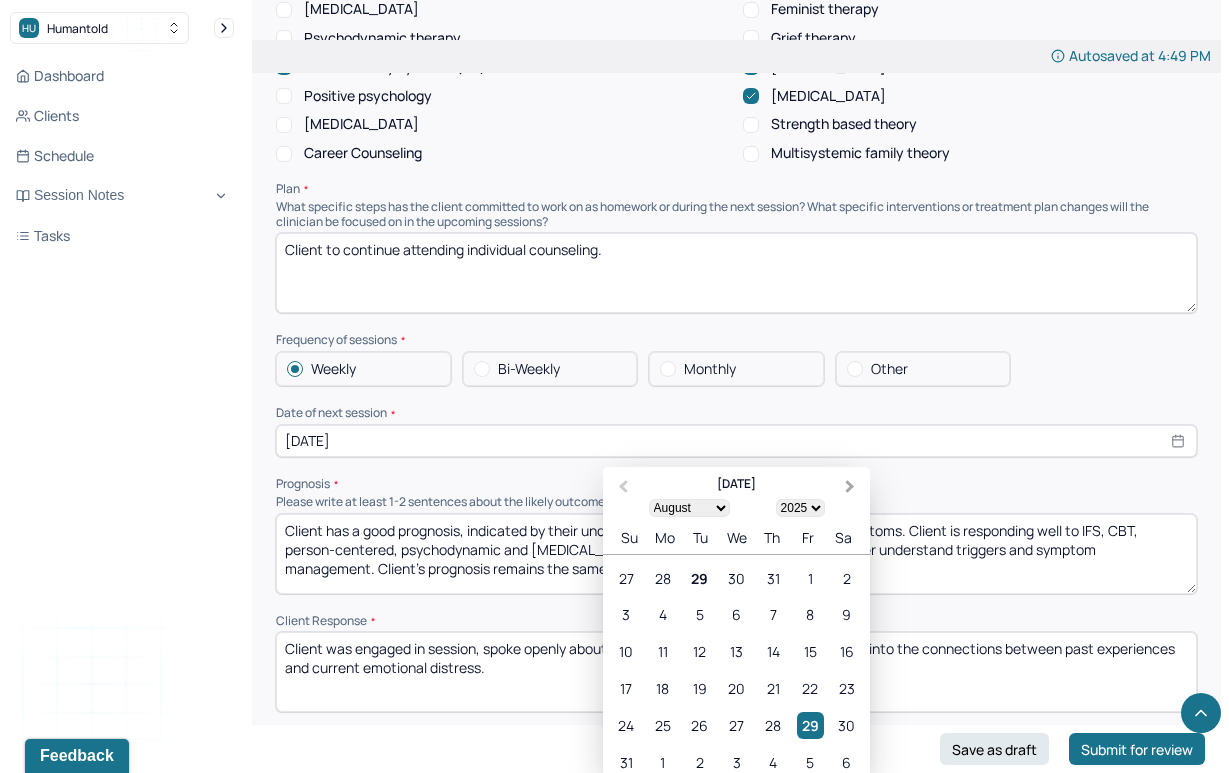 click on "Next Month" at bounding box center (850, 486) 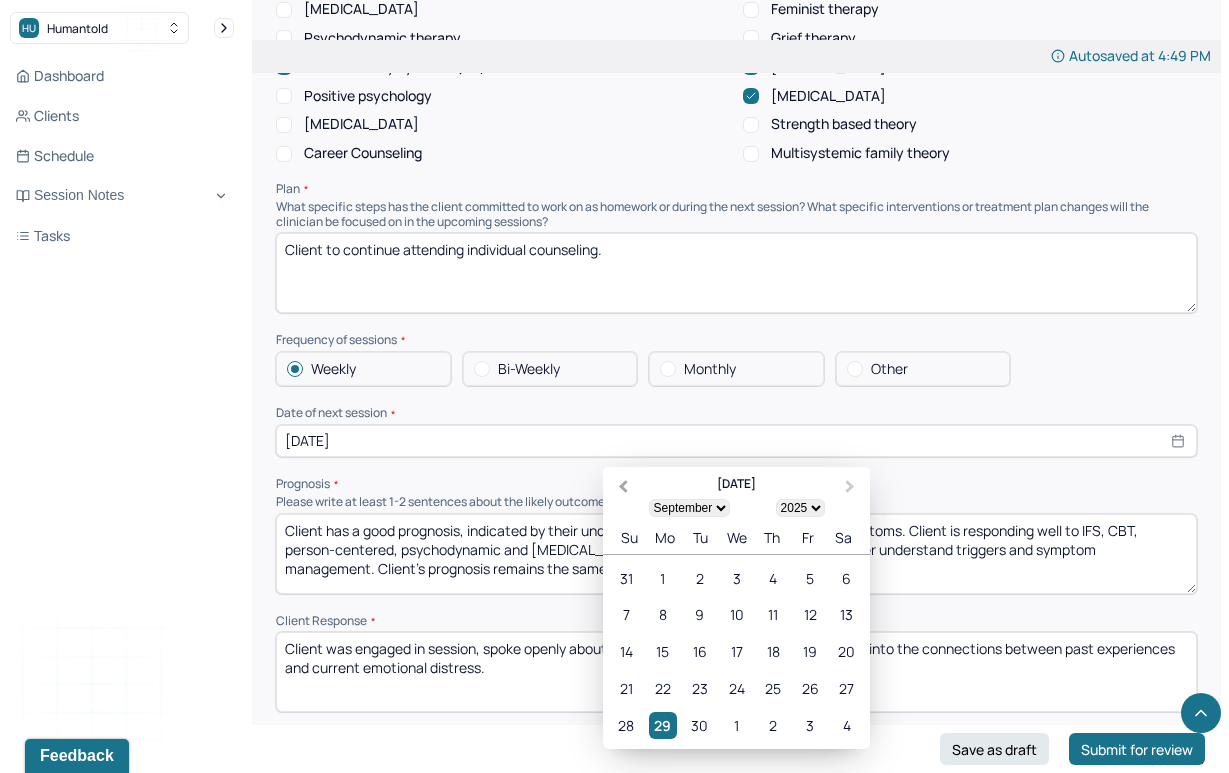 click on "Previous Month" at bounding box center [621, 488] 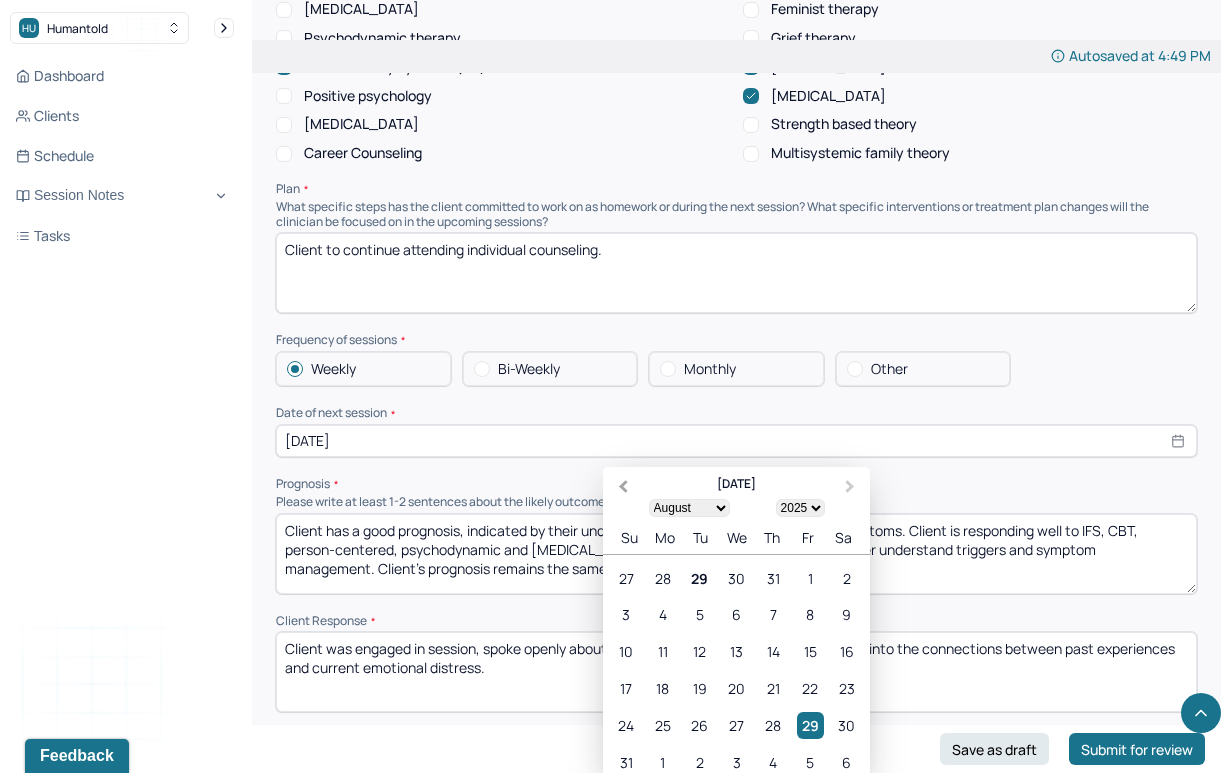 click on "Previous Month" at bounding box center (623, 486) 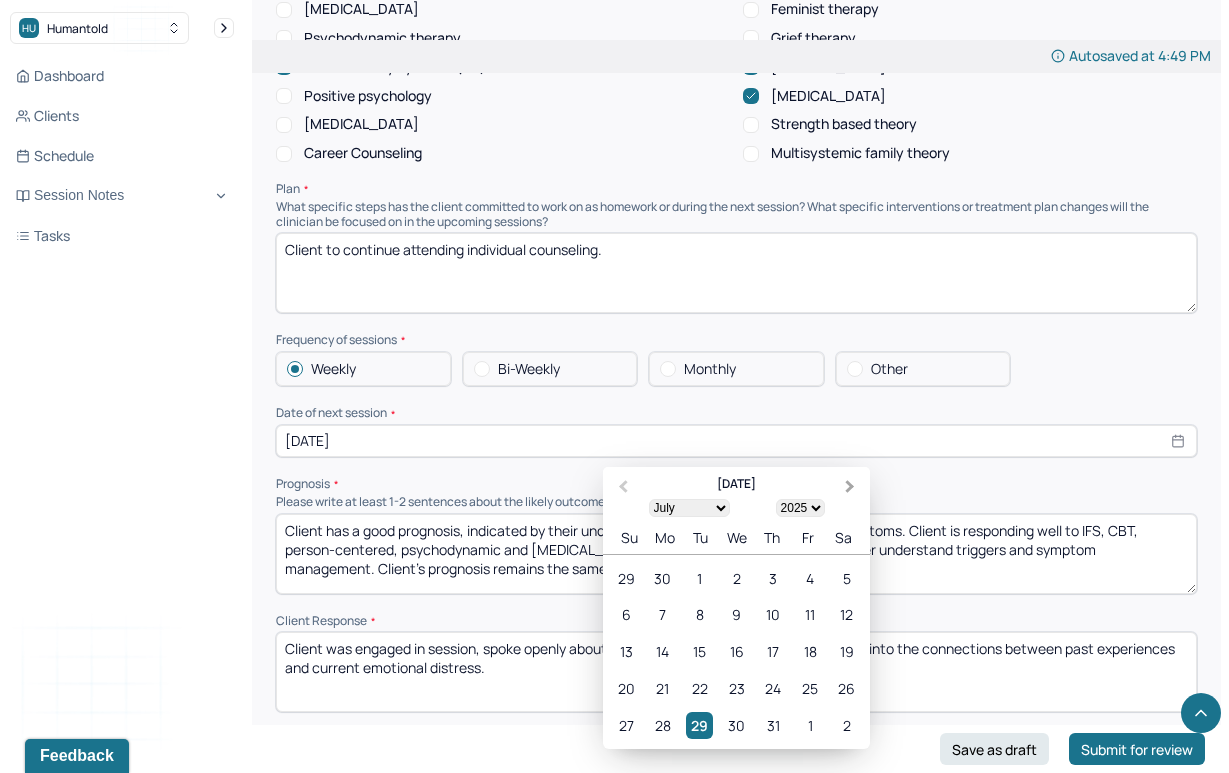 click on "Next Month" at bounding box center (850, 486) 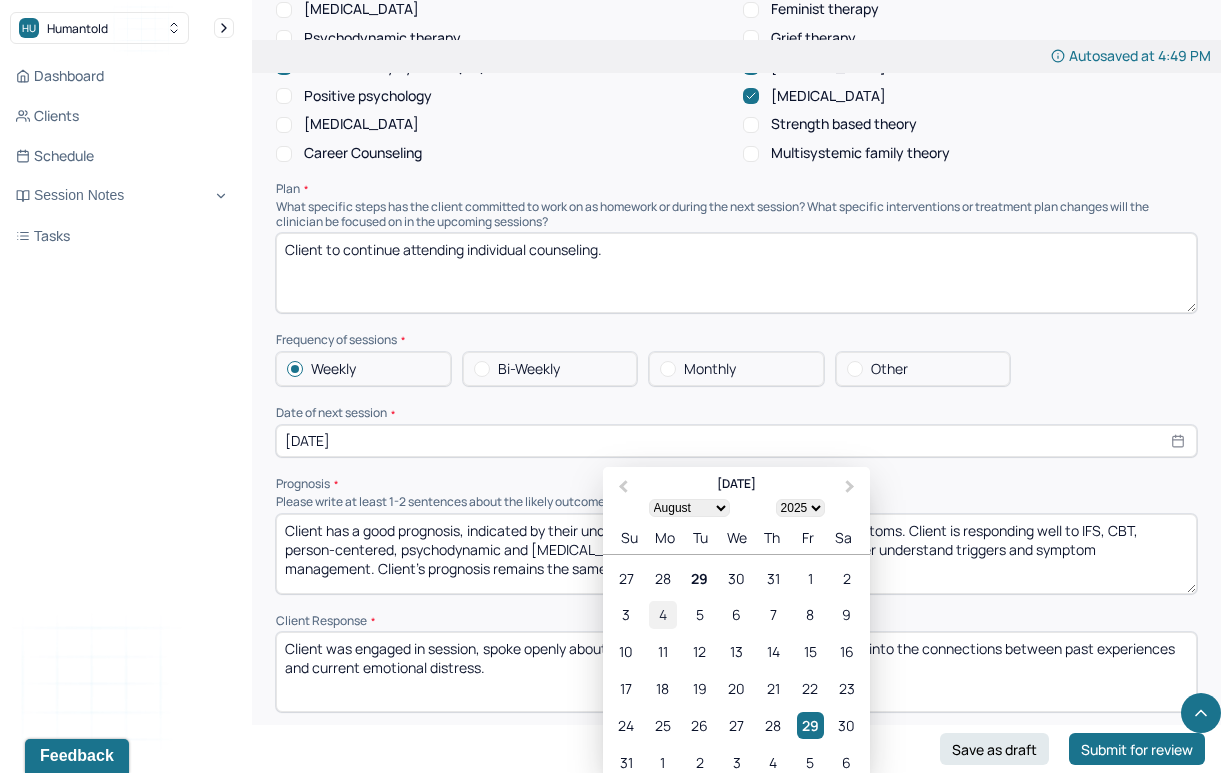 click on "4" at bounding box center (662, 614) 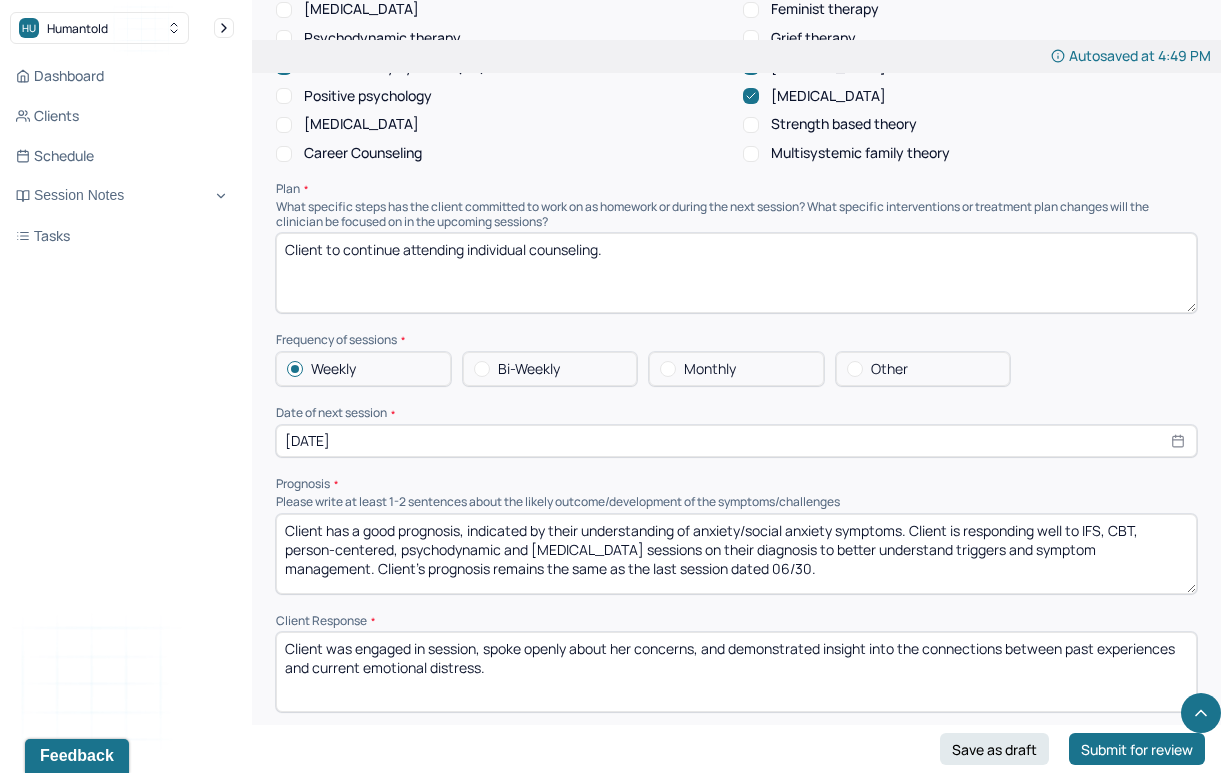 click on "Client has a good prognosis, indicated by their understanding of anxiety/social anxiety symptoms. Client is responding well to IFS, CBT, person-centered, psychodynamic and [MEDICAL_DATA] sessions on their diagnosis to better understand triggers and symptom management. Client's prognosis remains the same as the last session dated 06/30." at bounding box center [736, 554] 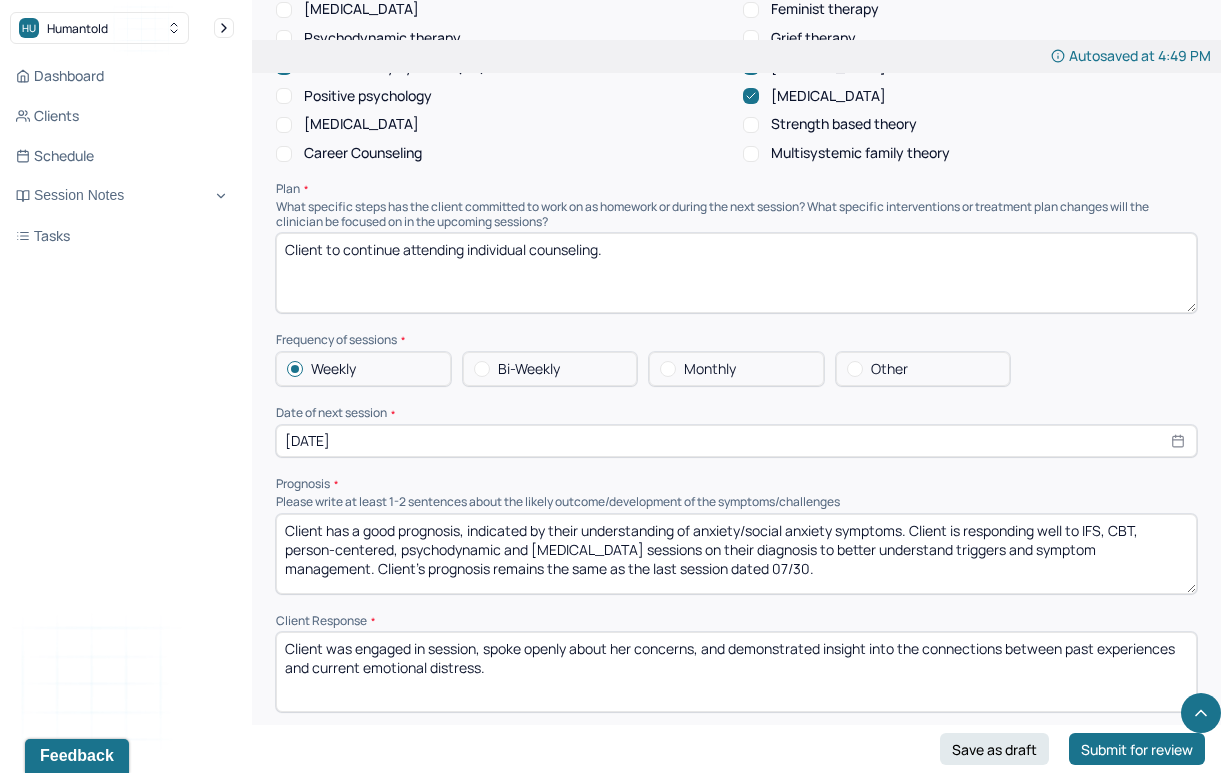 click on "Client has a good prognosis, indicated by their understanding of anxiety/social anxiety symptoms. Client is responding well to IFS, CBT, person-centered, psychodynamic and [MEDICAL_DATA] sessions on their diagnosis to better understand triggers and symptom management. Client's prognosis remains the same as the last session dated 0/30." at bounding box center [736, 554] 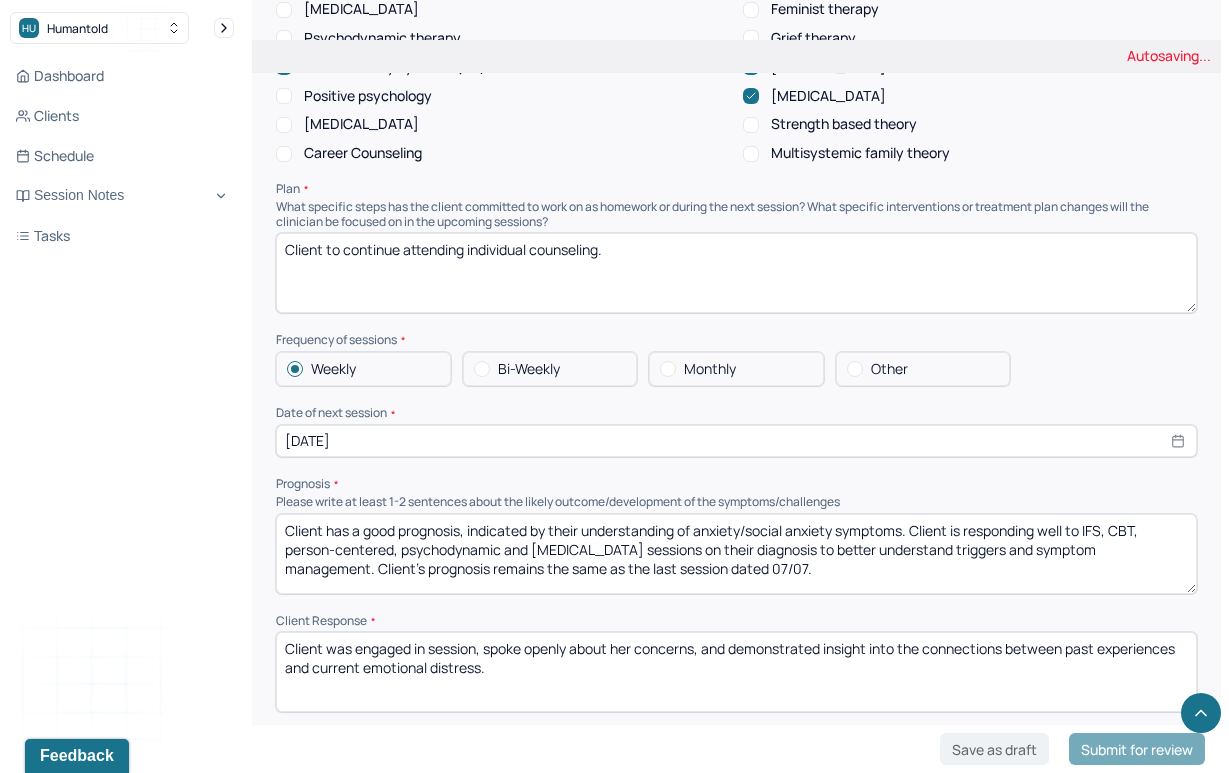scroll, scrollTop: 1978, scrollLeft: 0, axis: vertical 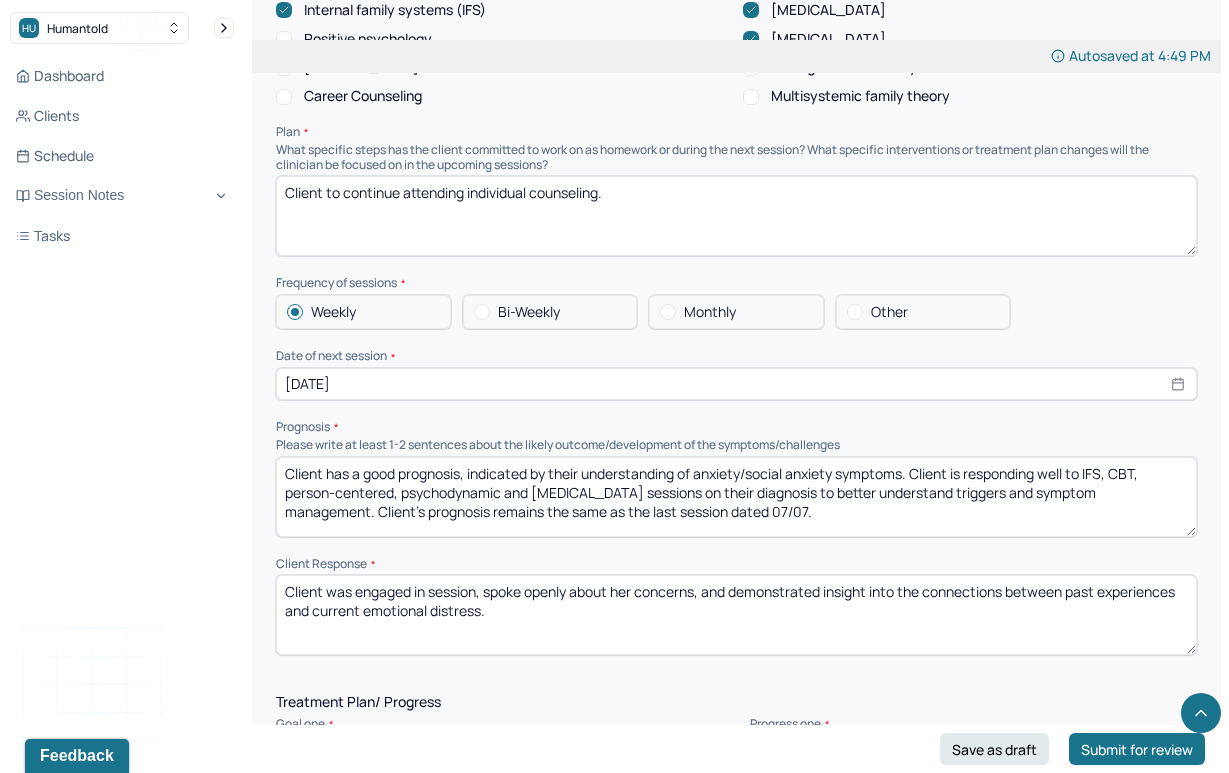 type on "Client has a good prognosis, indicated by their understanding of anxiety/social anxiety symptoms. Client is responding well to IFS, CBT, person-centered, psychodynamic and [MEDICAL_DATA] sessions on their diagnosis to better understand triggers and symptom management. Client's prognosis remains the same as the last session dated 07/07." 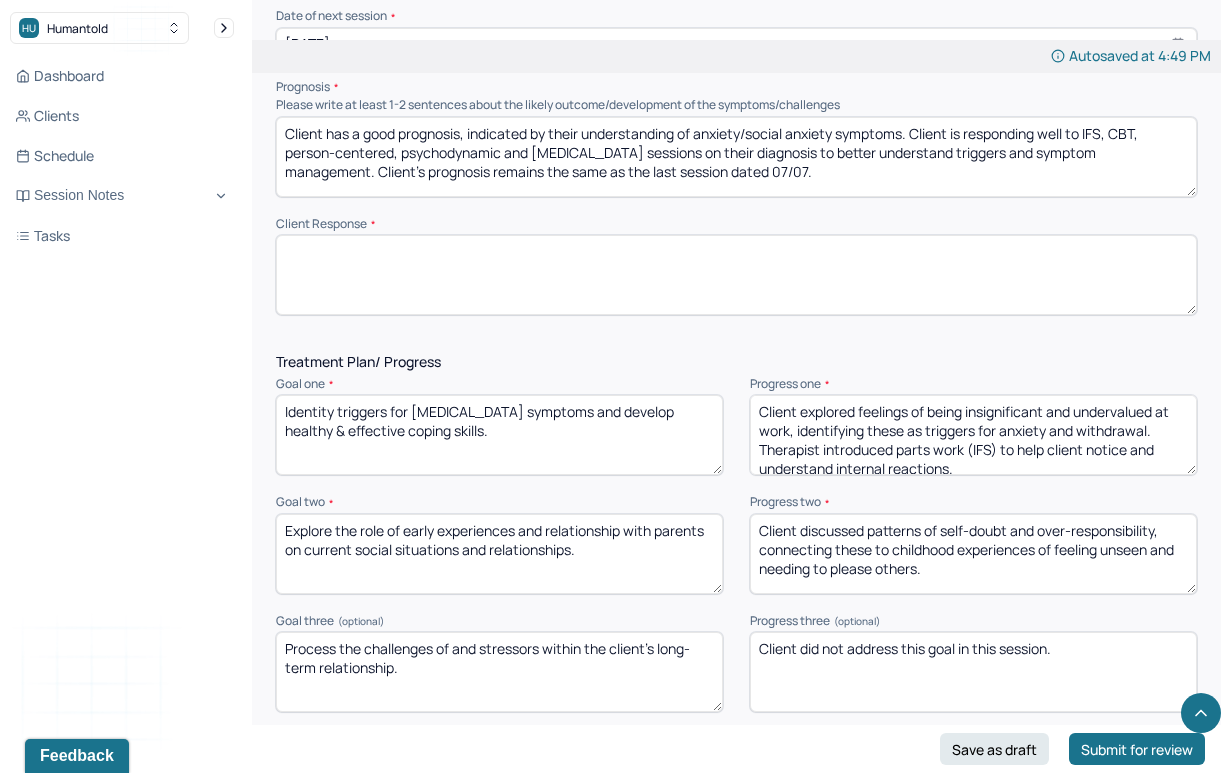 scroll, scrollTop: 2336, scrollLeft: 0, axis: vertical 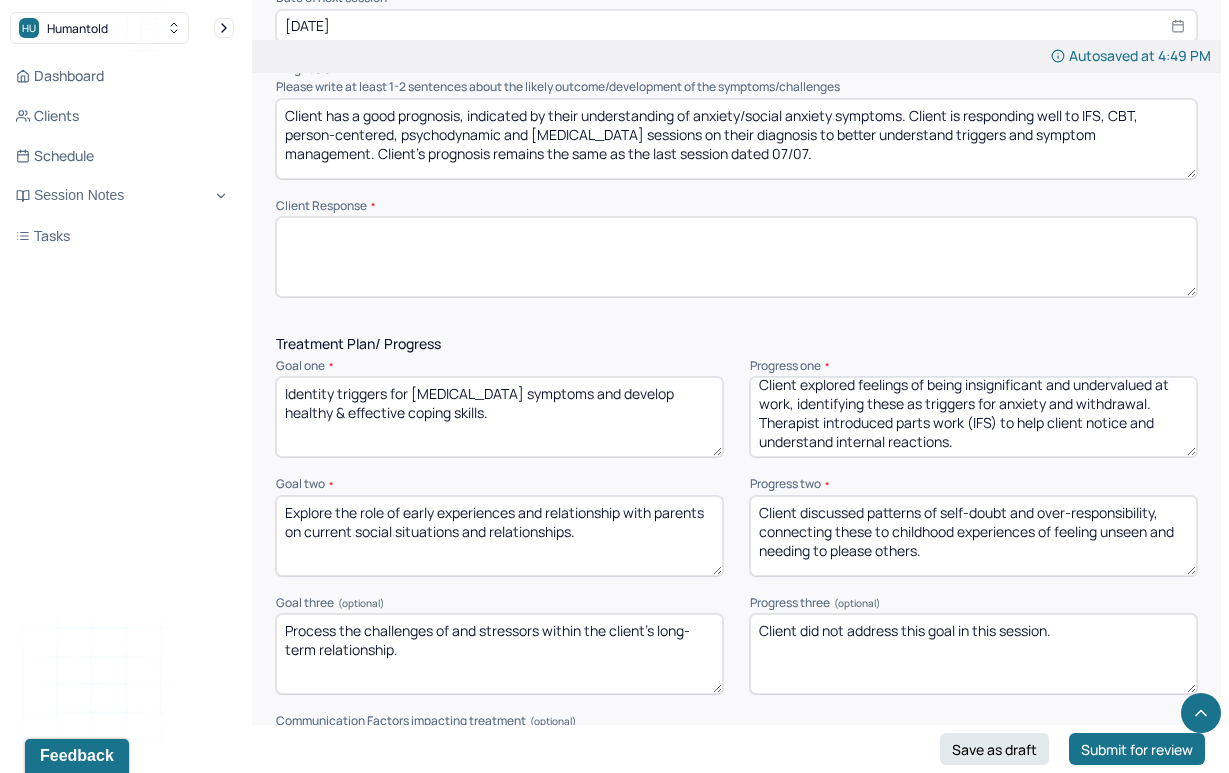 type 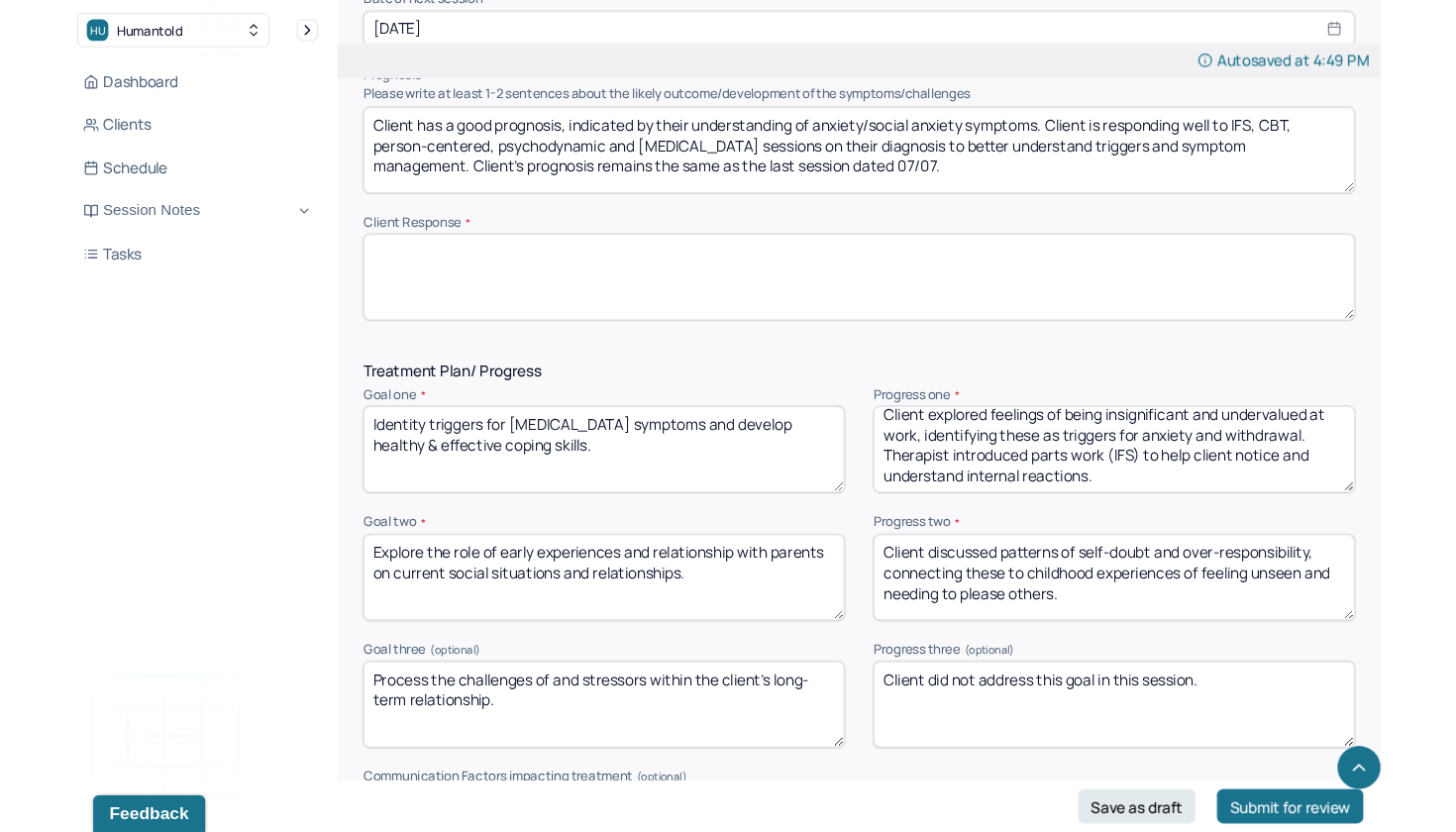 scroll, scrollTop: 0, scrollLeft: 0, axis: both 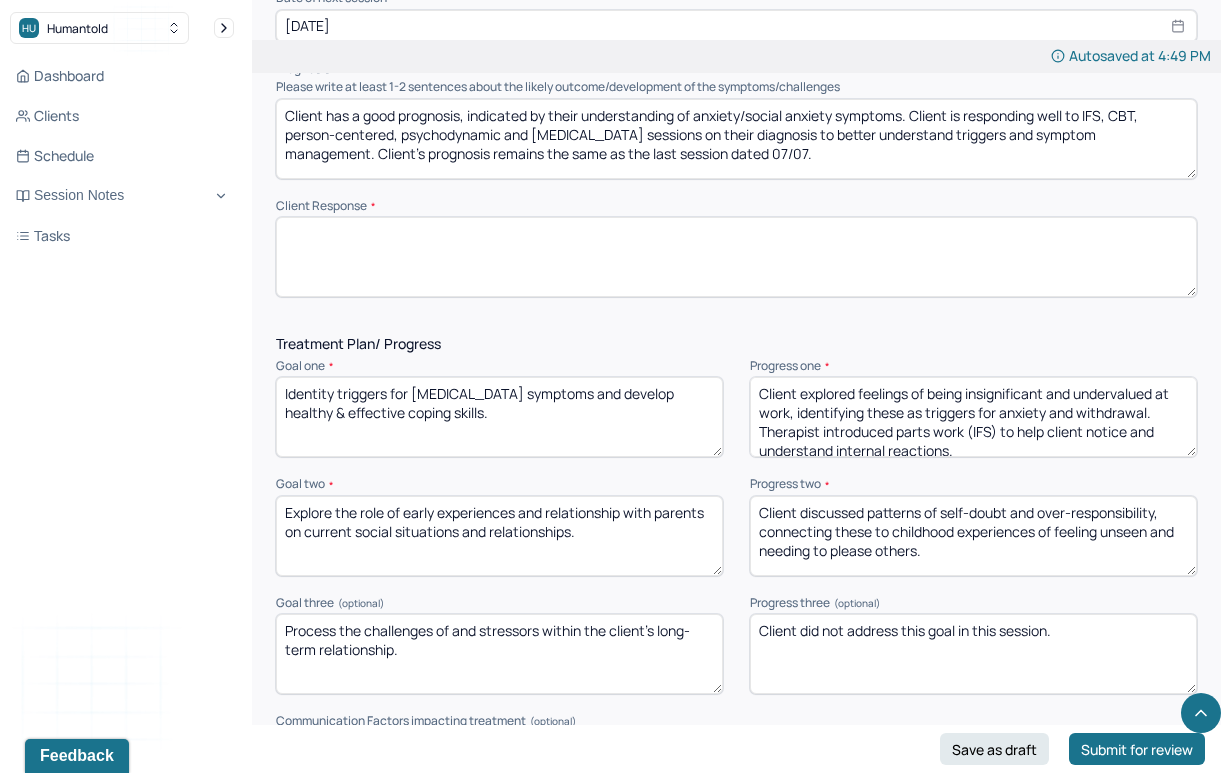 drag, startPoint x: 969, startPoint y: 411, endPoint x: 664, endPoint y: 295, distance: 326.31427 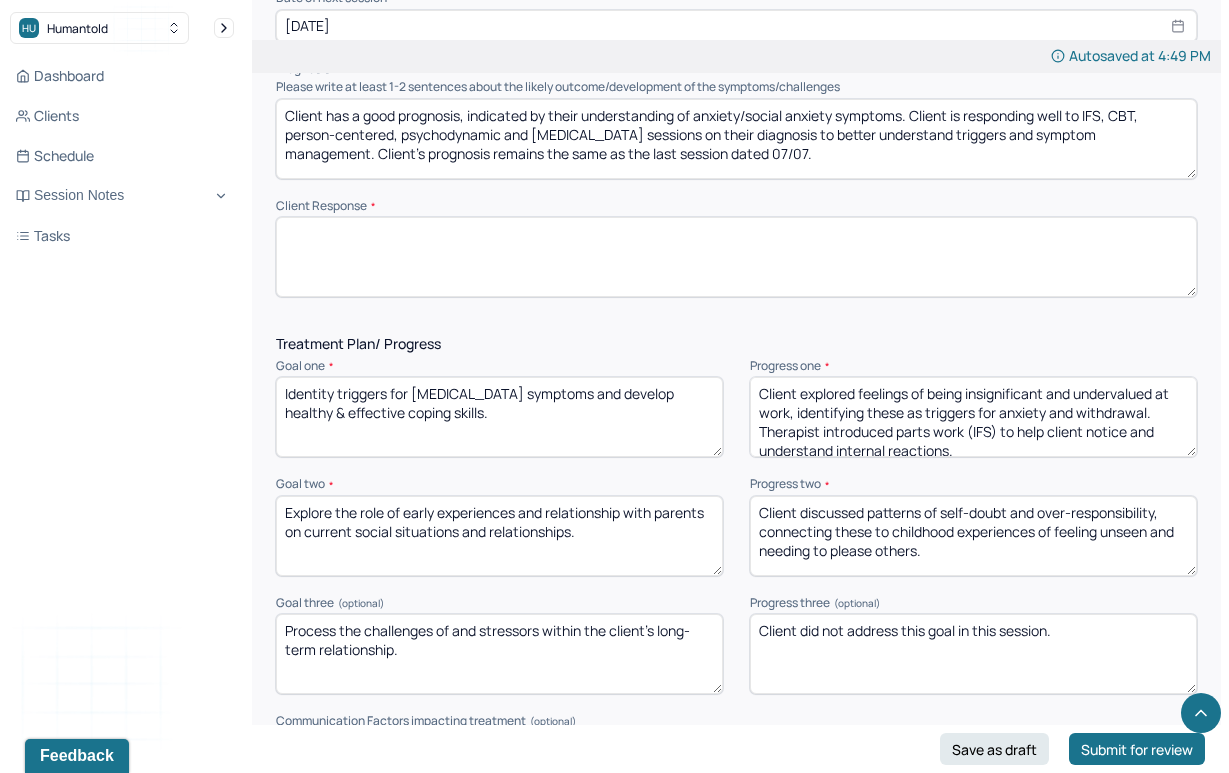 click on "Instructions The fields marked with an asterisk ( * ) are required before you can submit your notes. Before you can submit your session notes, they must be signed. You have the option to save your notes as a draft before making a submission. Appointment location * In person Primary diagnosis * F40.10 [MEDICAL_DATA] ([MEDICAL_DATA]) Secondary diagnosis (optional) Secondary diagnosis Tertiary diagnosis (optional) Tertiary diagnosis Emotional / Behavioural symptoms demonstrated * Client presented with exhaustion during the session. Causing * Maladaptive Functioning Intention for Session * Facilitate coping mechanisms Session Note Subjective This section is for Subjective reporting of your clients, it can include their mood, their reported symptoms, their efforts since your last meeting to implement your homework or recommendations or any questions they have Objective How did they present themselves? Was there nervous talking or lack of eye contact? Assessment Therapy Intervention Techniques EDMR Other *" at bounding box center (736, -391) 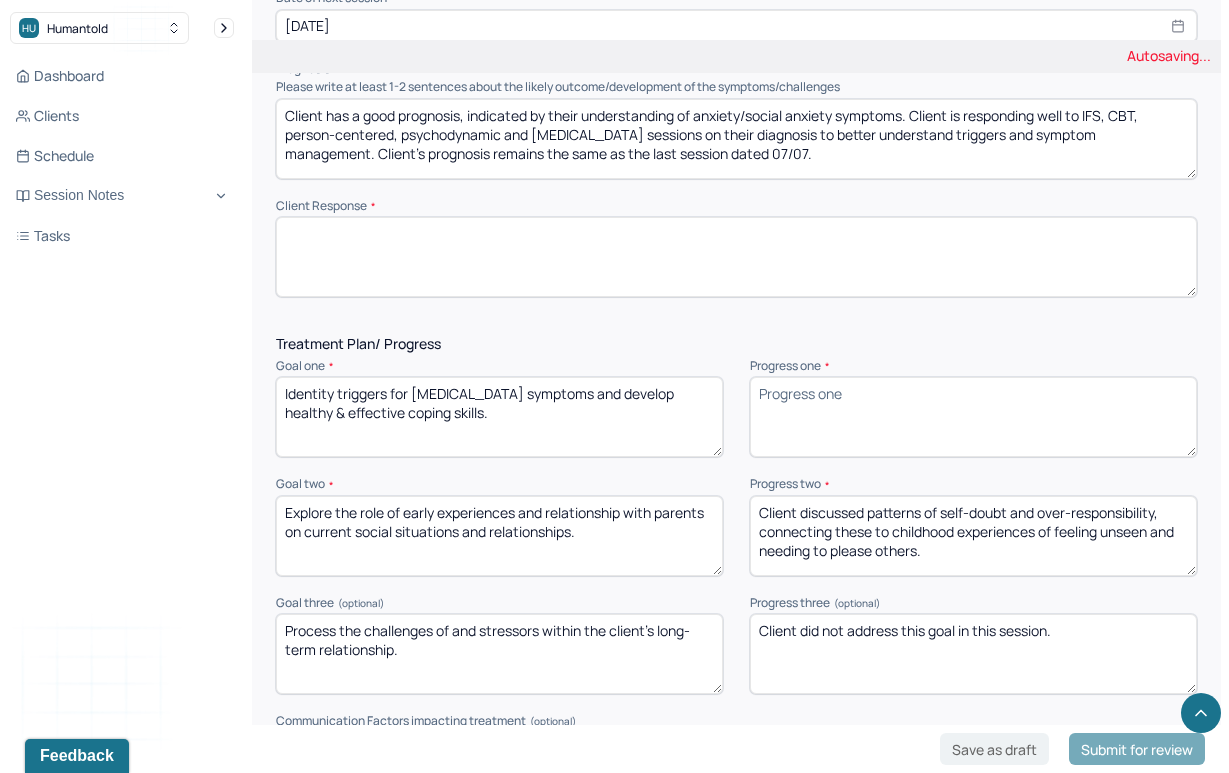 type 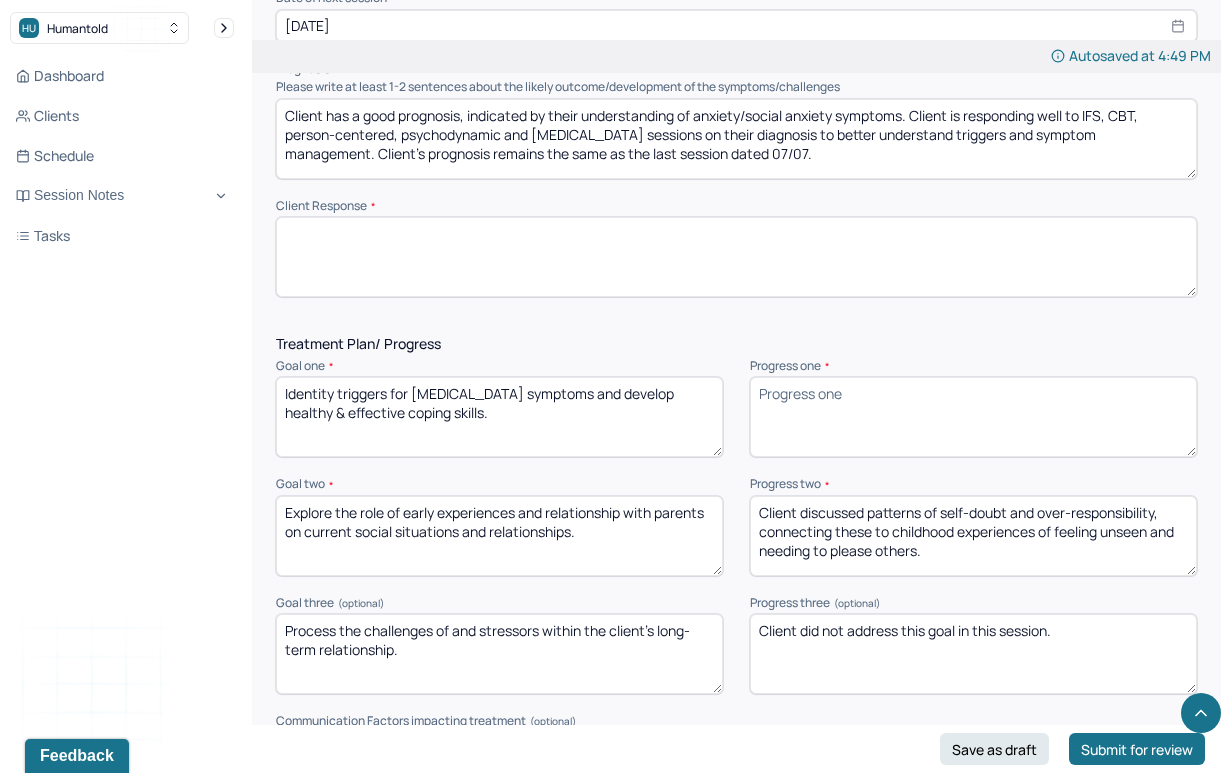 drag, startPoint x: 921, startPoint y: 526, endPoint x: 620, endPoint y: 367, distance: 340.41446 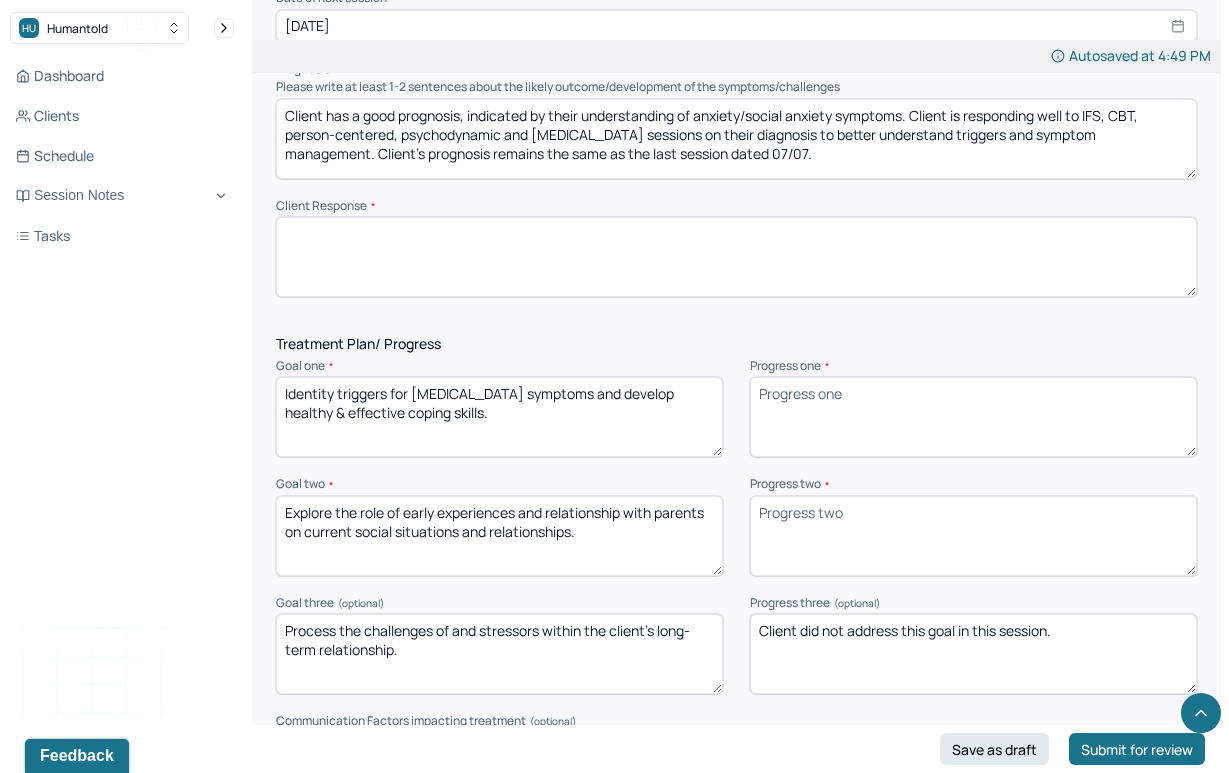 type 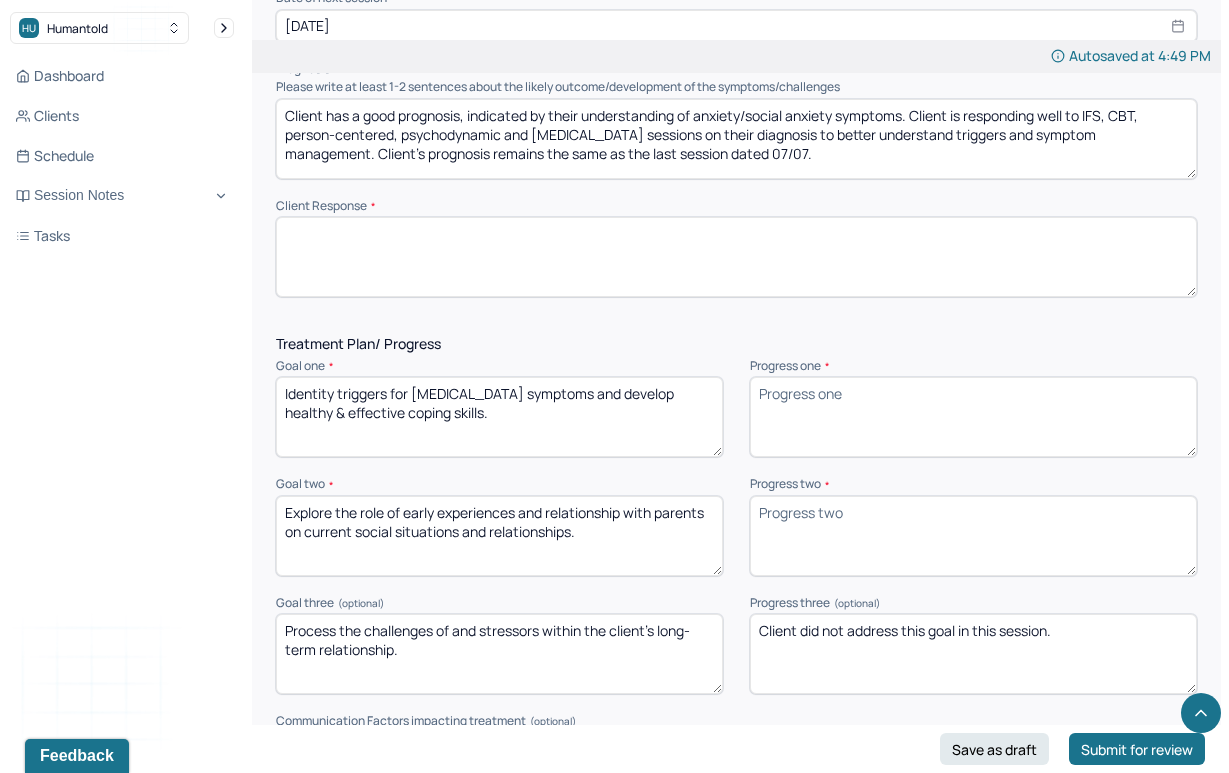drag, startPoint x: 1078, startPoint y: 605, endPoint x: 709, endPoint y: 562, distance: 371.49698 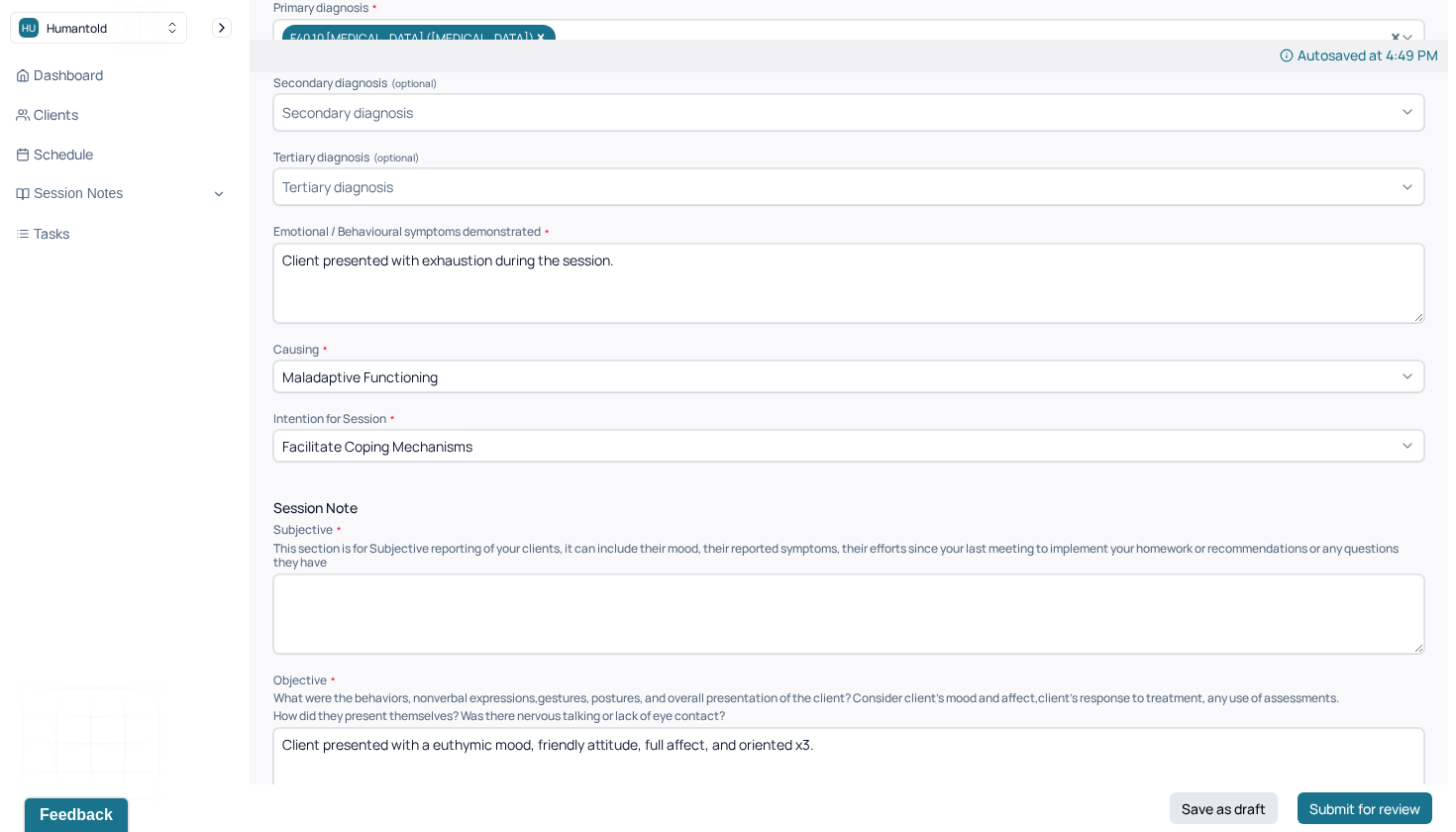 scroll, scrollTop: 600, scrollLeft: 0, axis: vertical 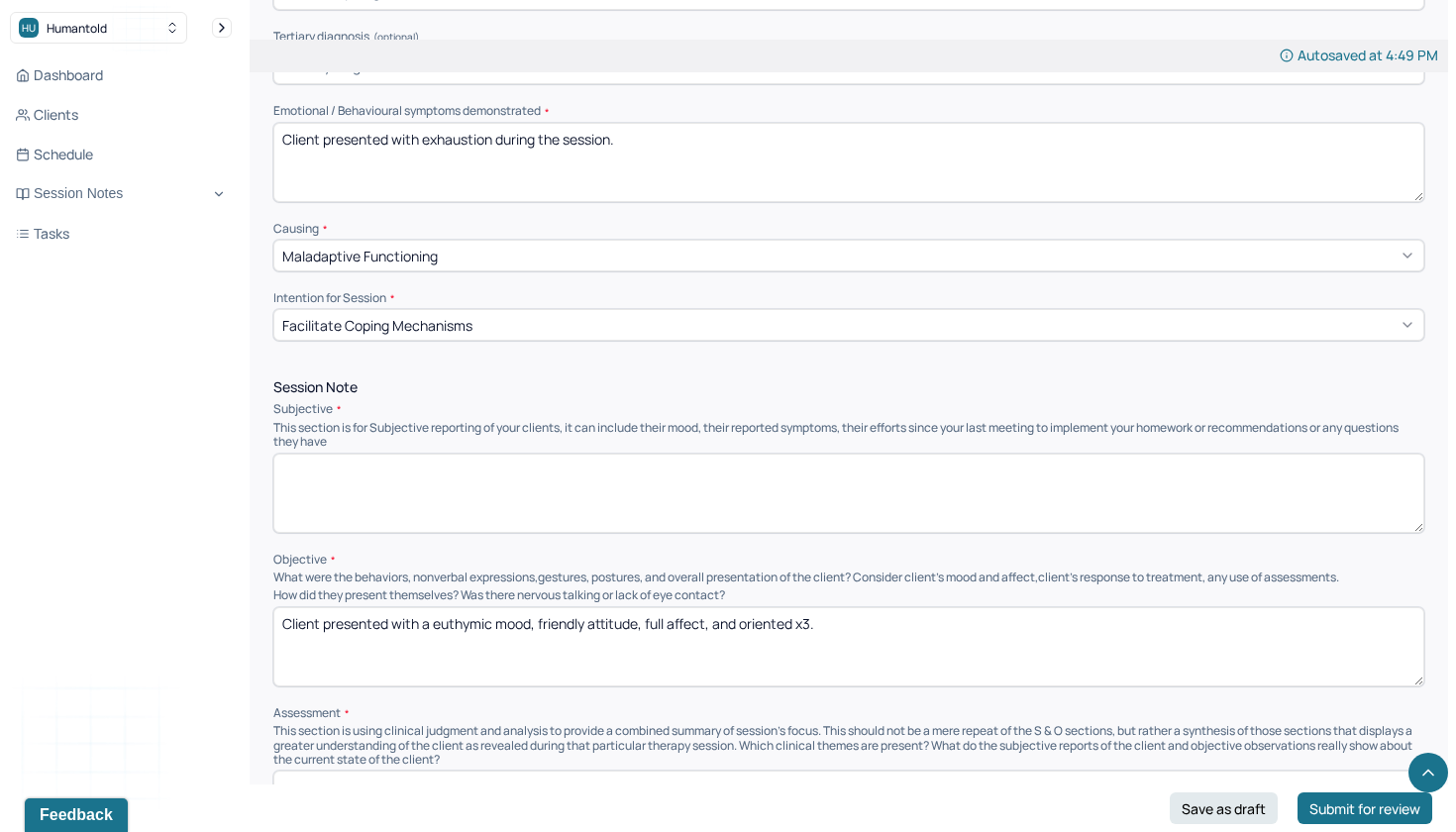 type 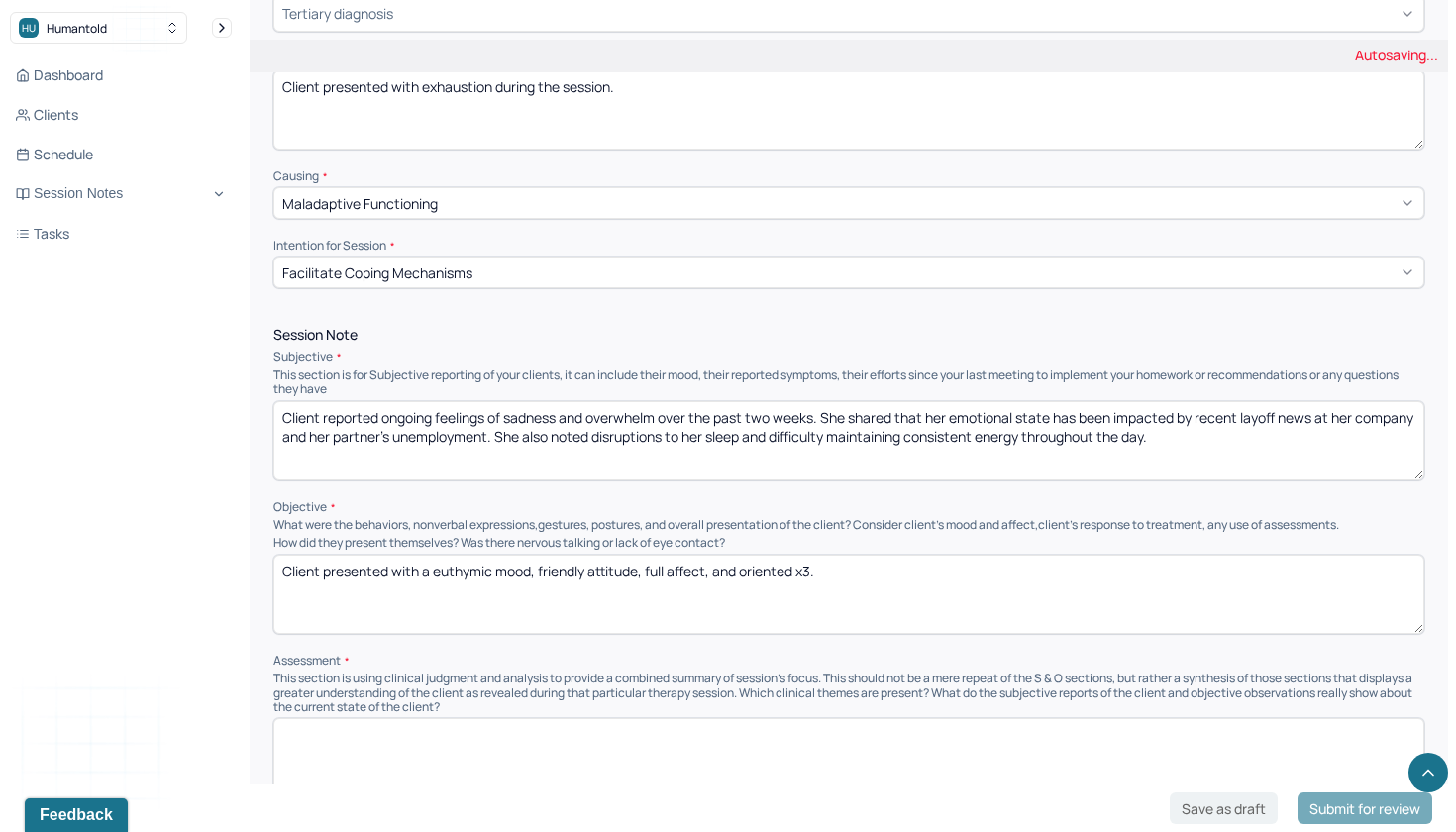 scroll, scrollTop: 661, scrollLeft: 0, axis: vertical 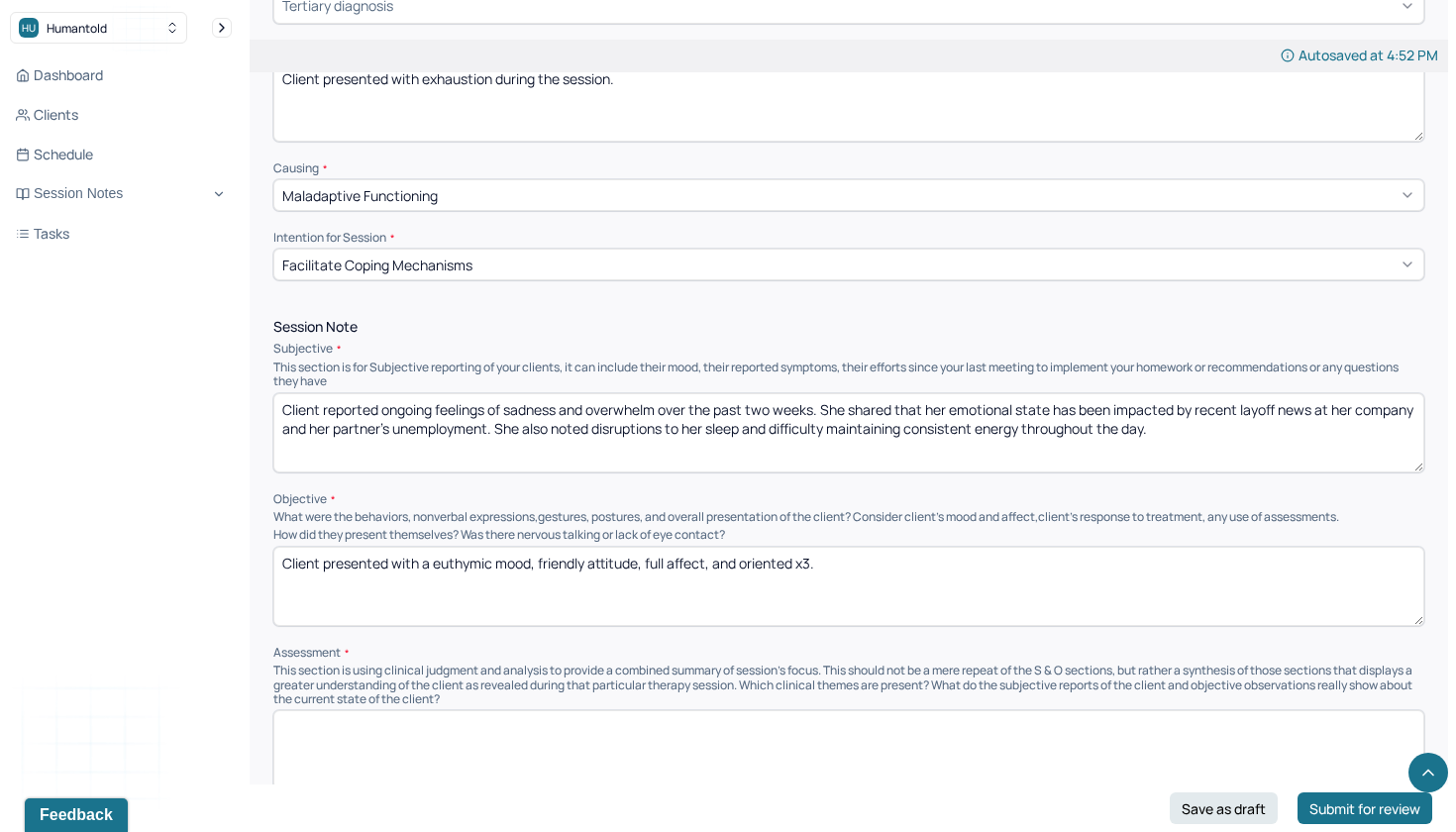 type on "Client reported ongoing feelings of sadness and overwhelm over the past two weeks. She shared that her emotional state has been impacted by recent layoff news at her company and her partner’s unemployment. She also noted disruptions to her sleep and difficulty maintaining consistent energy throughout the day." 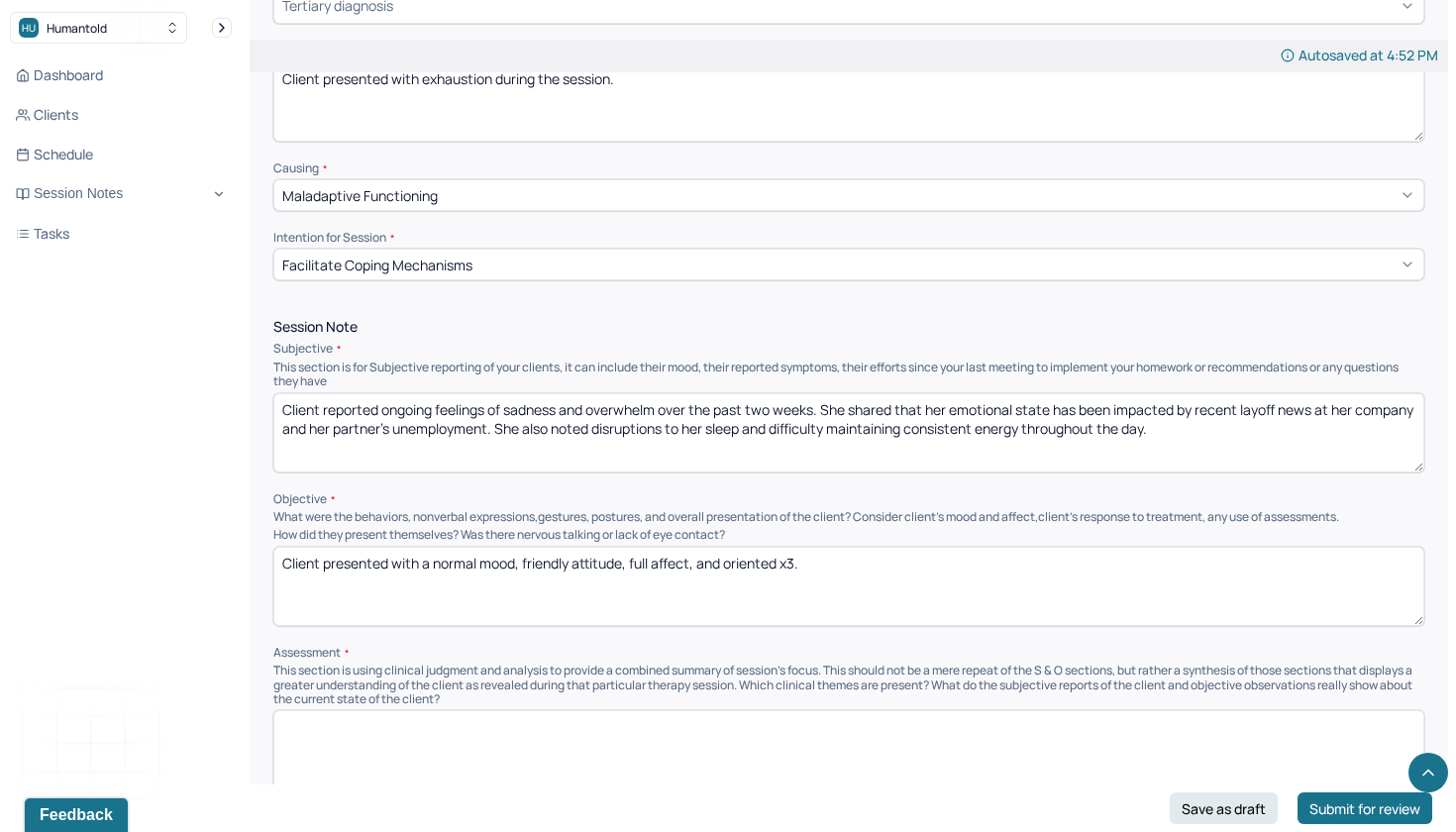 drag, startPoint x: 522, startPoint y: 552, endPoint x: 571, endPoint y: 551, distance: 49.010203 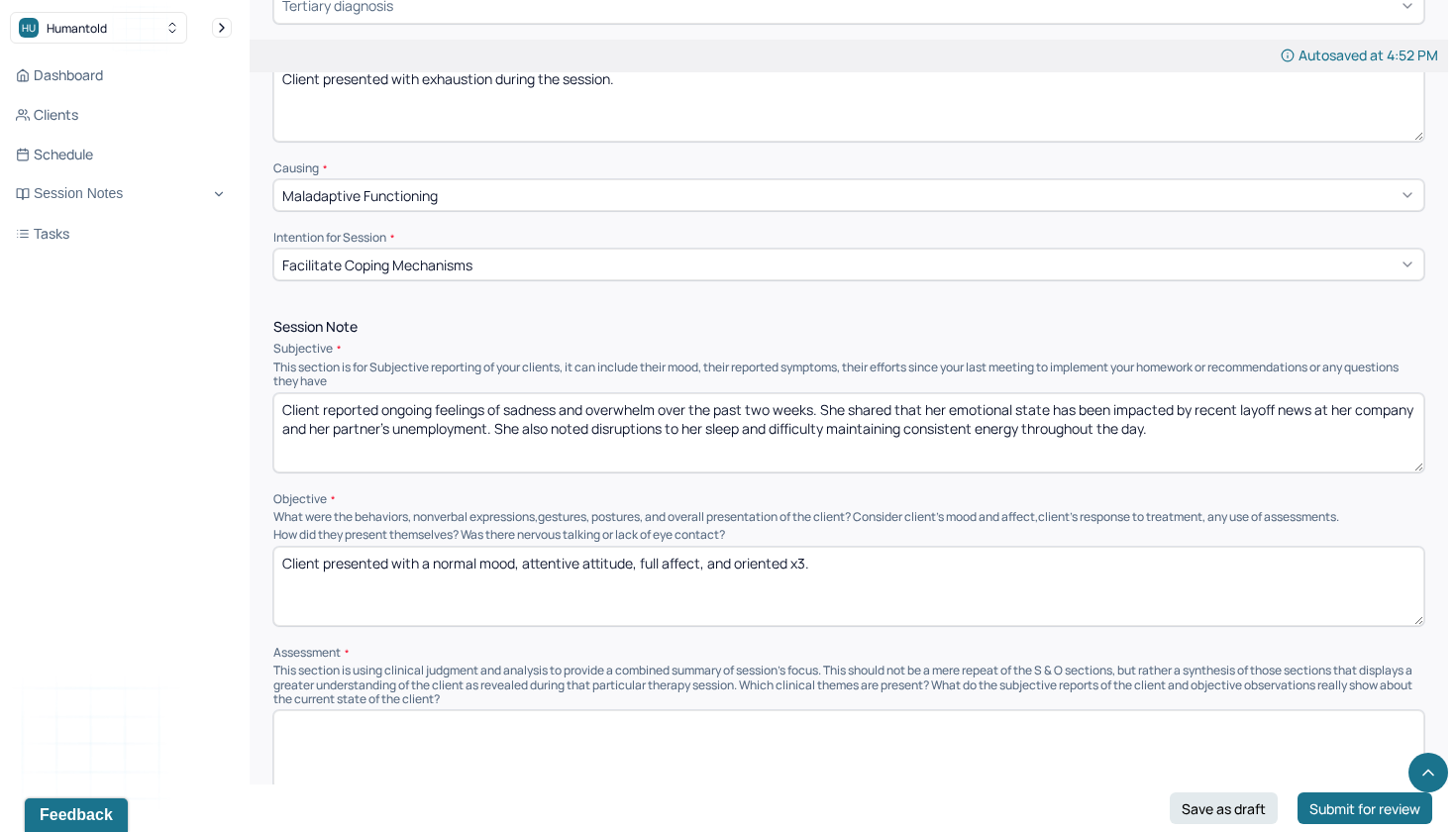 drag, startPoint x: 641, startPoint y: 550, endPoint x: 660, endPoint y: 550, distance: 19 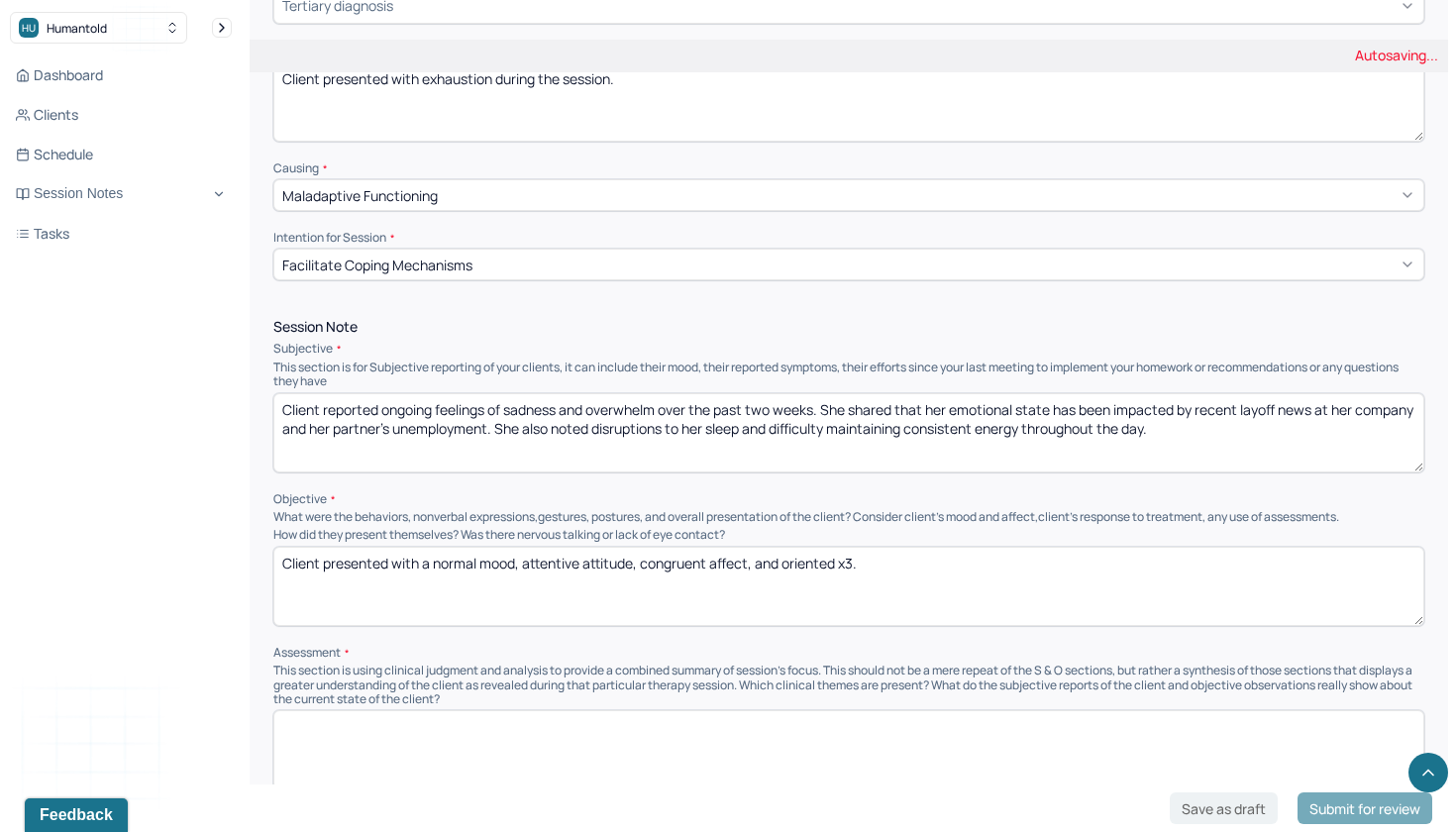 click on "Client presented with a normal mood, attentive attitude, full affect, and oriented x3." at bounding box center (849, 586) 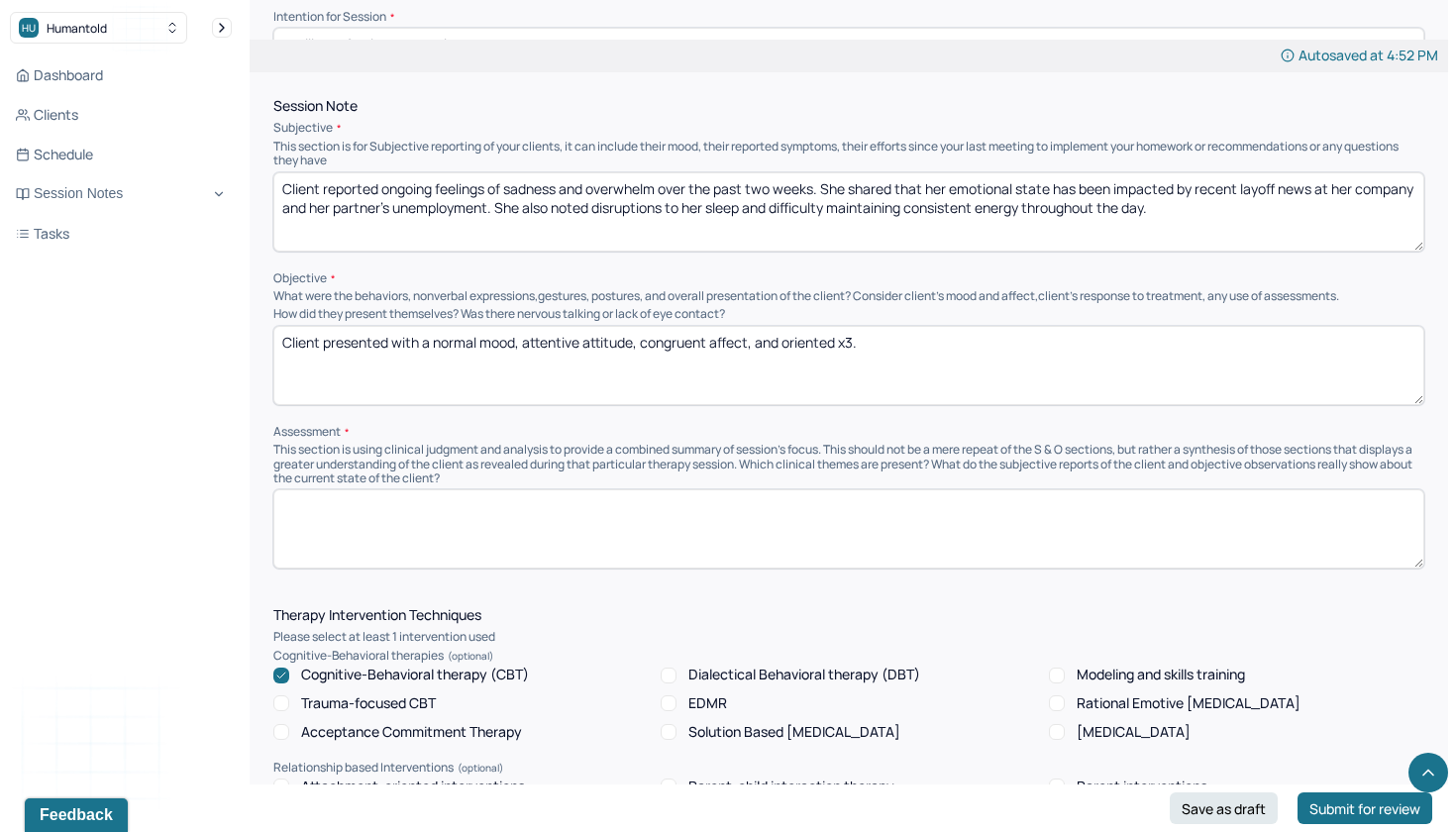 scroll, scrollTop: 904, scrollLeft: 0, axis: vertical 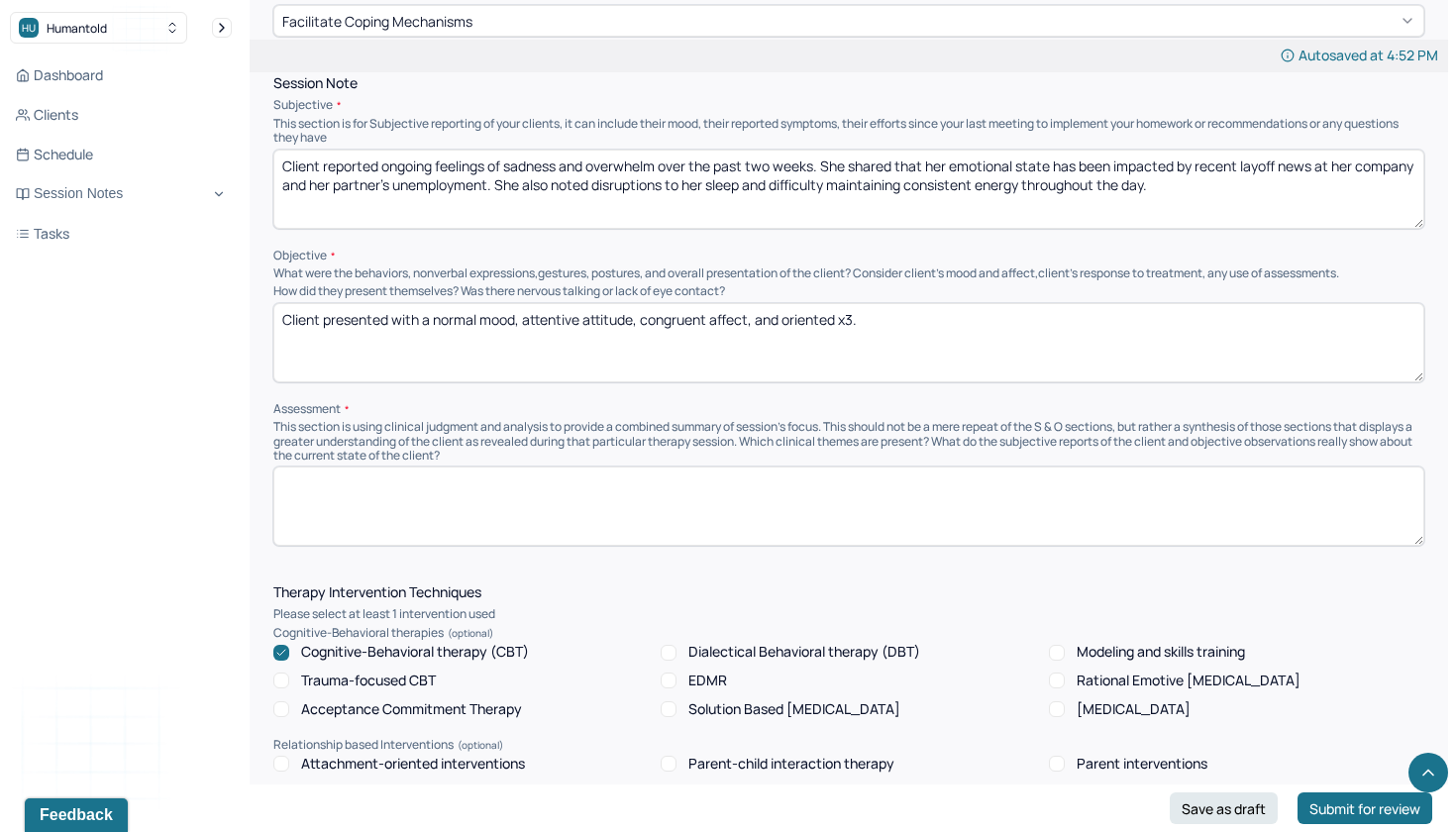 type on "Client presented with a normal mood, attentive attitude, congruent affect, and oriented x3." 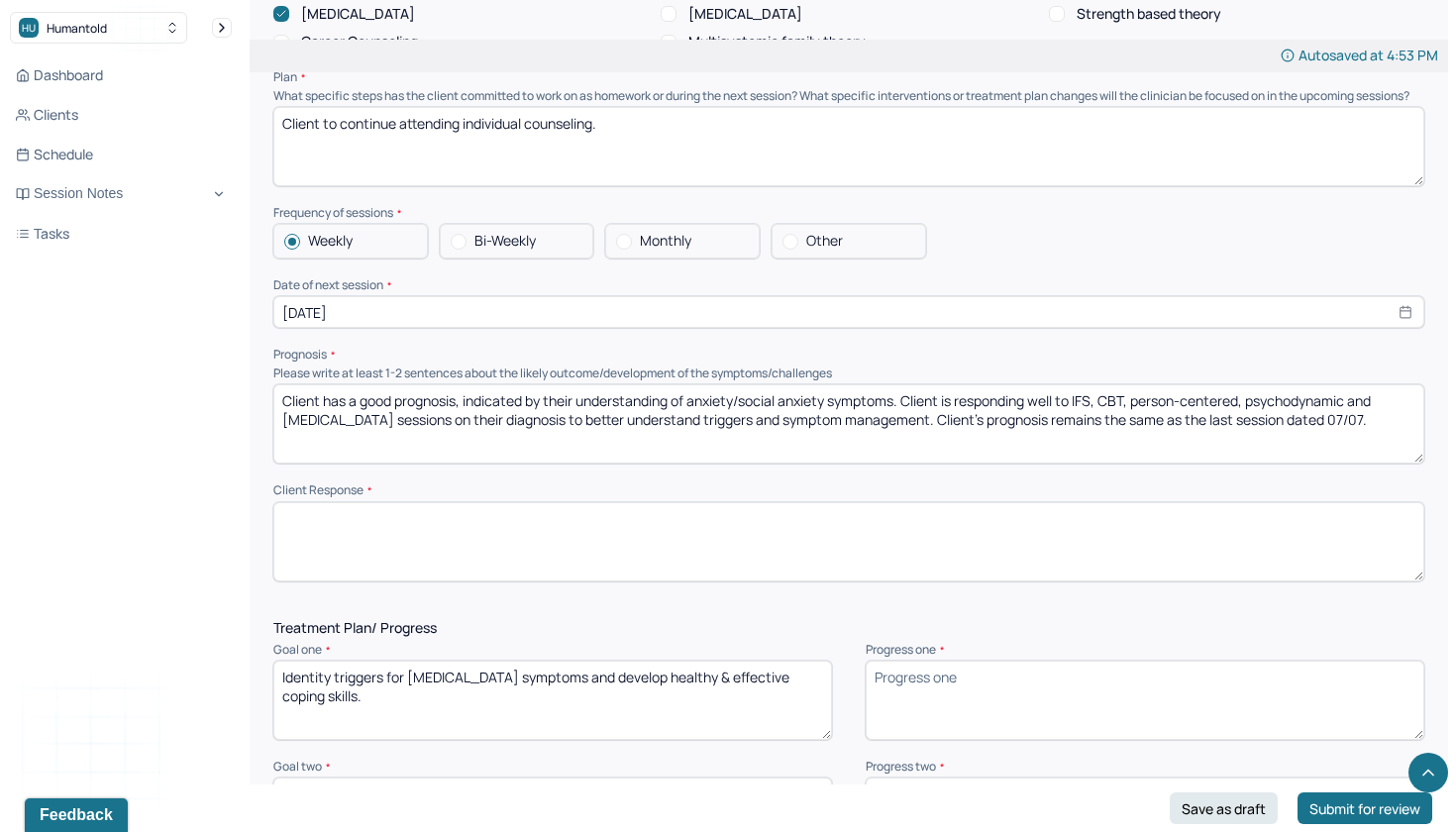 scroll, scrollTop: 1820, scrollLeft: 0, axis: vertical 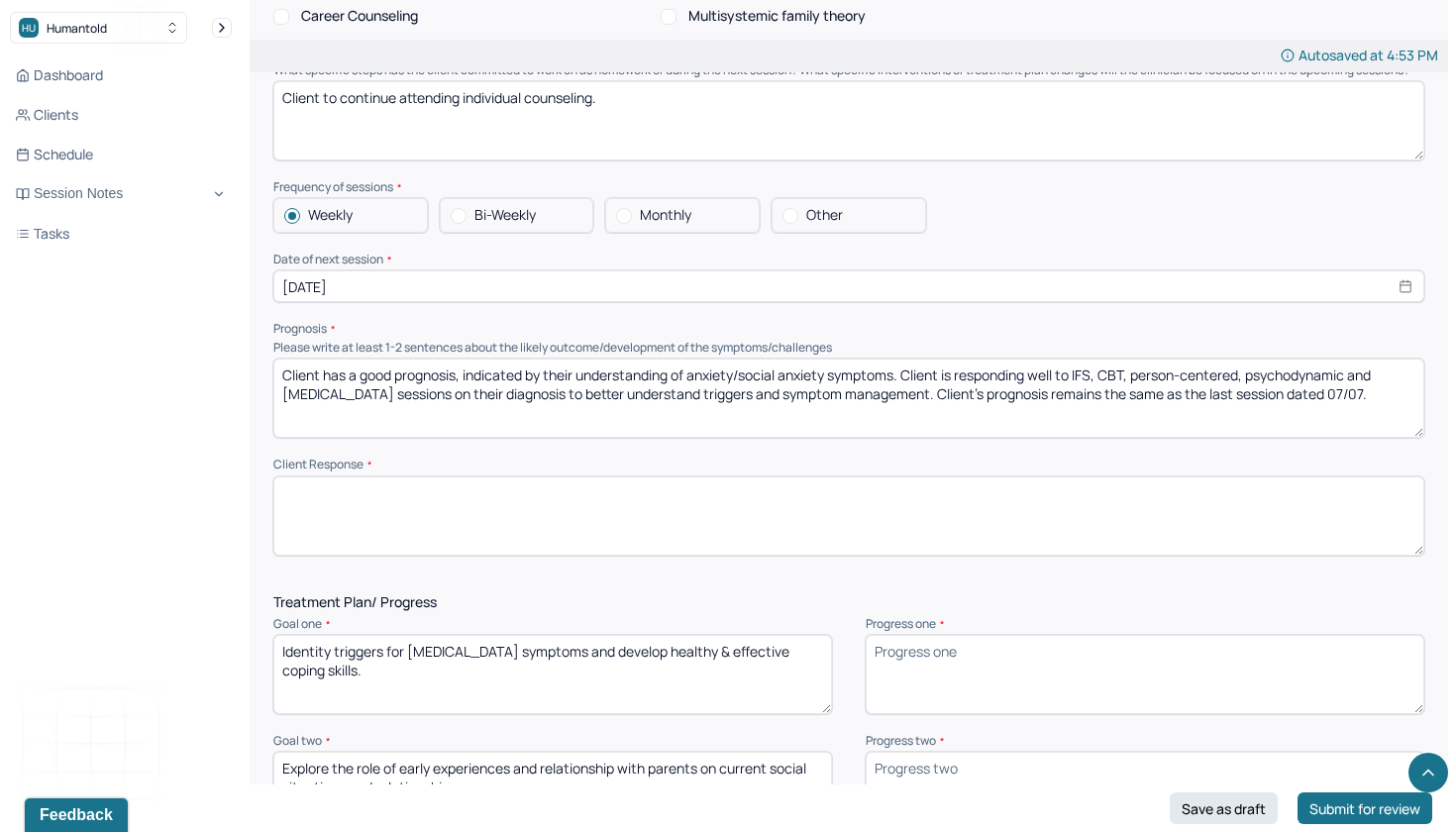type on "Client appears to be experiencing compounded stress related to financial uncertainty, [MEDICAL_DATA], and inconsistent nourishment. She reflected on how skipping meals or not eating early in the day further lowers her energy. Client also acknowledged a tendency to avoid addressing problems, which may contribute to elevated anxiety and feelings of helplessness. These patterns suggest challenges in emotional regulation and self-care routines." 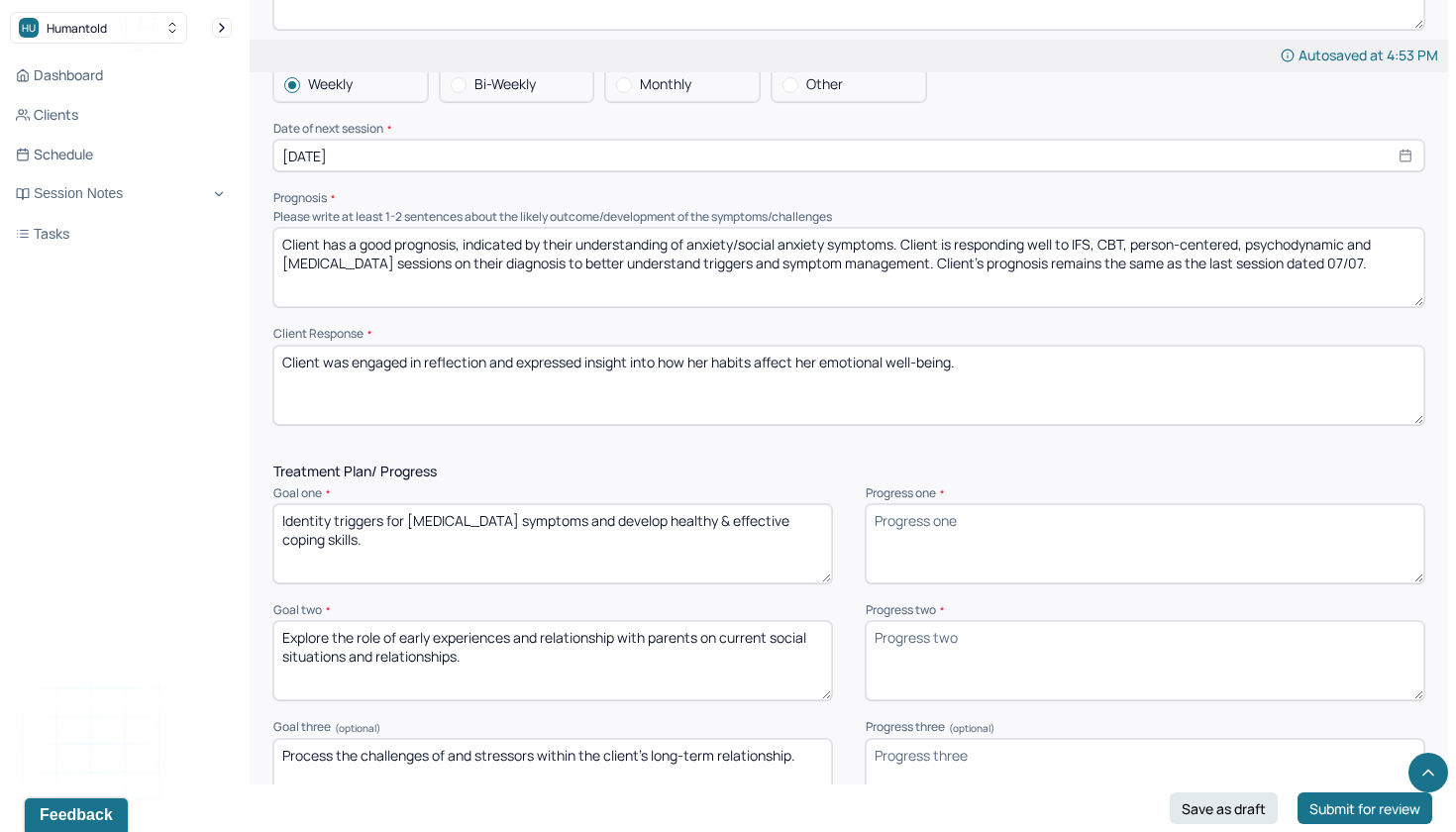 scroll, scrollTop: 1966, scrollLeft: 0, axis: vertical 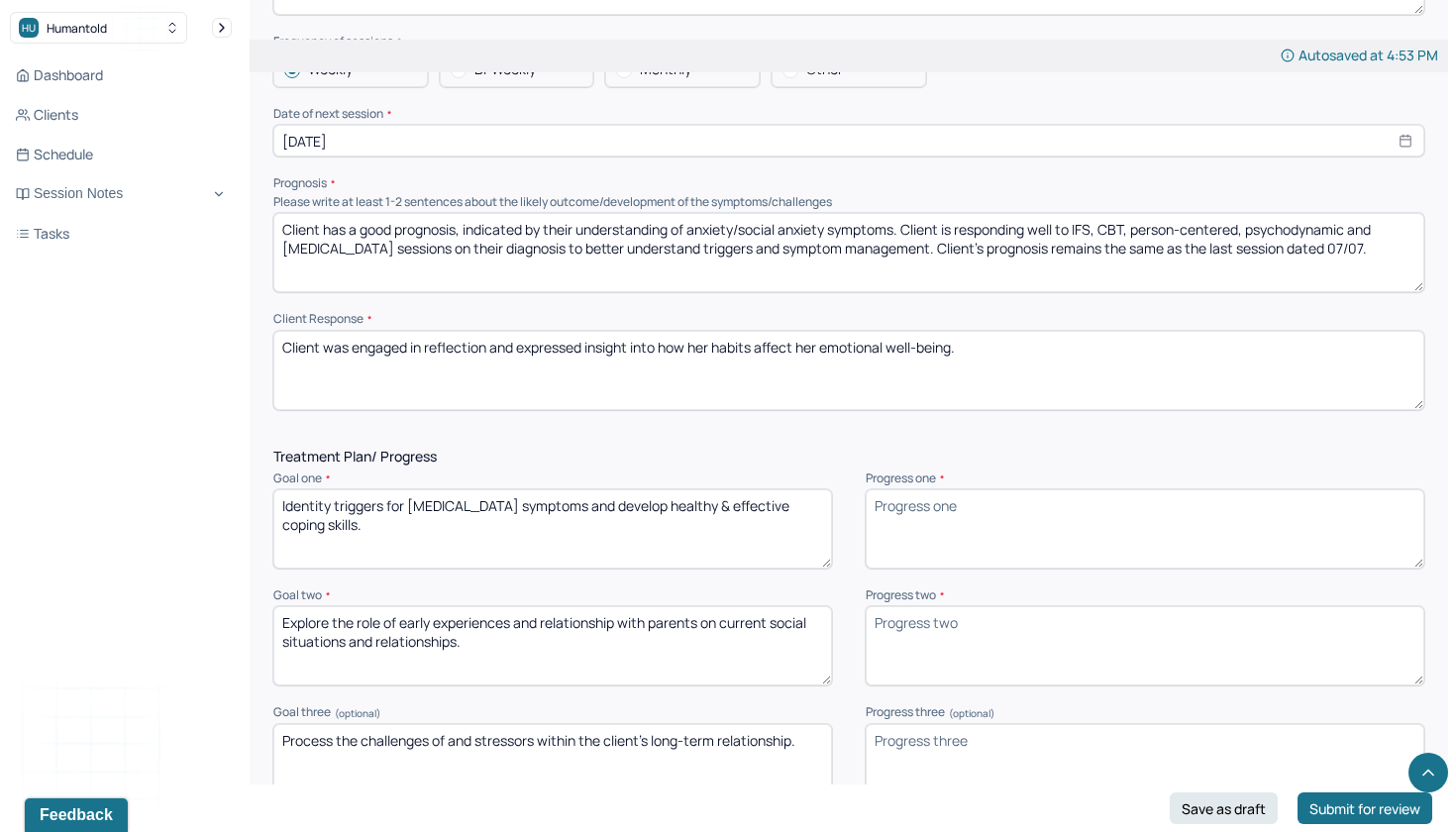 type on "Client was engaged in reflection and expressed insight into how her habits affect her emotional well-being." 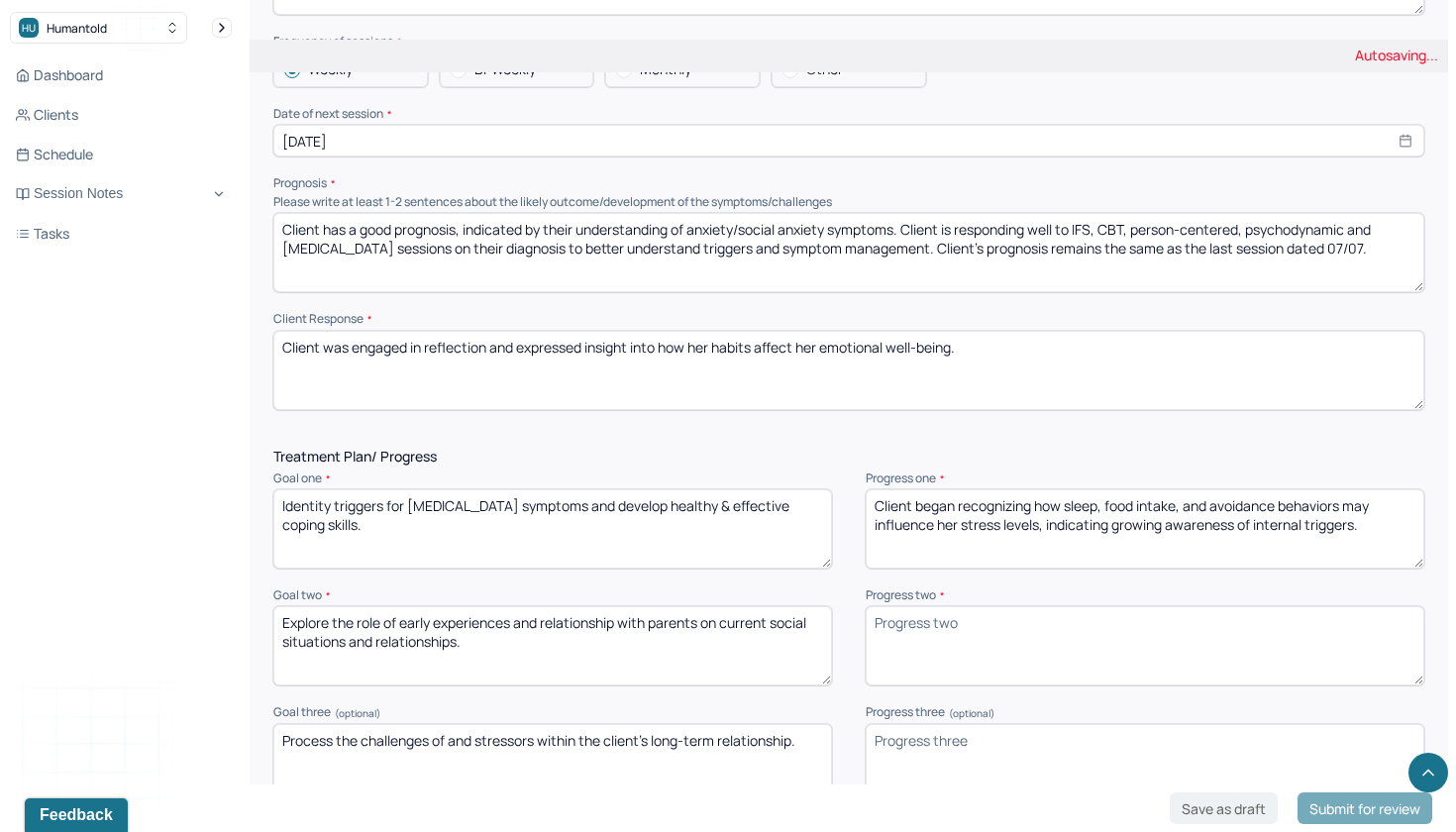 type on "Client began recognizing how sleep, food intake, and avoidance behaviors may influence her stress levels, indicating growing awareness of internal triggers." 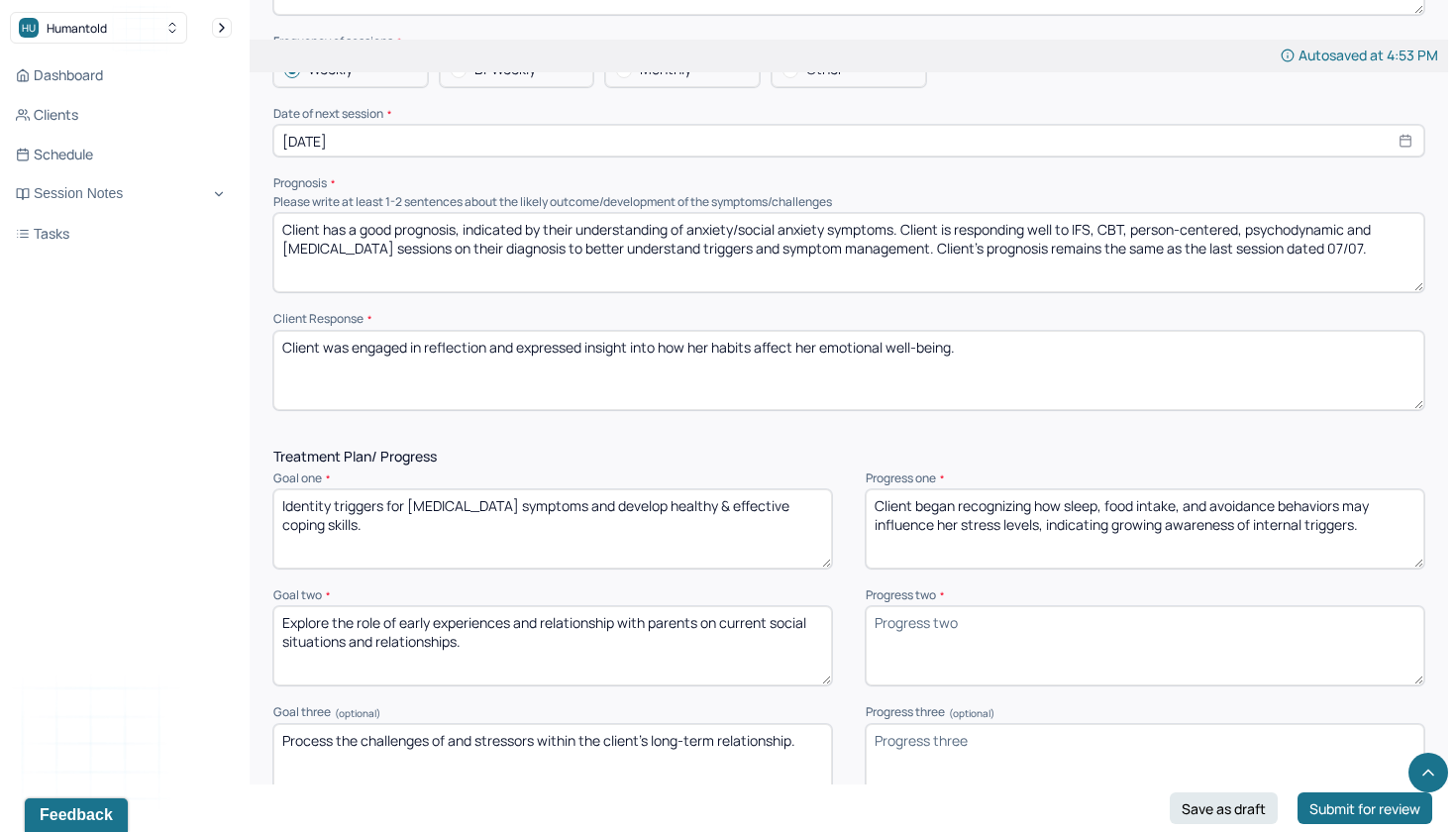paste on "This was not a focus of the current session." 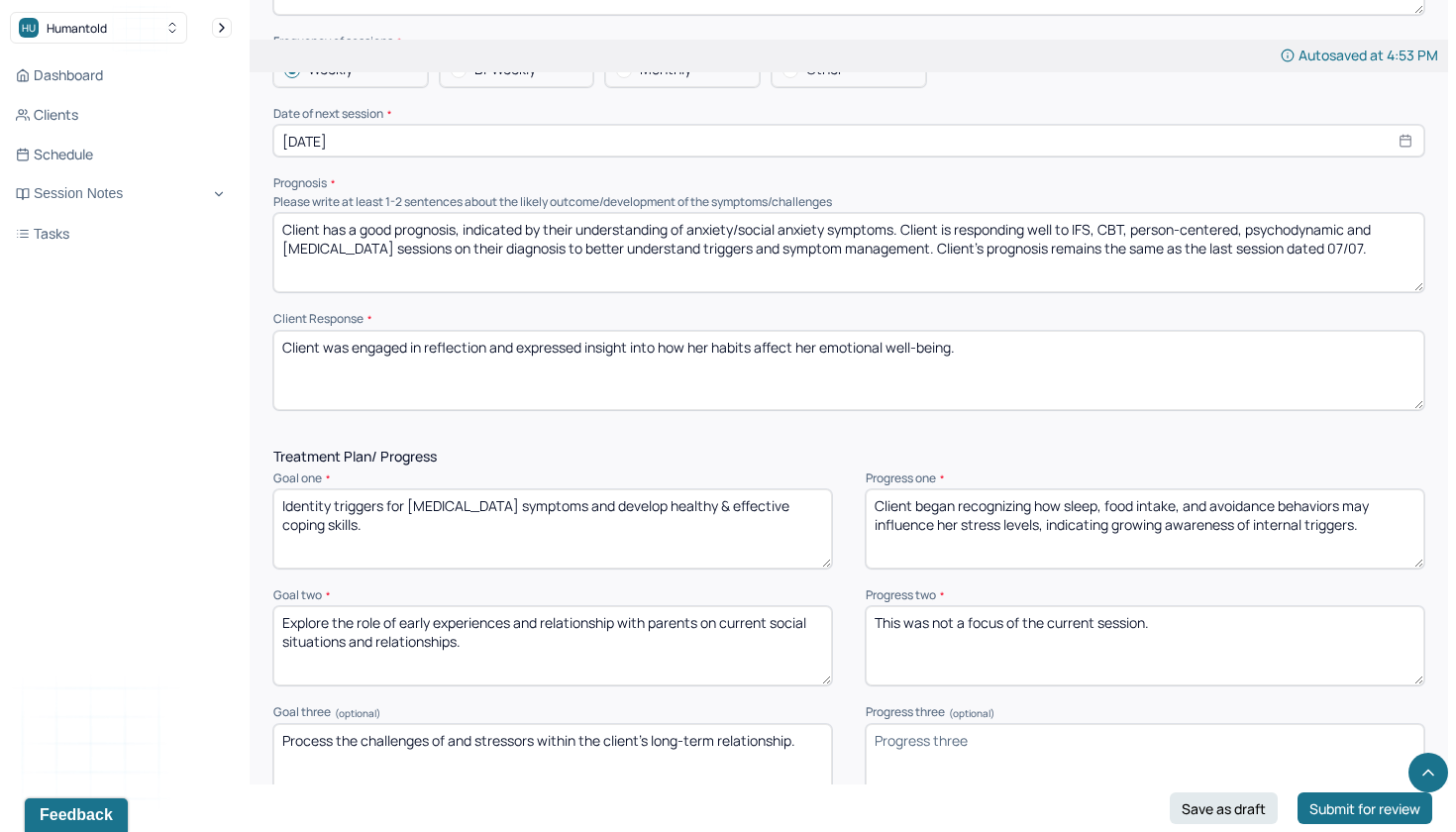 drag, startPoint x: 1047, startPoint y: 611, endPoint x: 1091, endPoint y: 610, distance: 44.011362 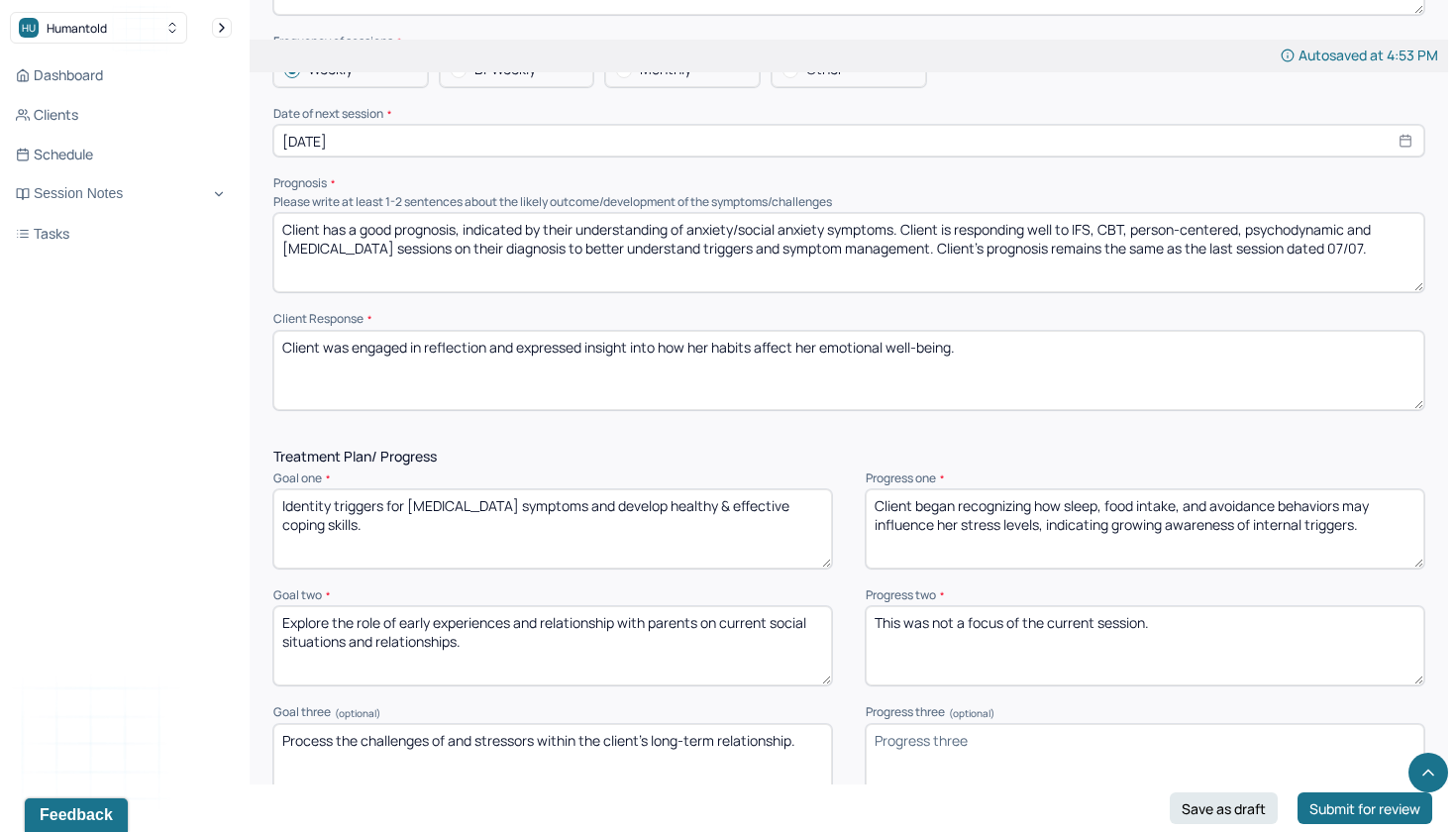 click on "This was not a focus of the current session." at bounding box center (1145, 646) 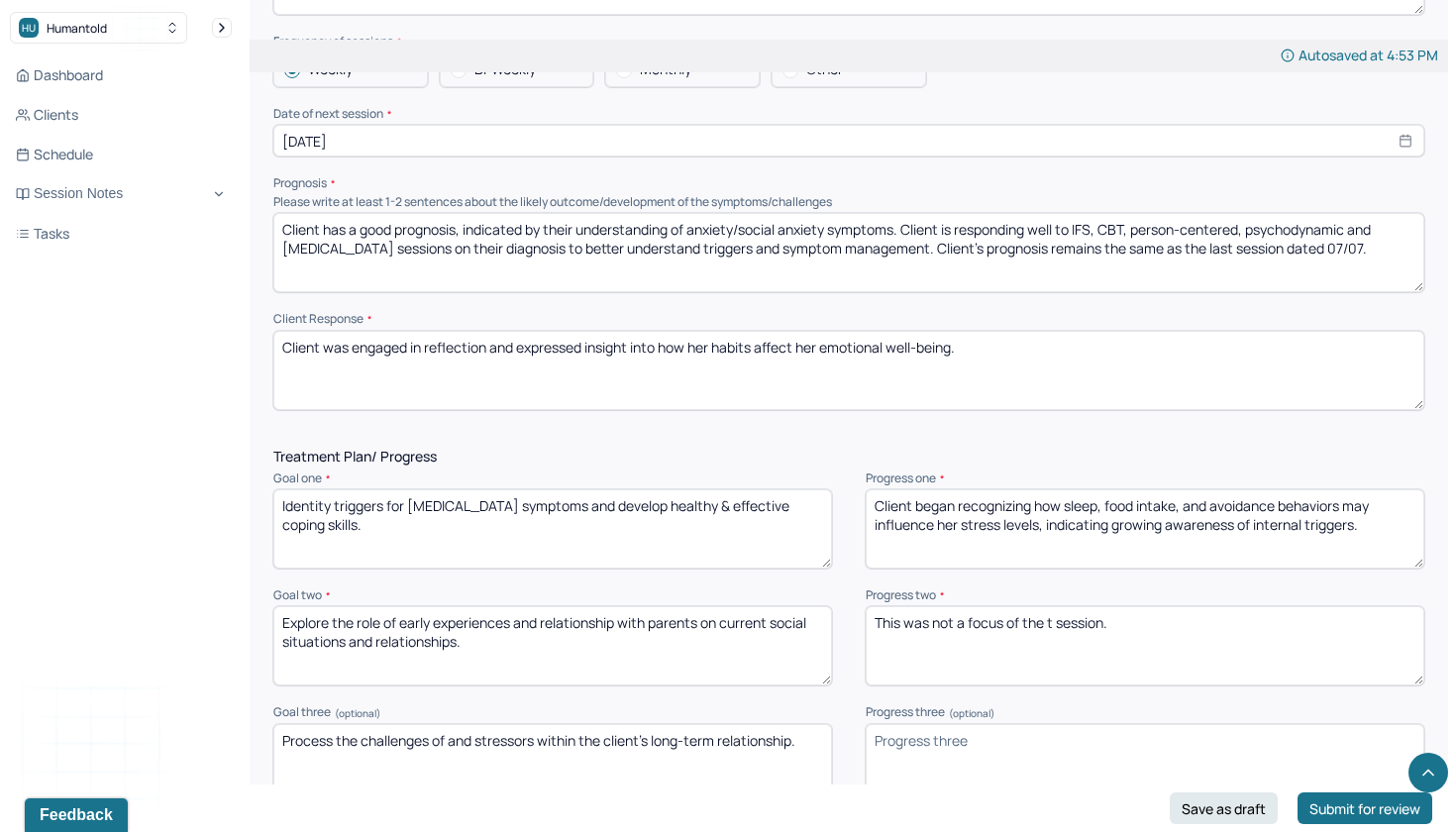 click on "This was not a focus of the current session." at bounding box center [1145, 646] 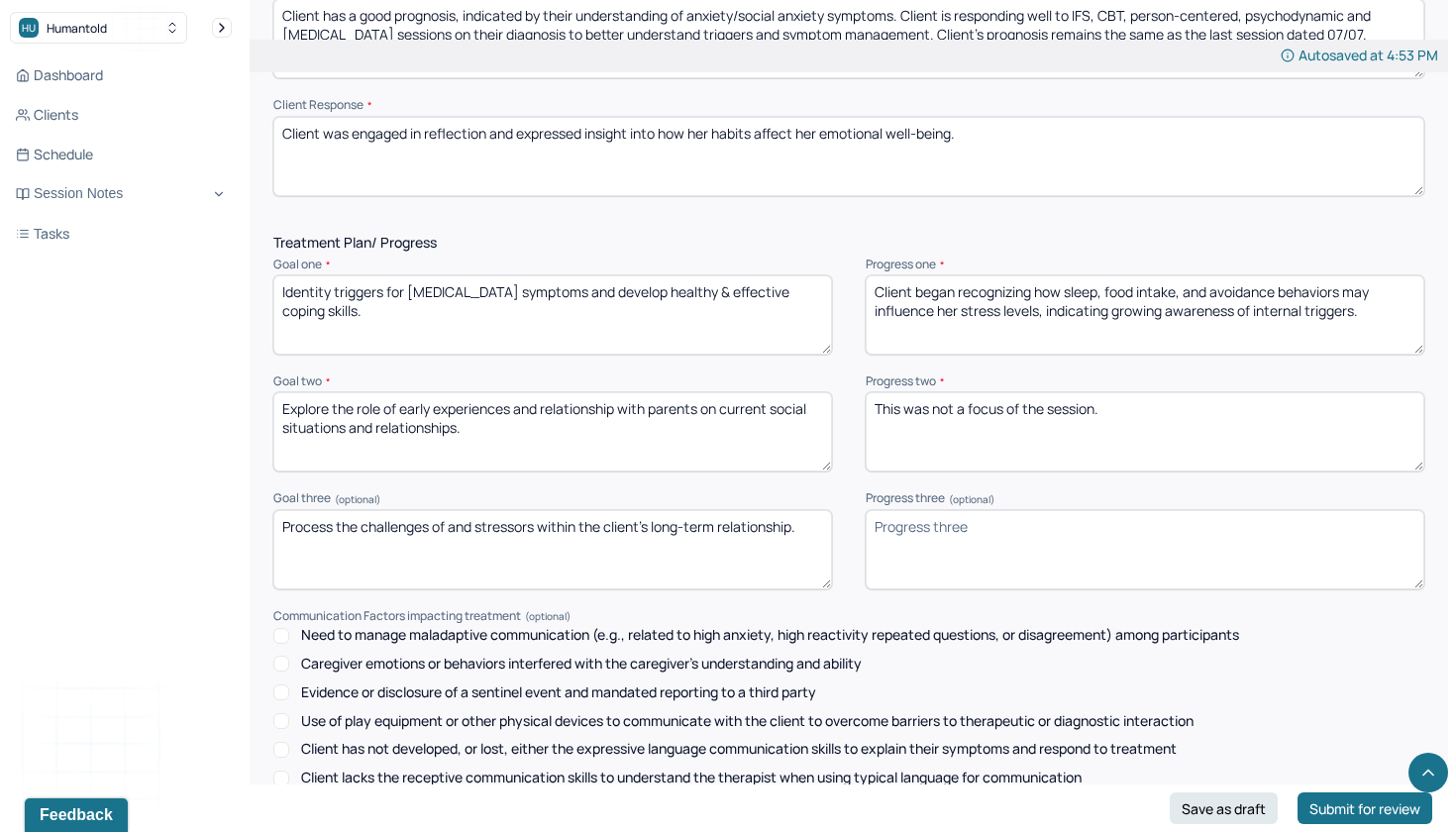scroll, scrollTop: 2182, scrollLeft: 0, axis: vertical 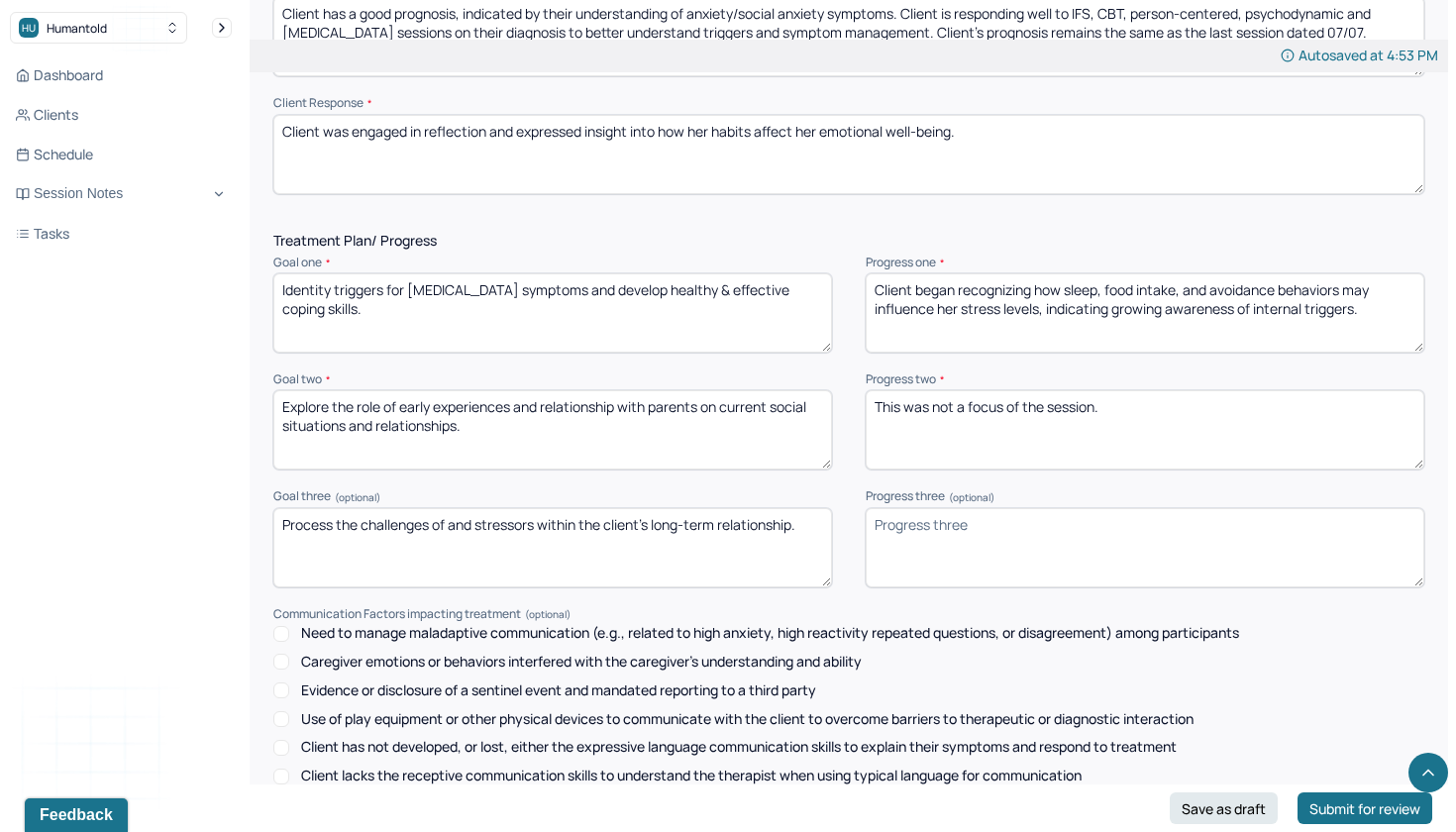 type on "This was not a focus of the session." 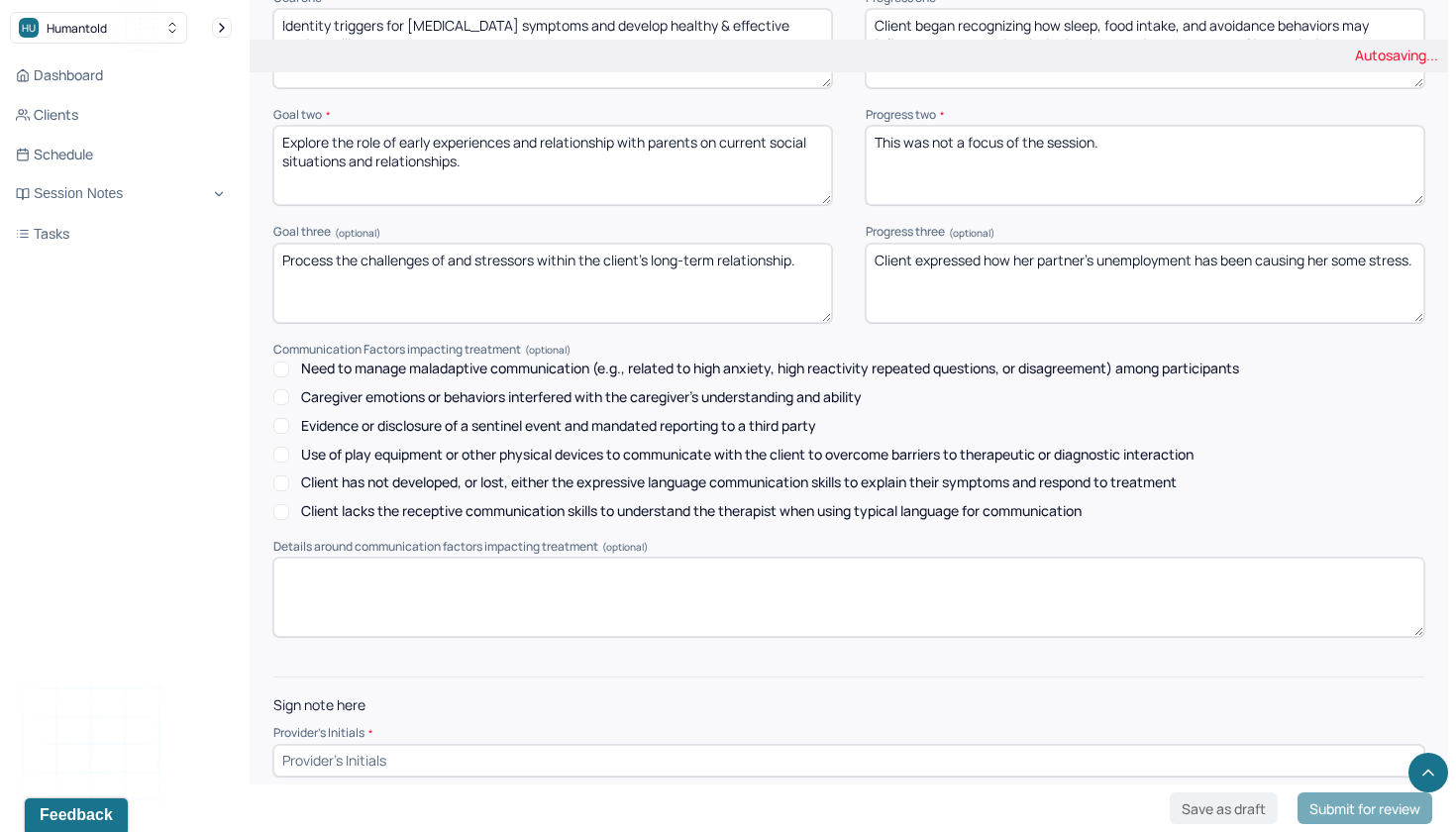 scroll, scrollTop: 2445, scrollLeft: 0, axis: vertical 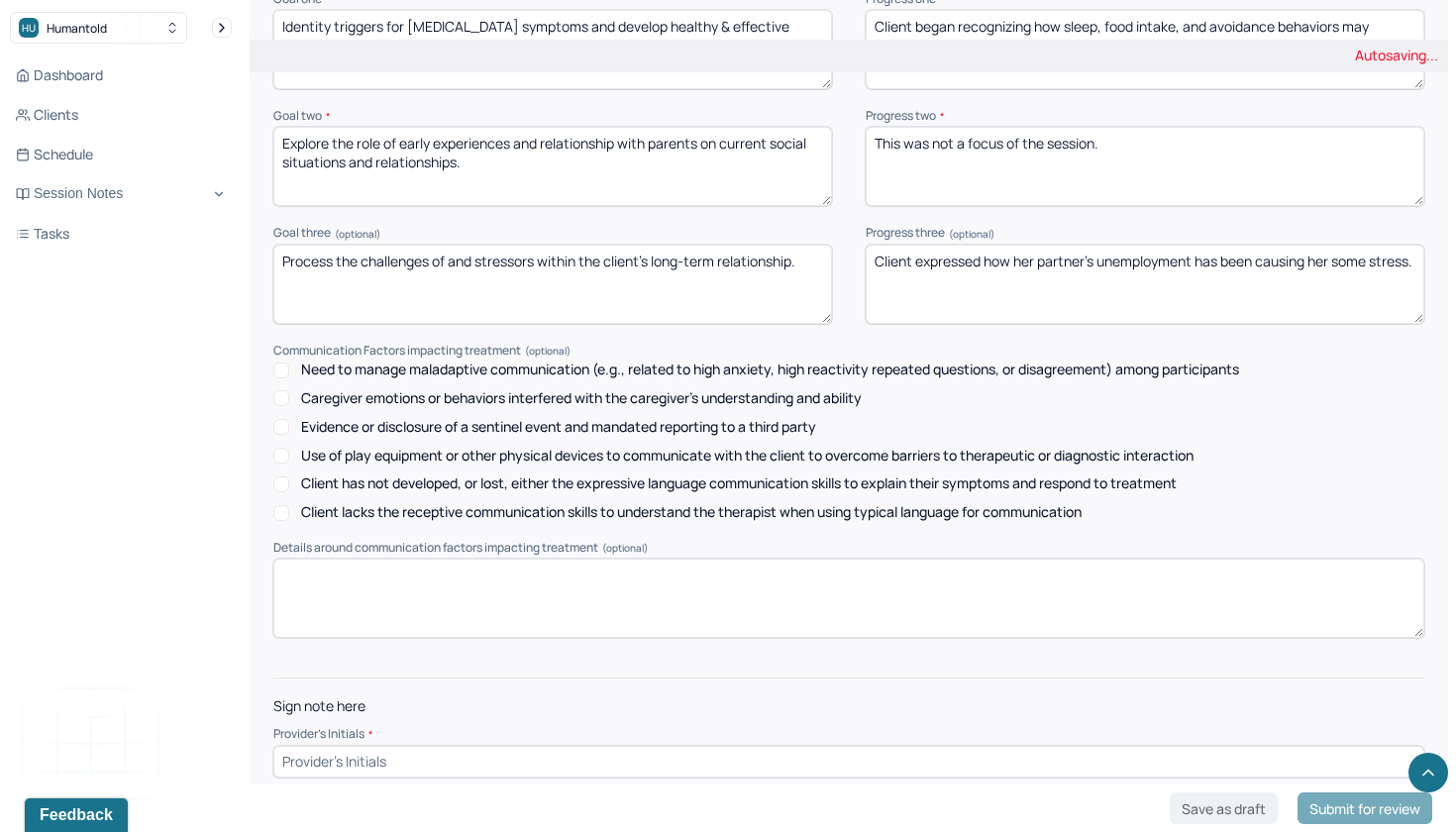 type on "Client expressed how her partner's unemployment has been causing her some stress." 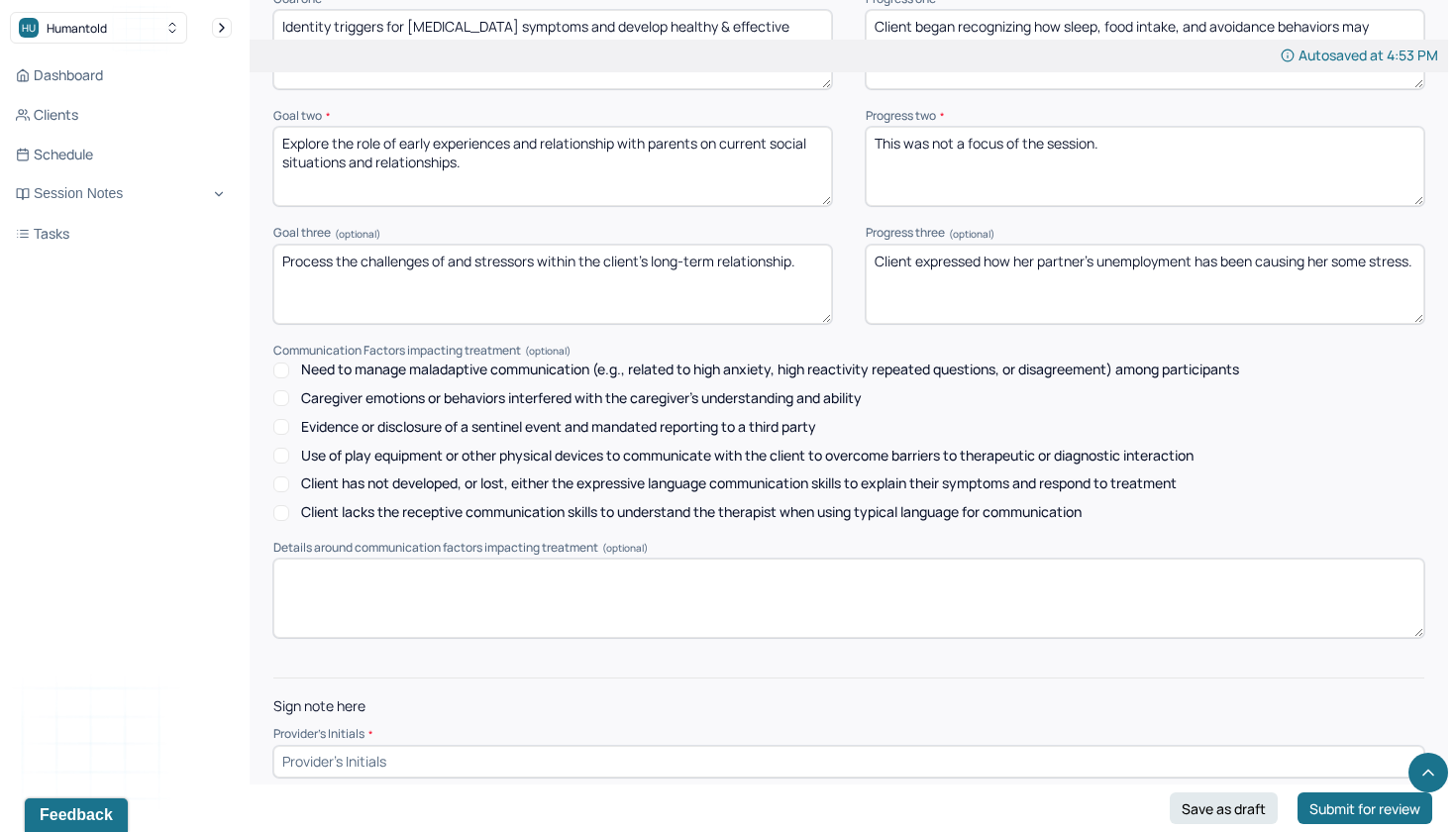click at bounding box center [849, 762] 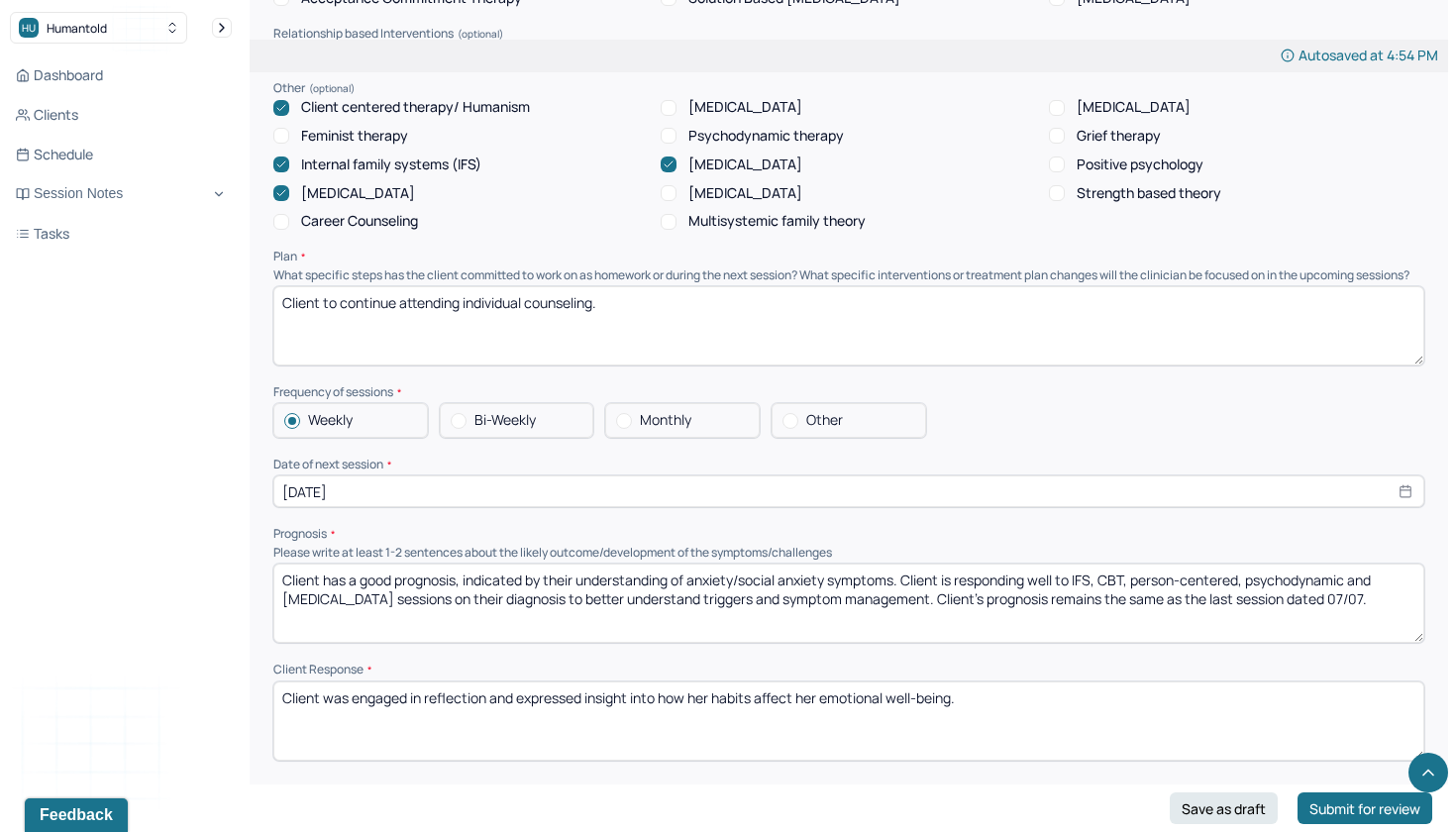 scroll, scrollTop: 1615, scrollLeft: 0, axis: vertical 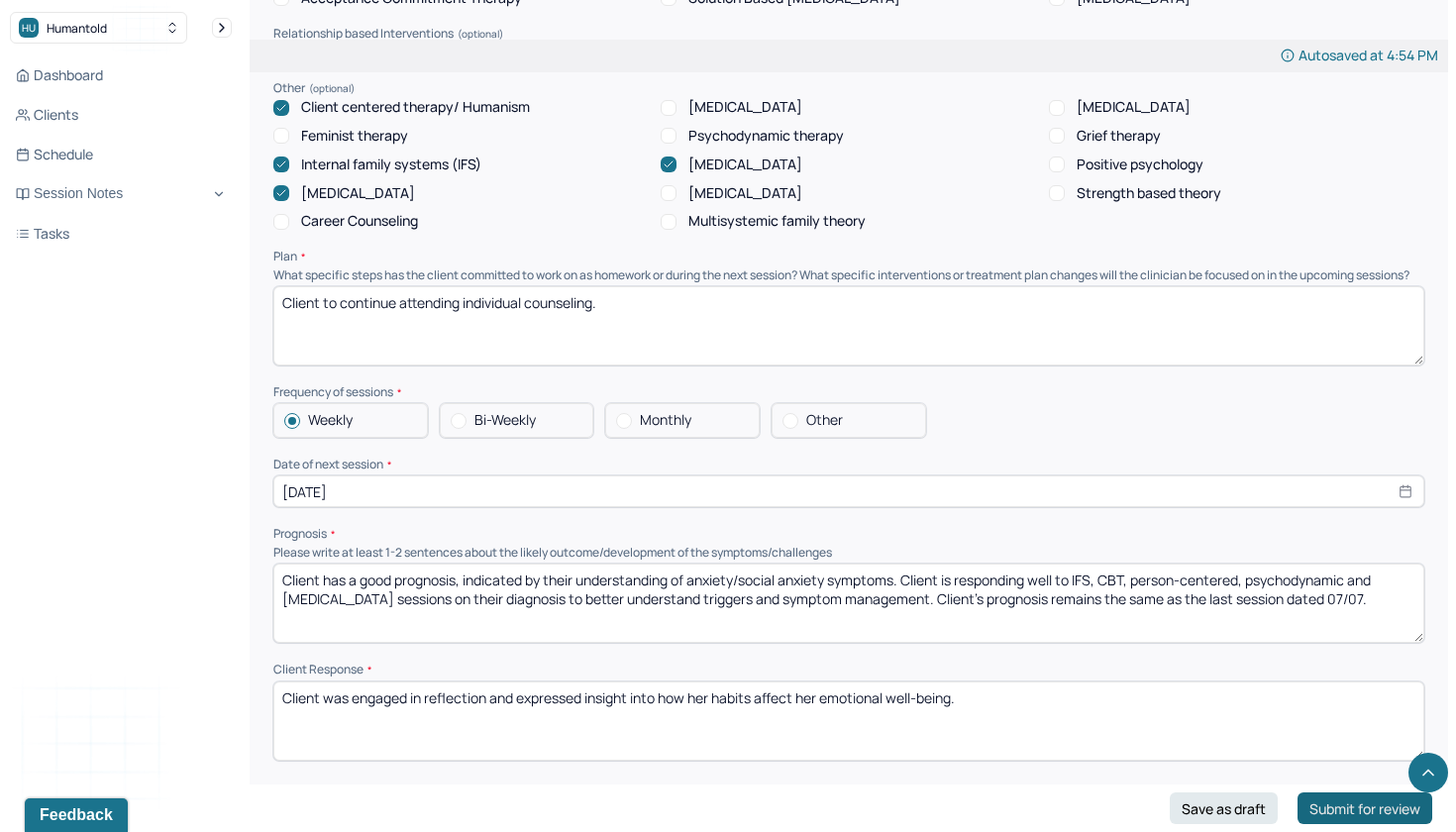 type on "KS" 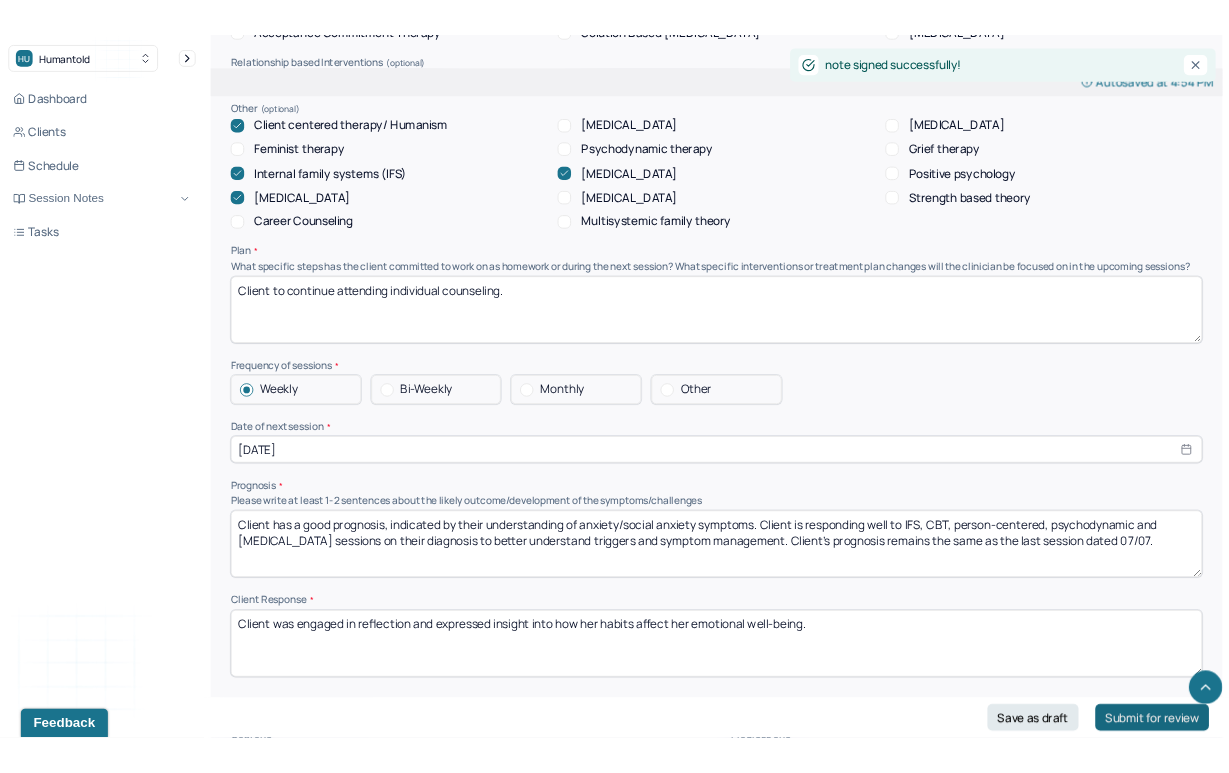 scroll, scrollTop: 0, scrollLeft: 0, axis: both 